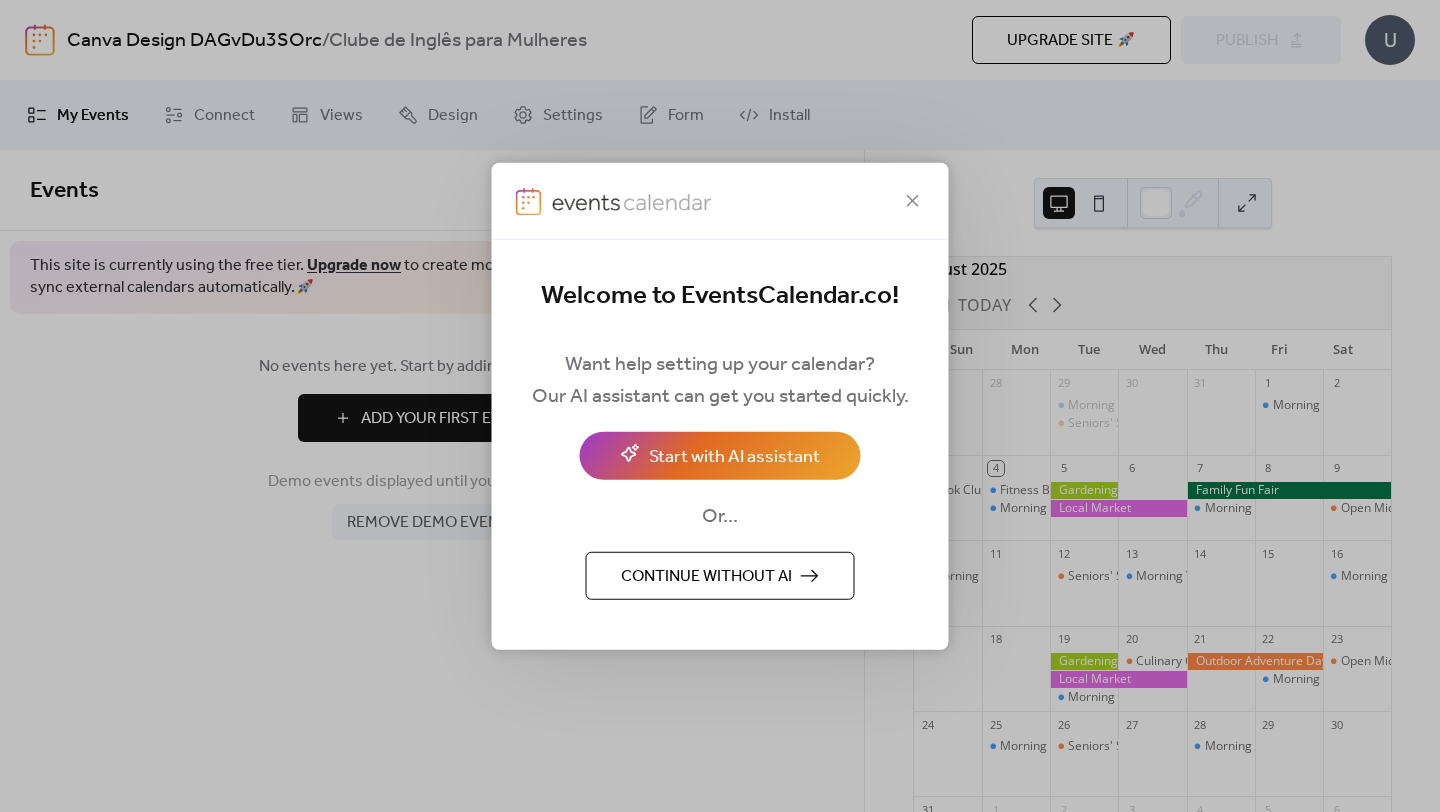 scroll, scrollTop: 0, scrollLeft: 0, axis: both 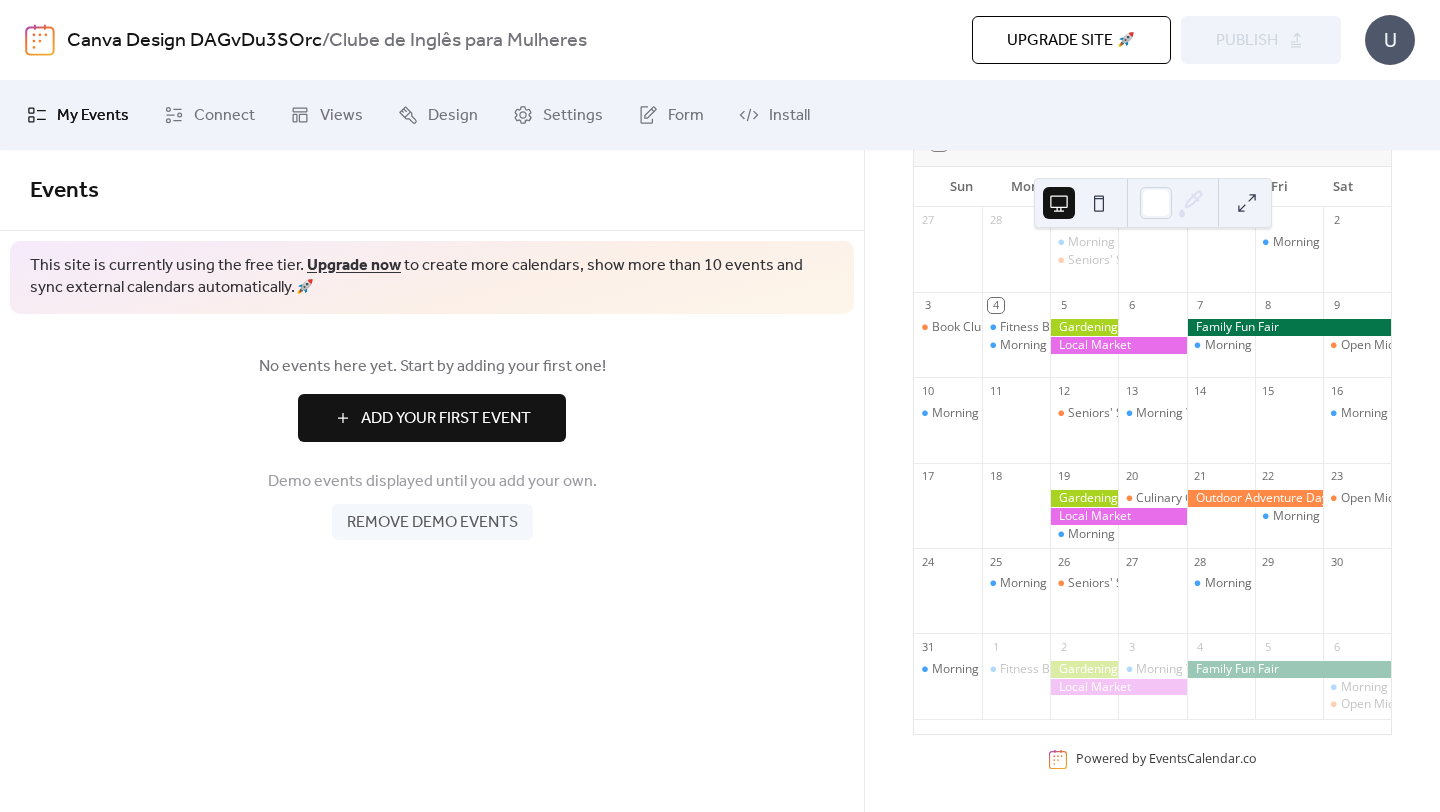 click on "Add Your First Event" at bounding box center (446, 419) 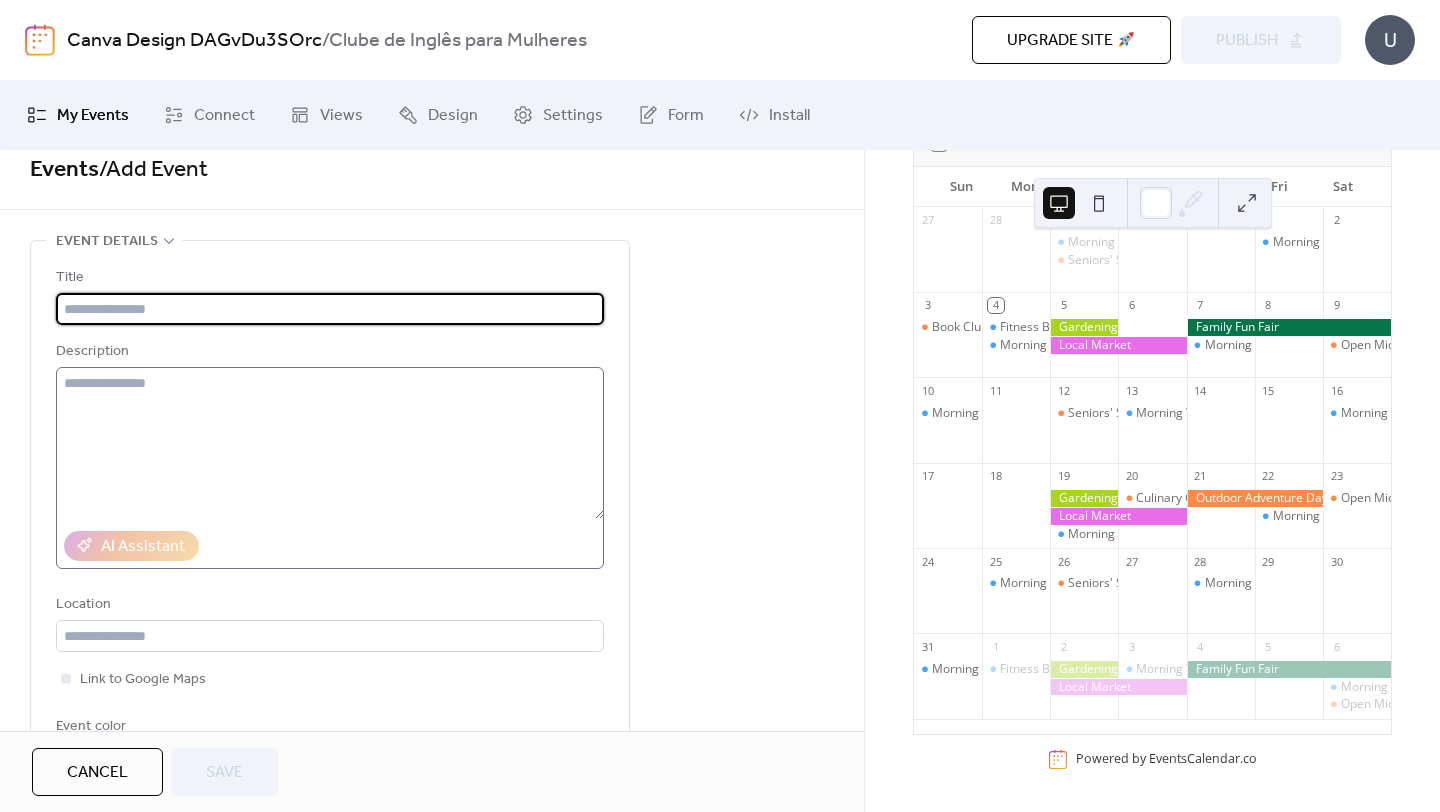 scroll, scrollTop: 12, scrollLeft: 0, axis: vertical 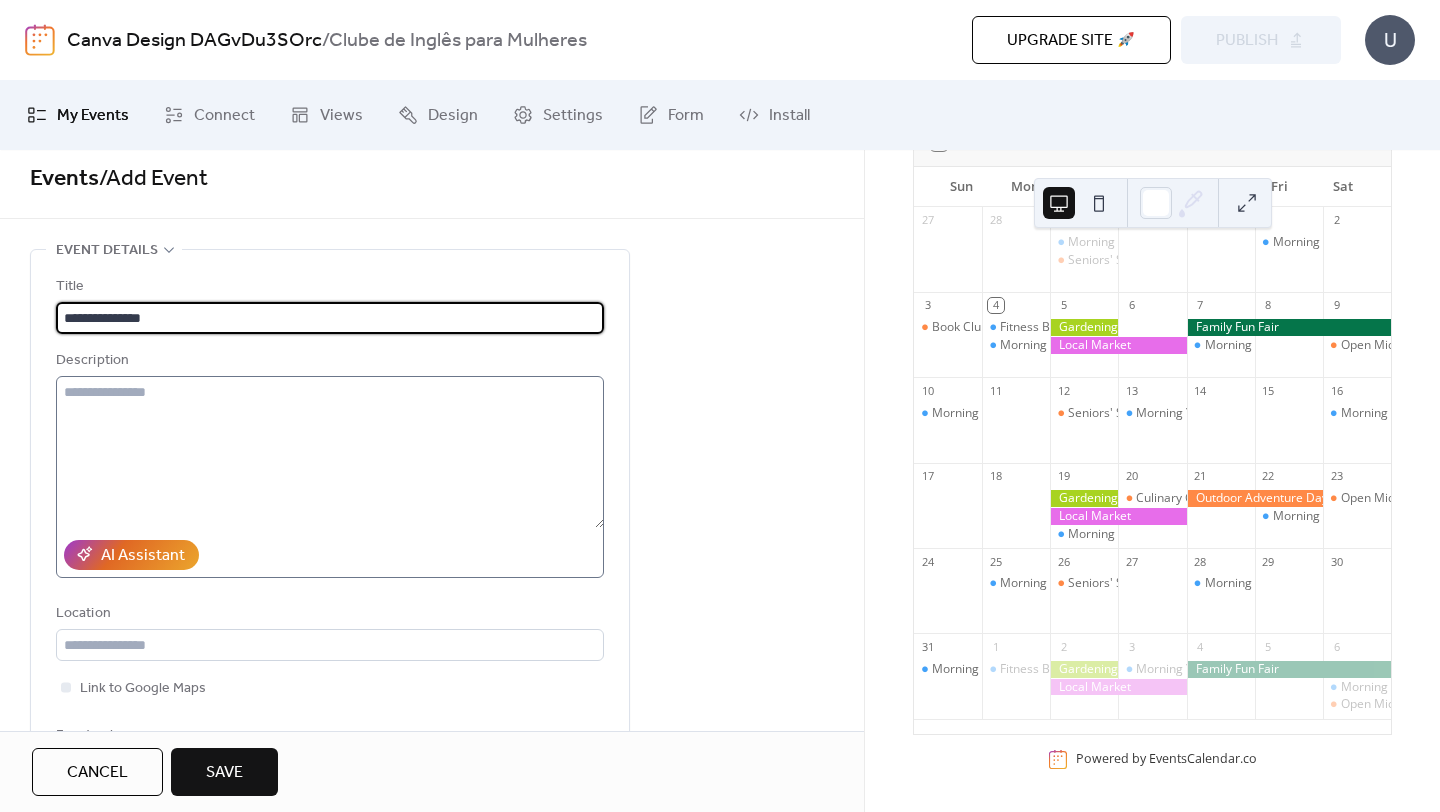 type on "**********" 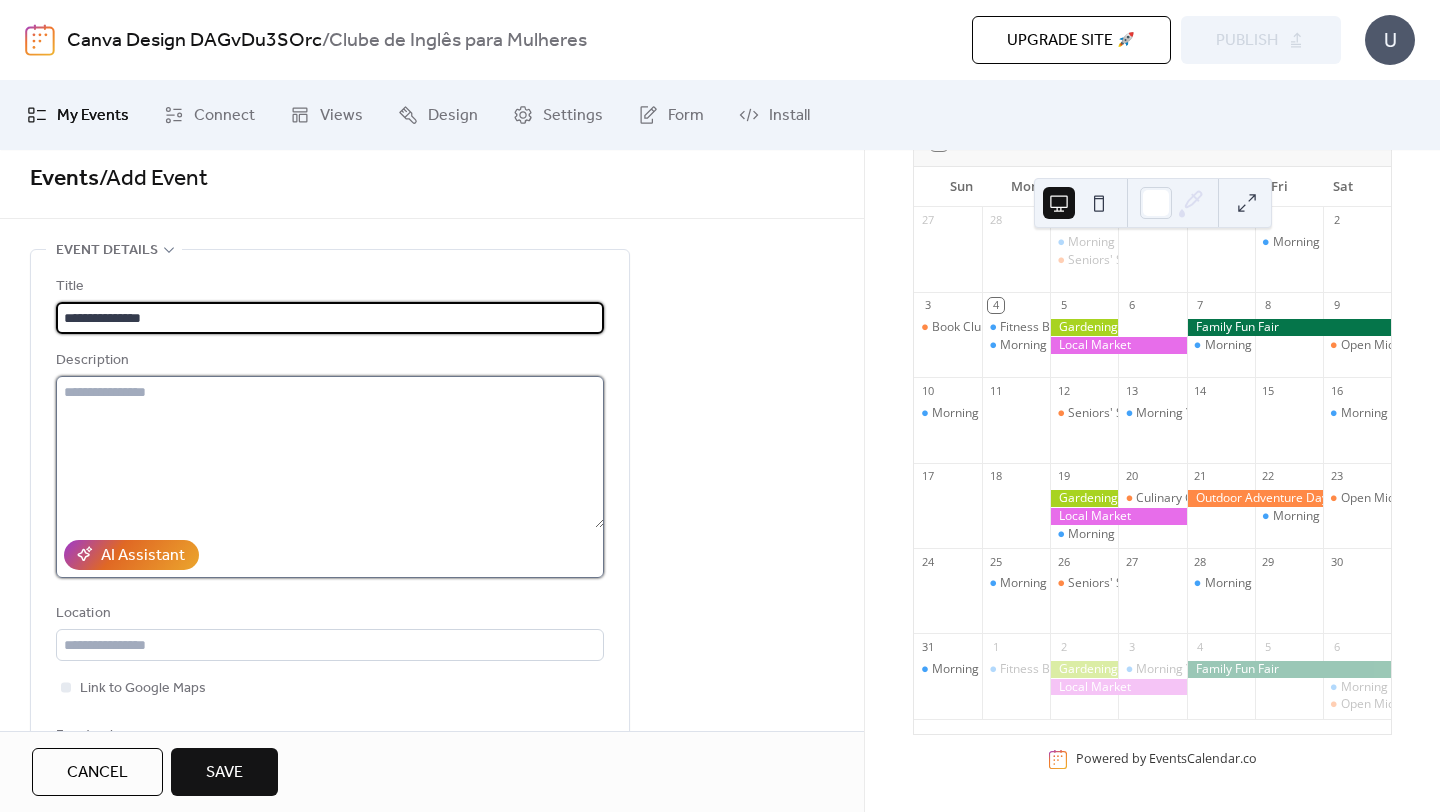 click at bounding box center [330, 452] 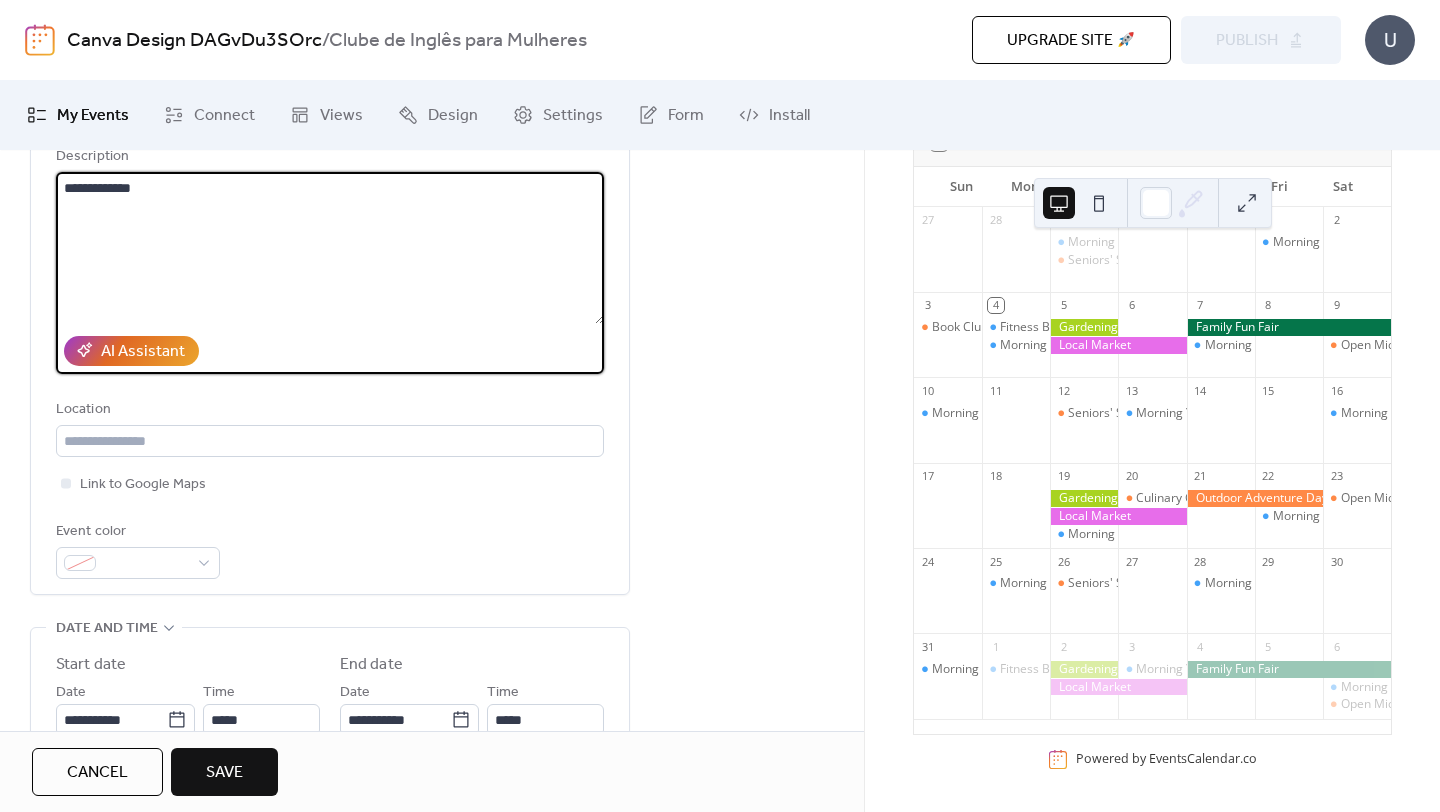 scroll, scrollTop: 232, scrollLeft: 0, axis: vertical 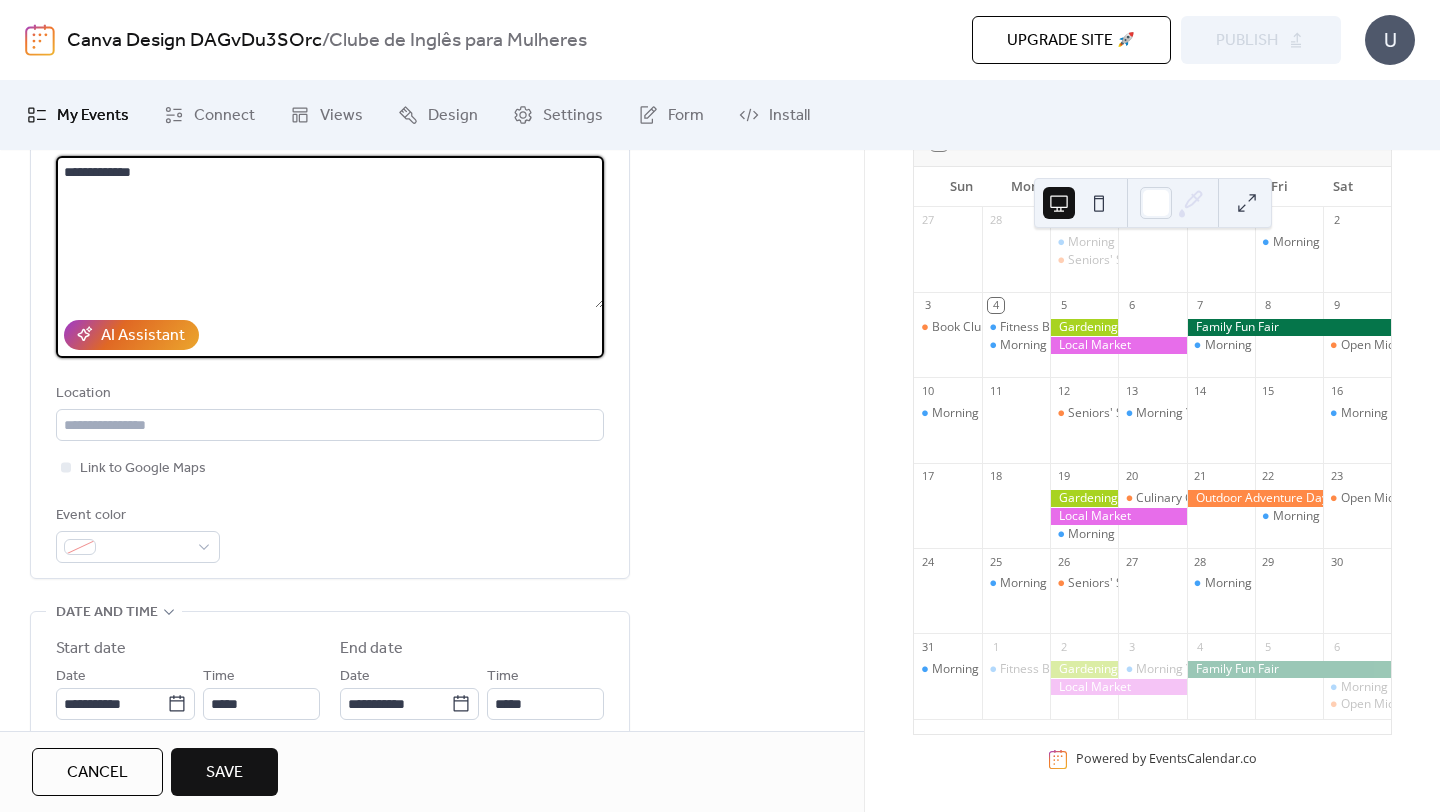 type on "**********" 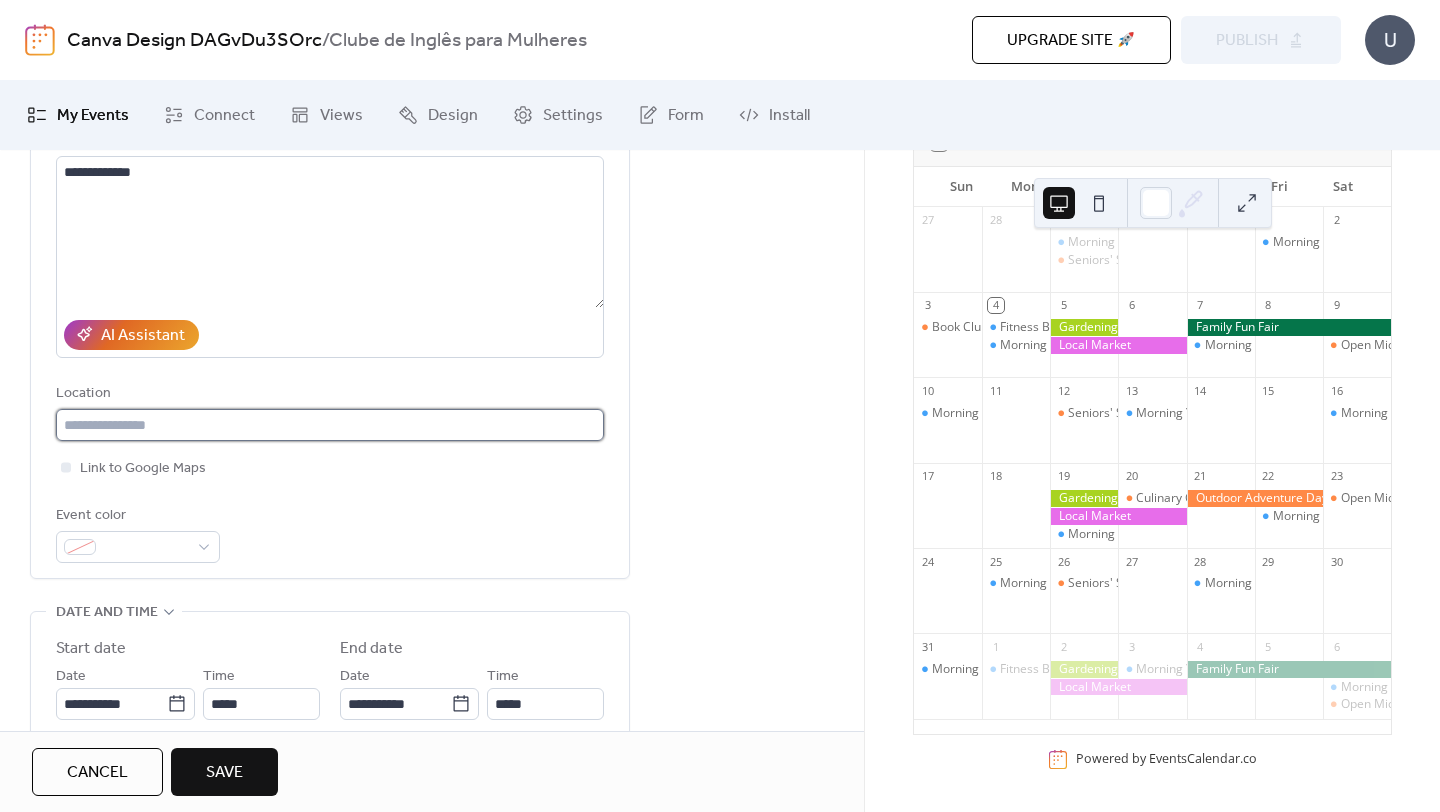 click at bounding box center (330, 425) 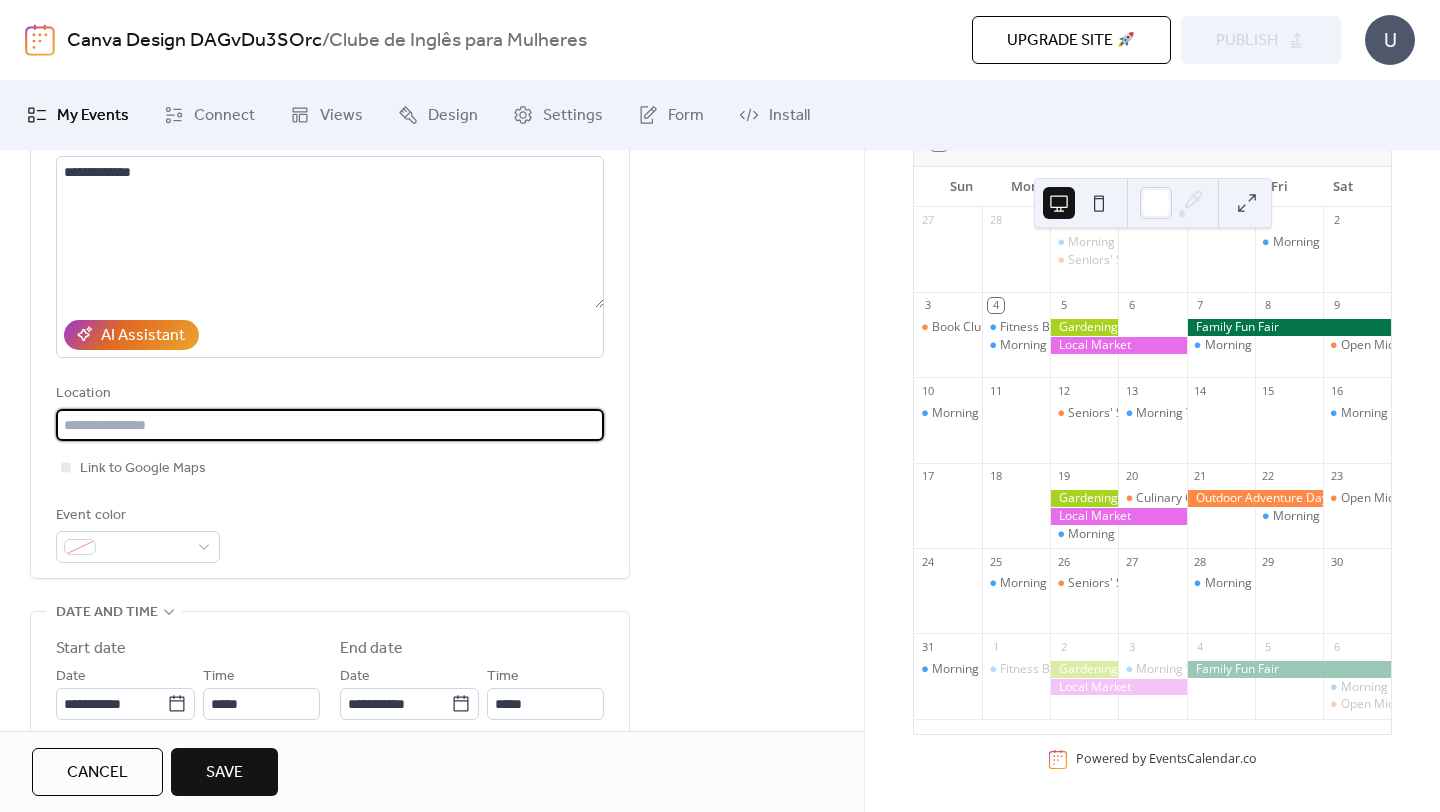 click at bounding box center [330, 425] 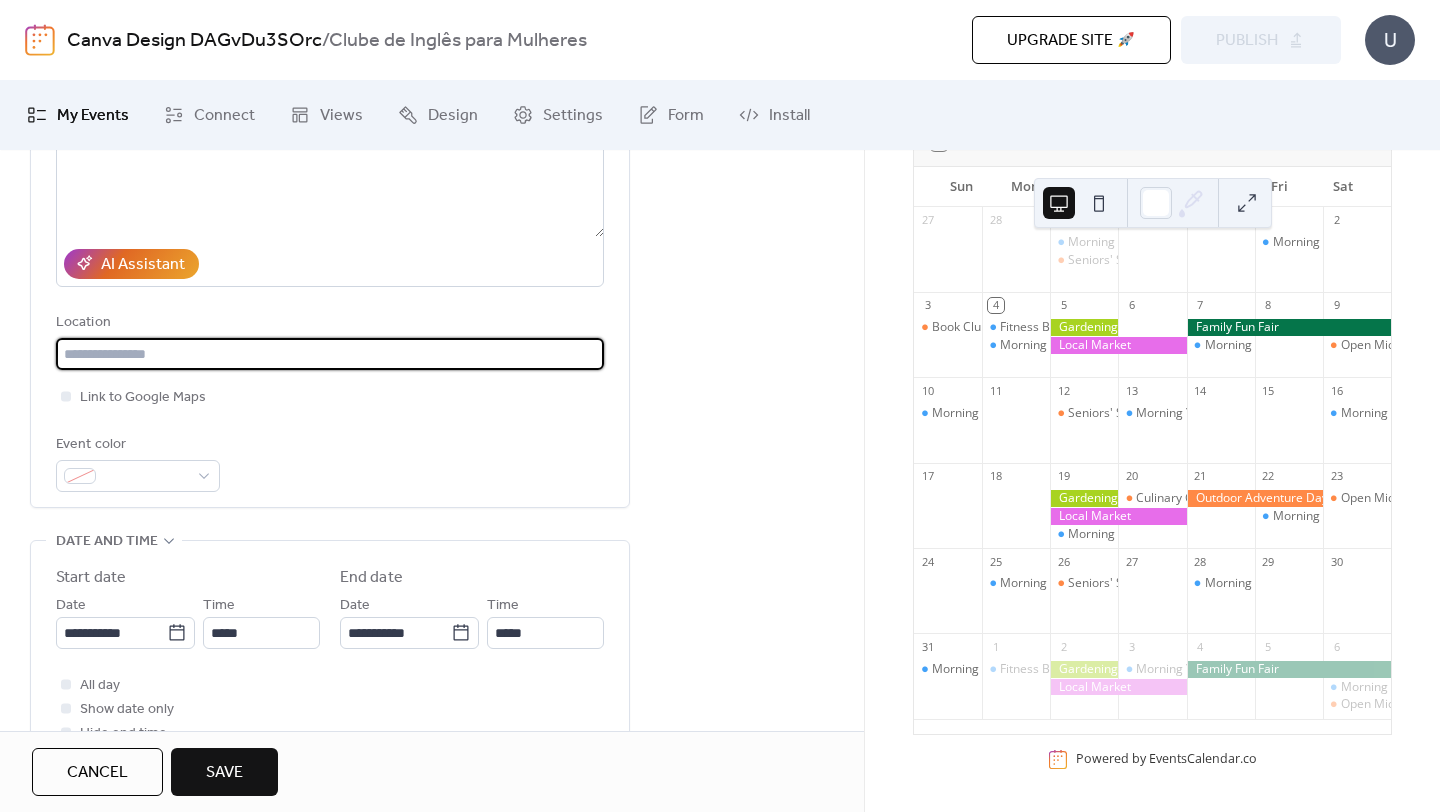scroll, scrollTop: 356, scrollLeft: 0, axis: vertical 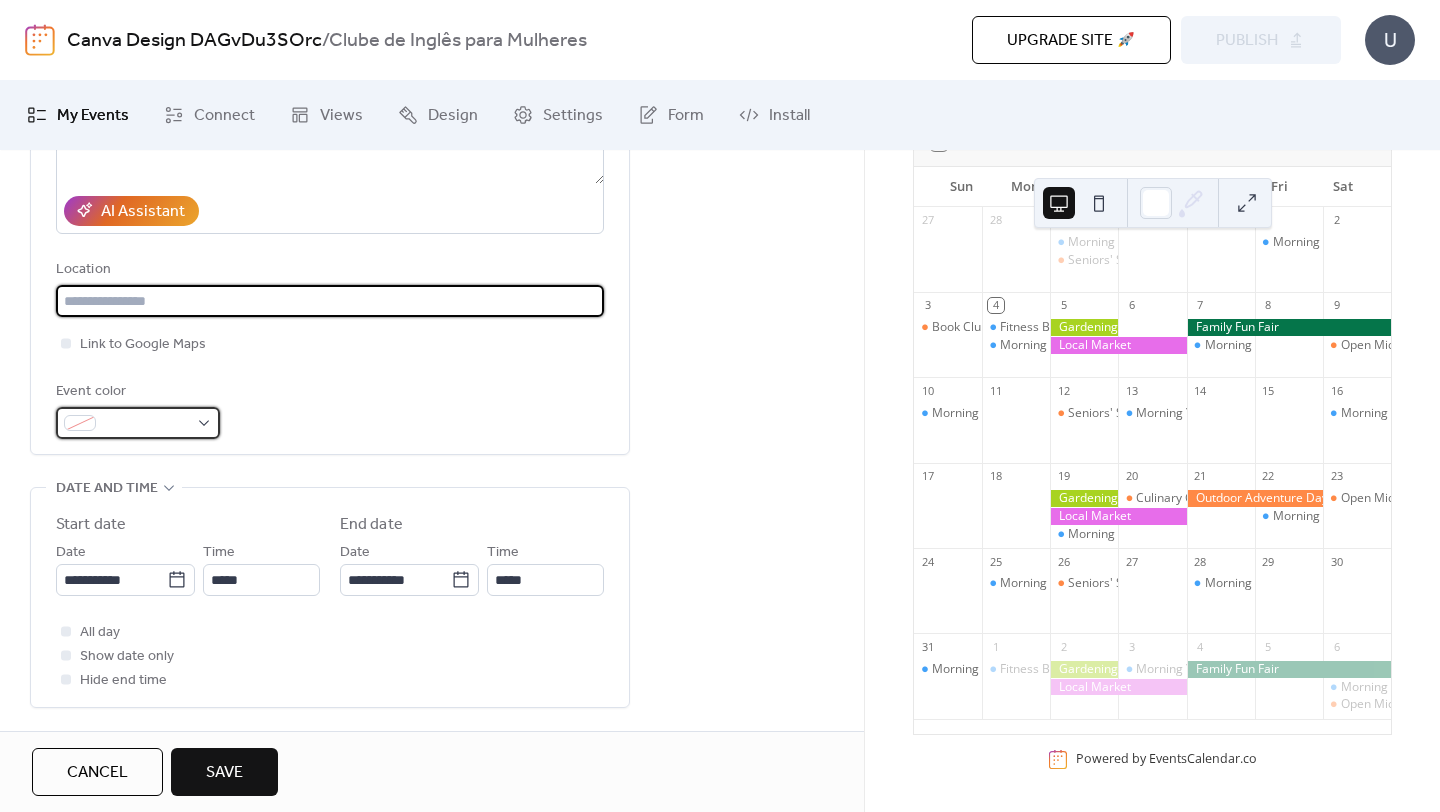 click at bounding box center [146, 424] 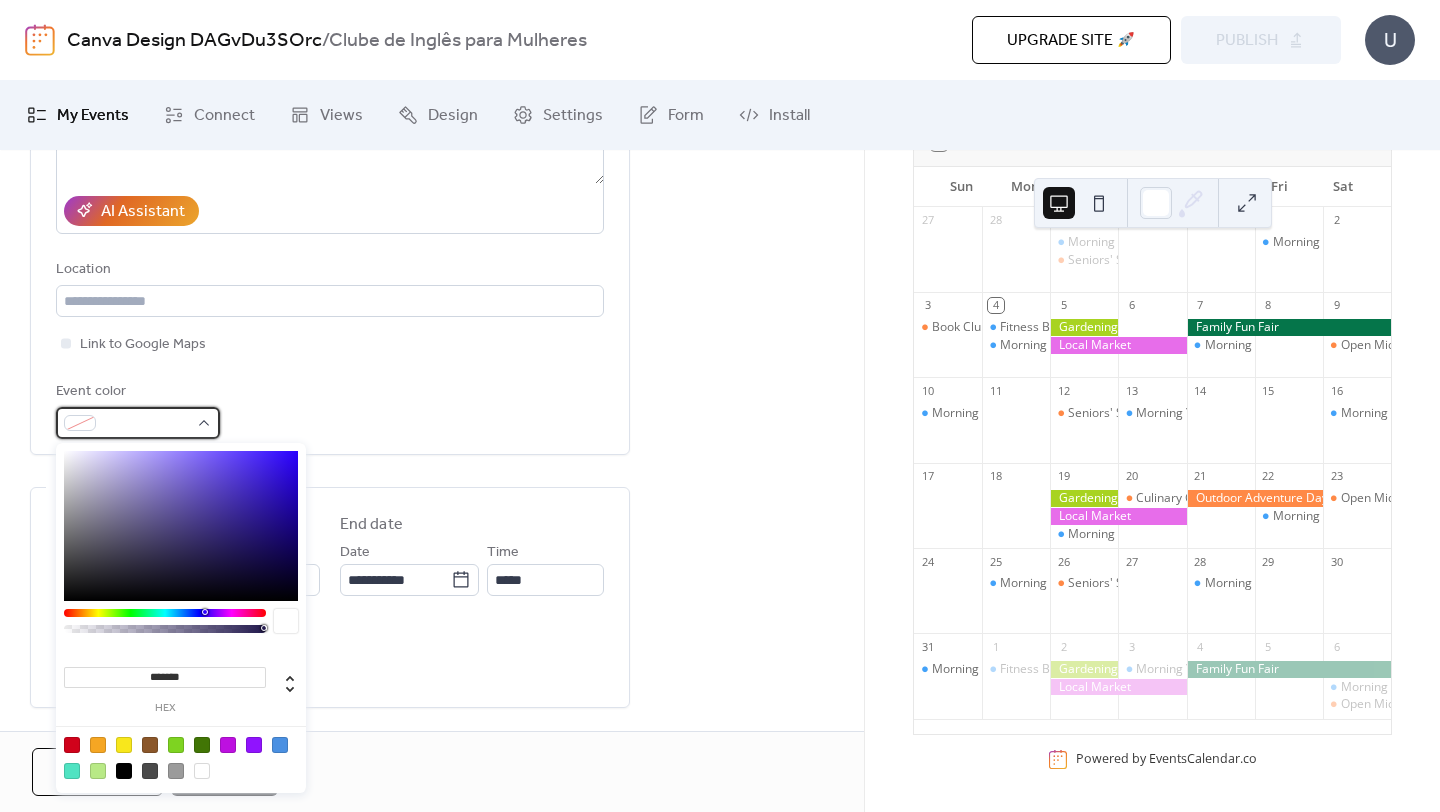 click at bounding box center (146, 424) 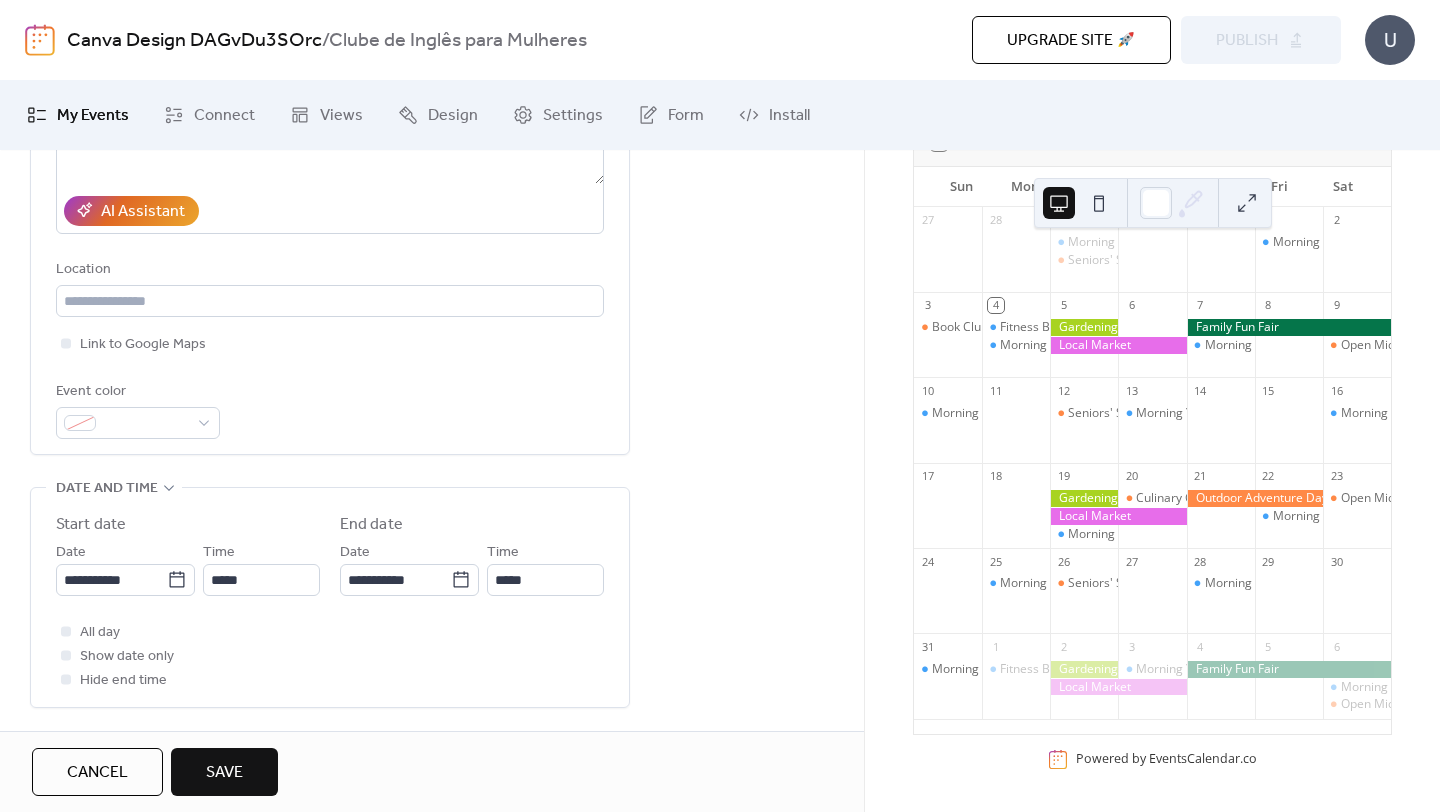 click on "Event color" at bounding box center (330, 409) 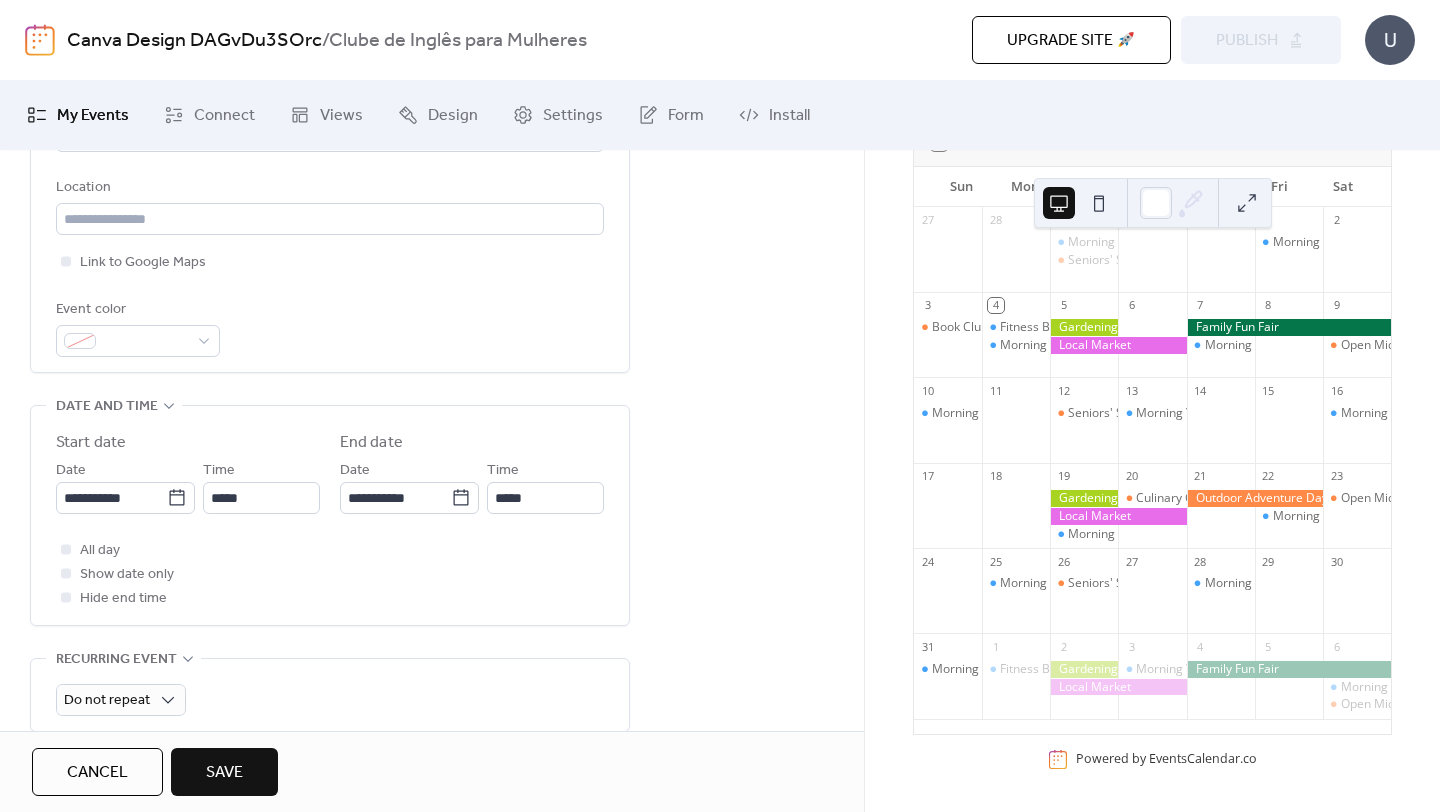 scroll, scrollTop: 456, scrollLeft: 0, axis: vertical 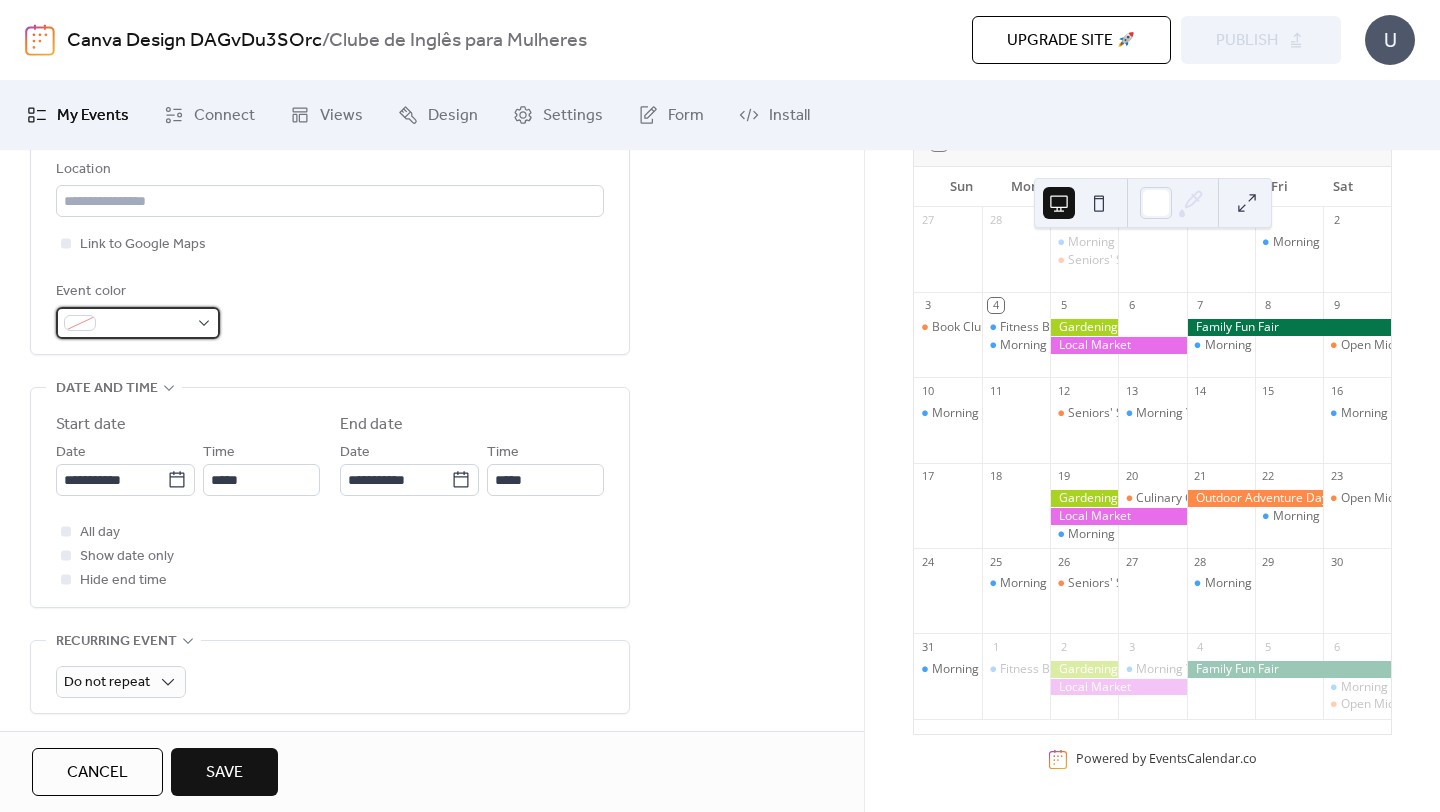 click at bounding box center (146, 324) 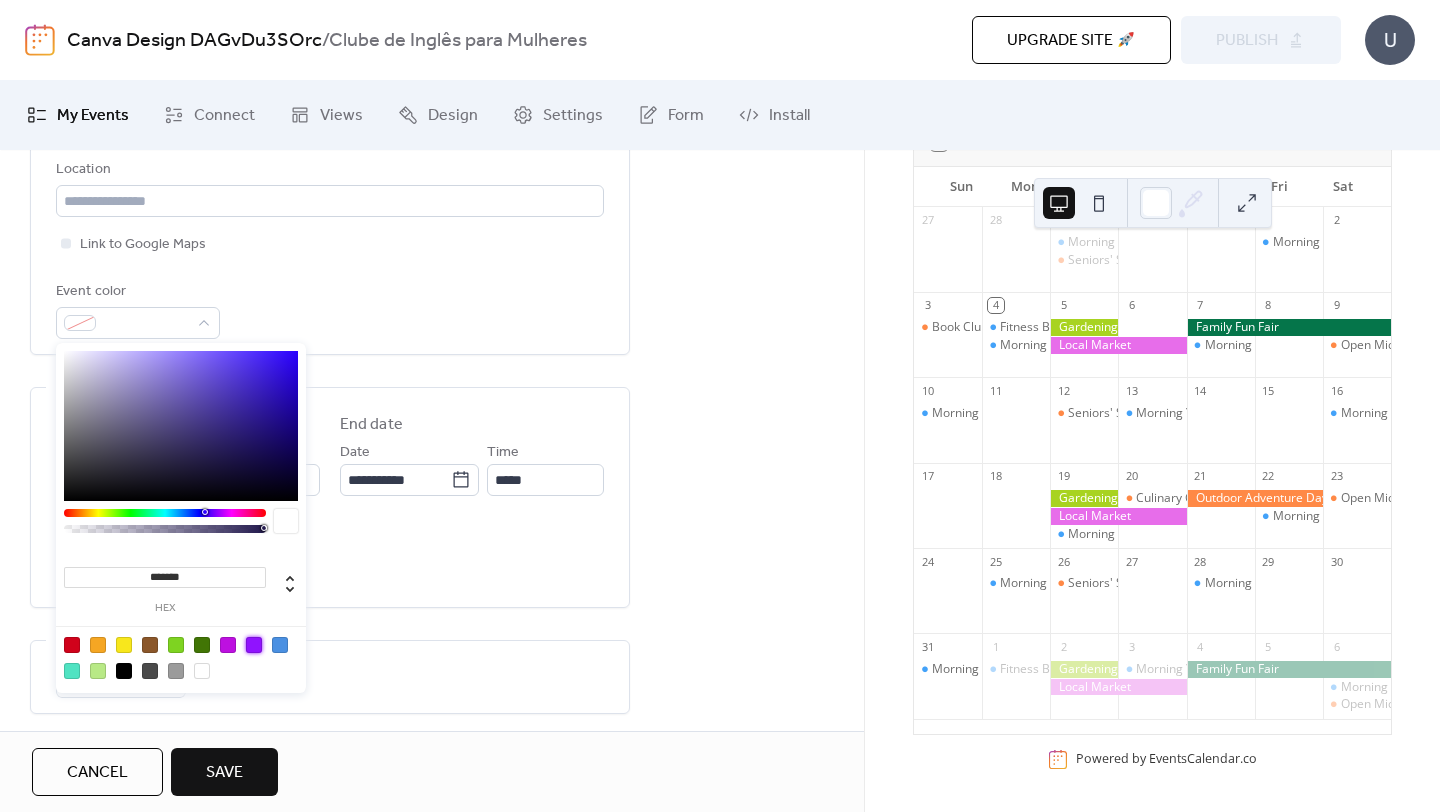 click at bounding box center (254, 645) 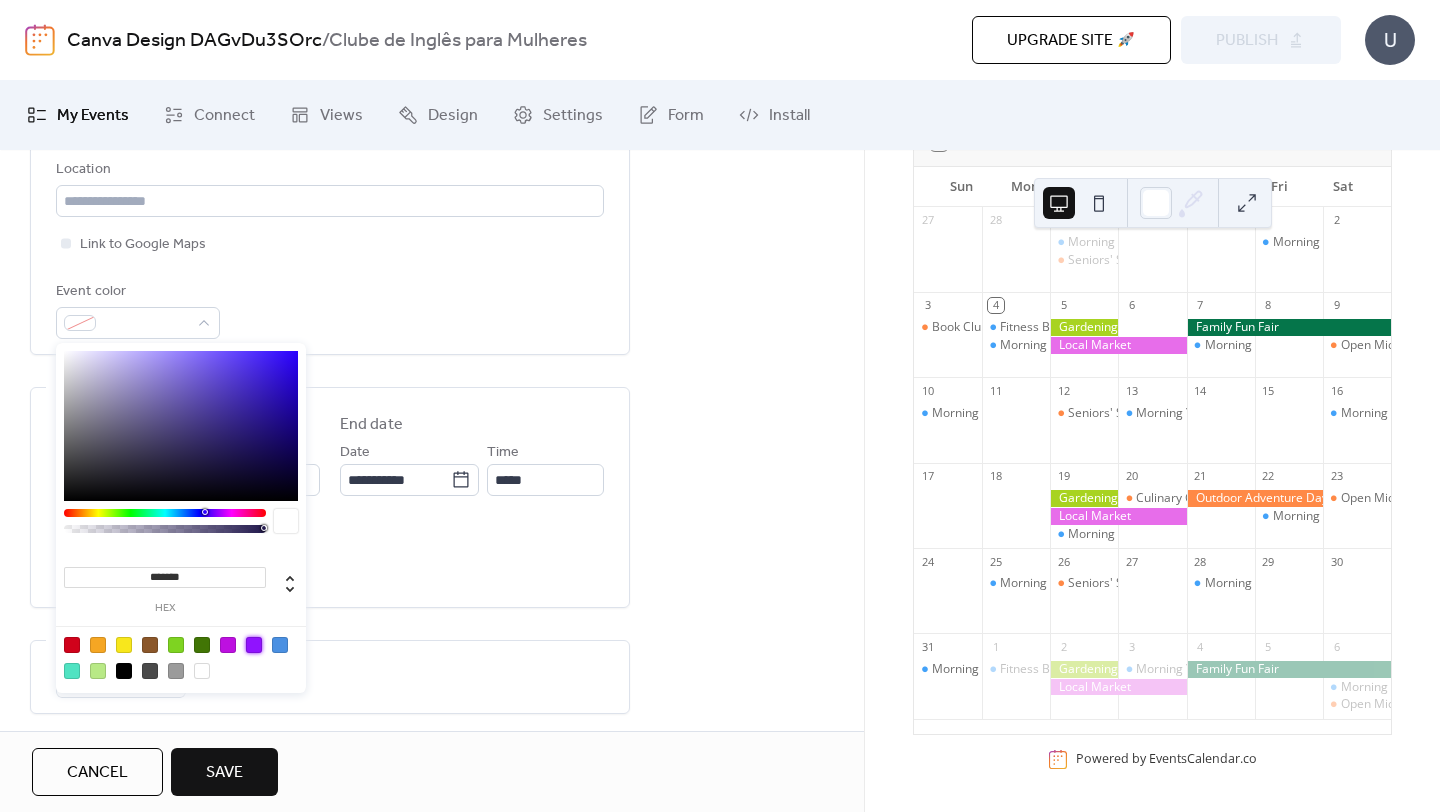 type on "*******" 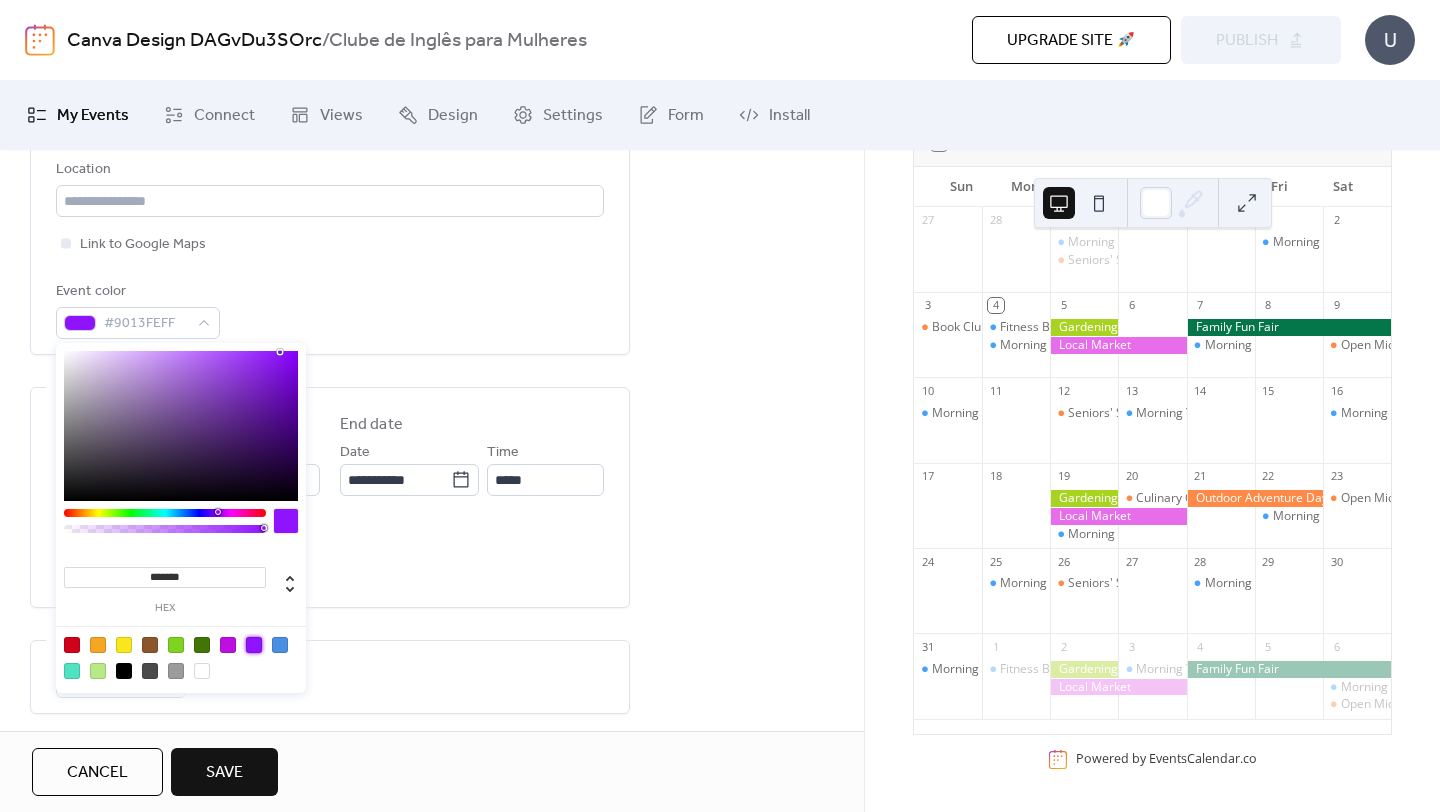click on "**********" at bounding box center (330, 435) 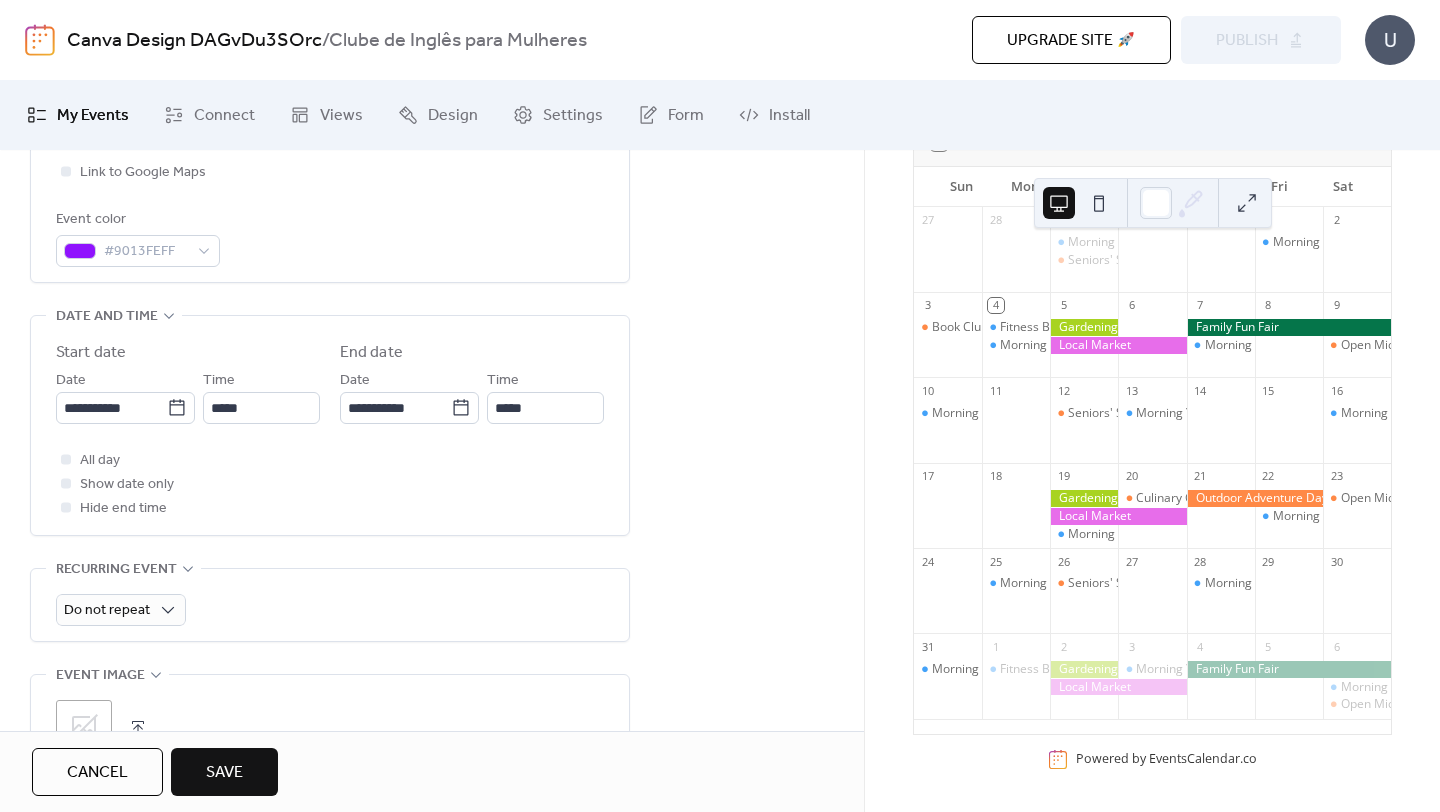 scroll, scrollTop: 532, scrollLeft: 0, axis: vertical 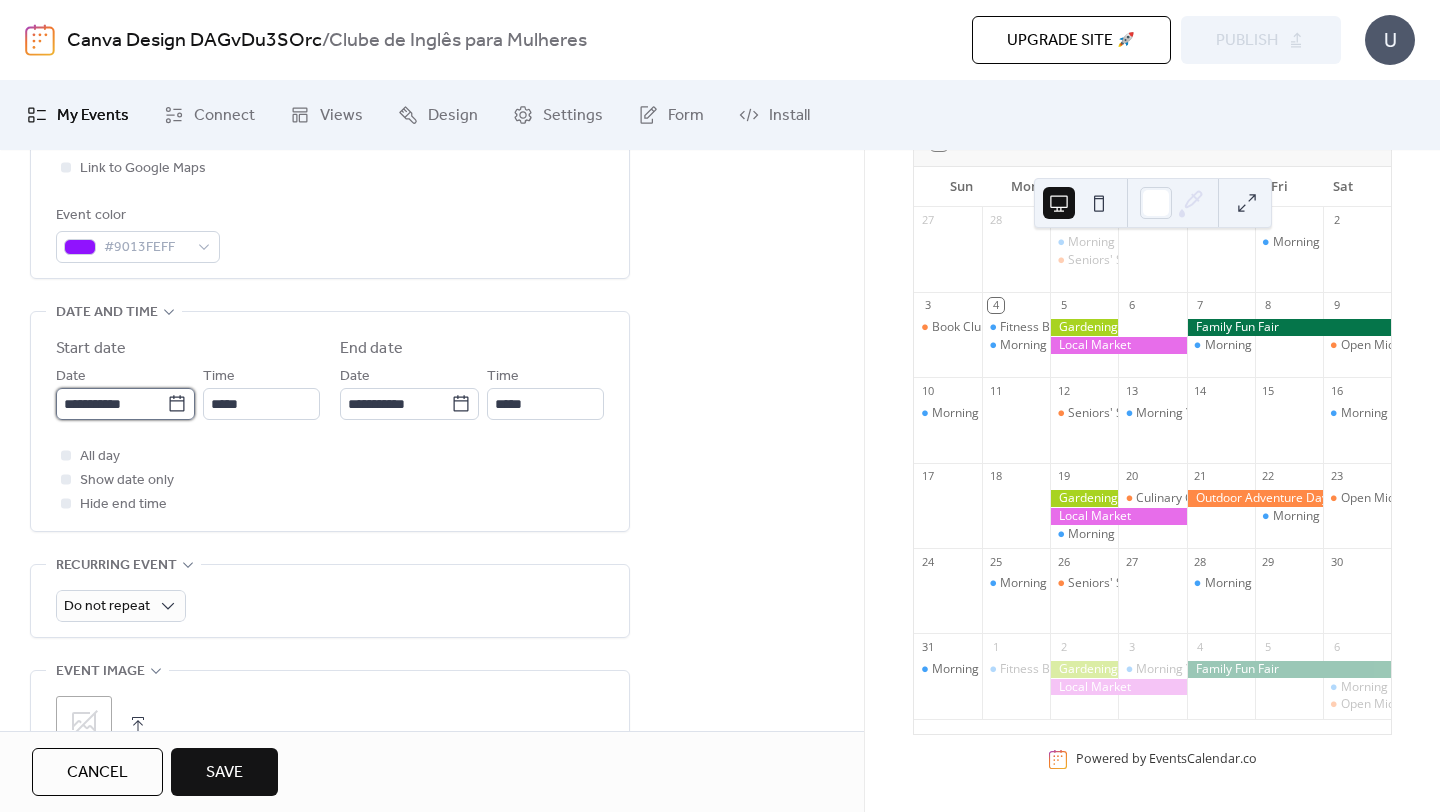 click on "**********" at bounding box center [111, 404] 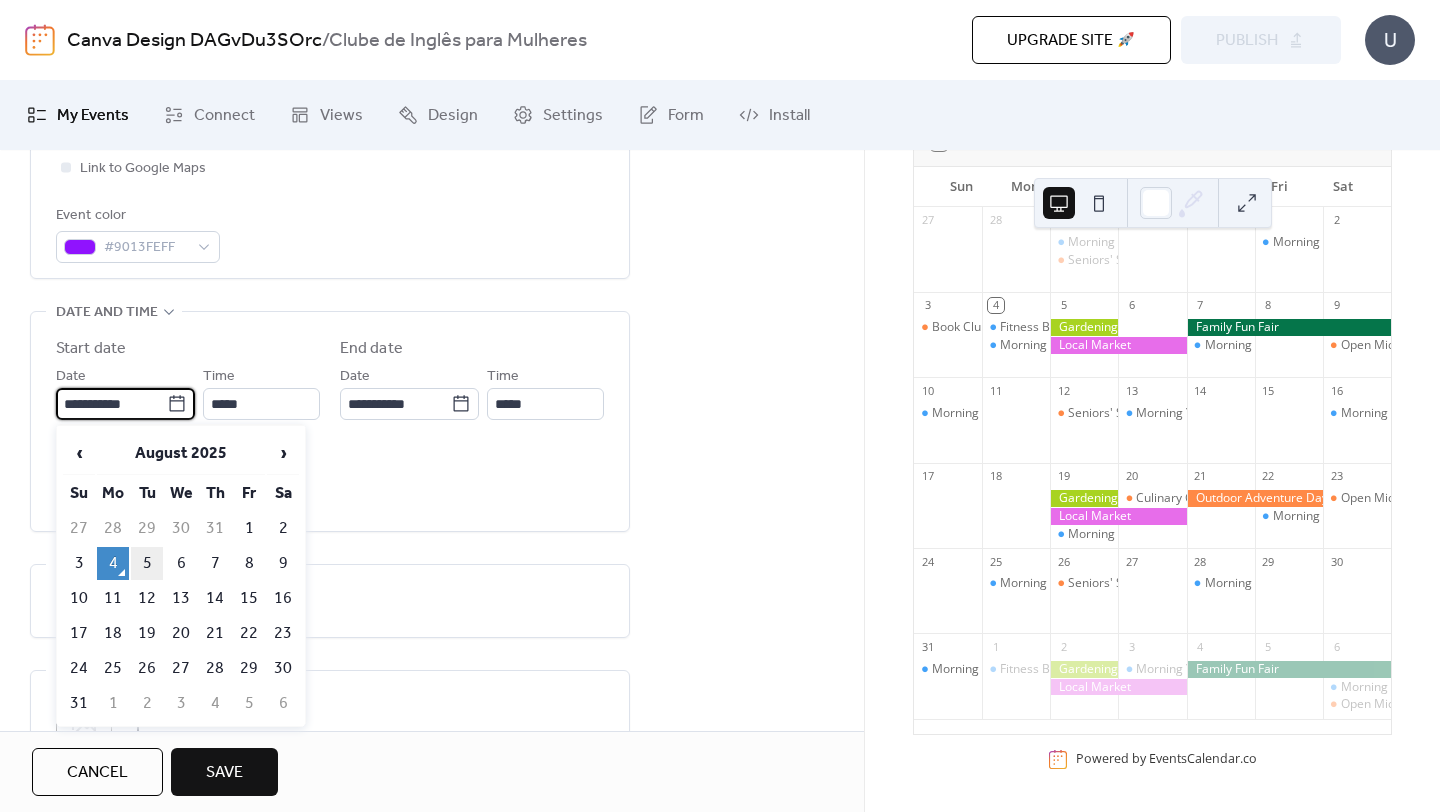 click on "5" at bounding box center [147, 563] 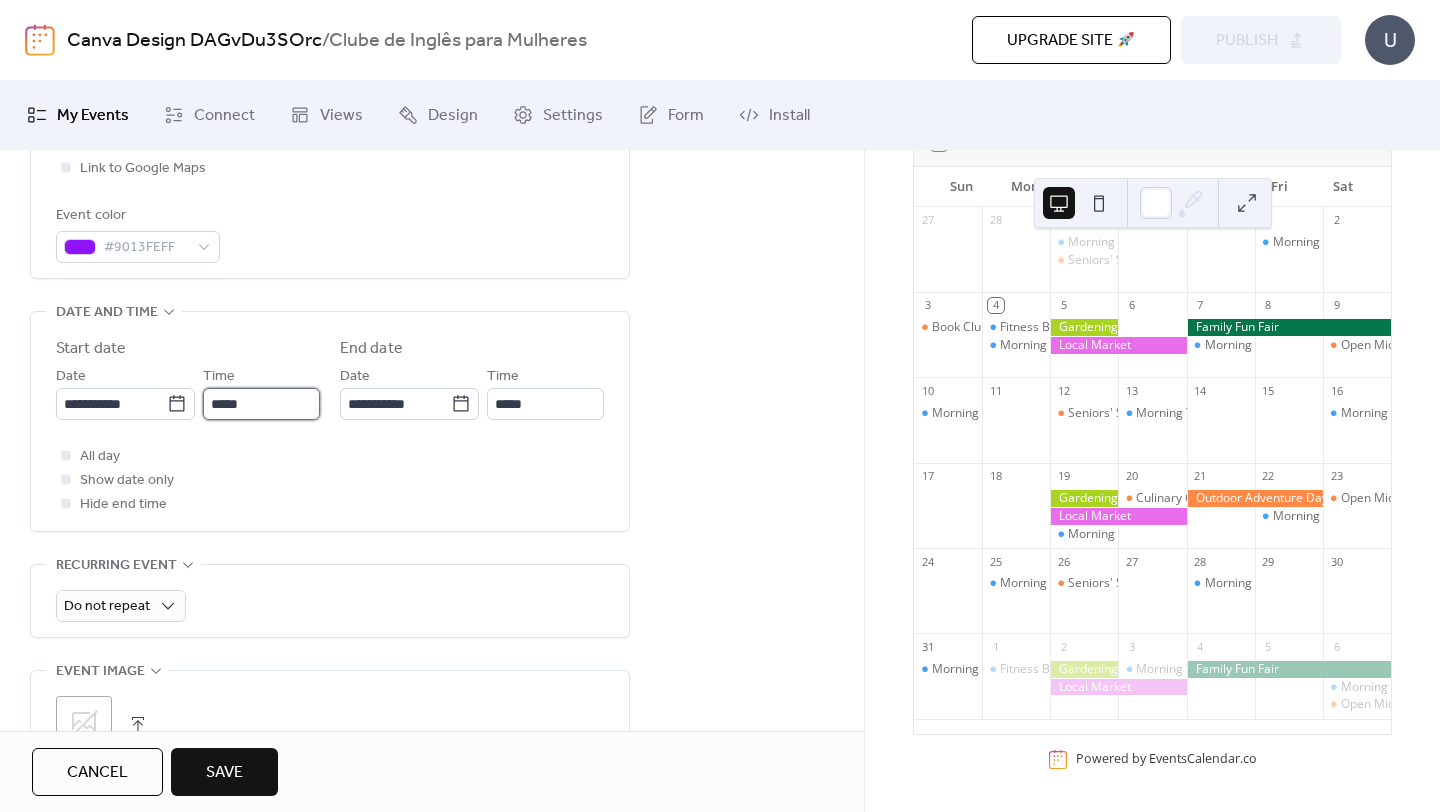 click on "*****" at bounding box center (261, 404) 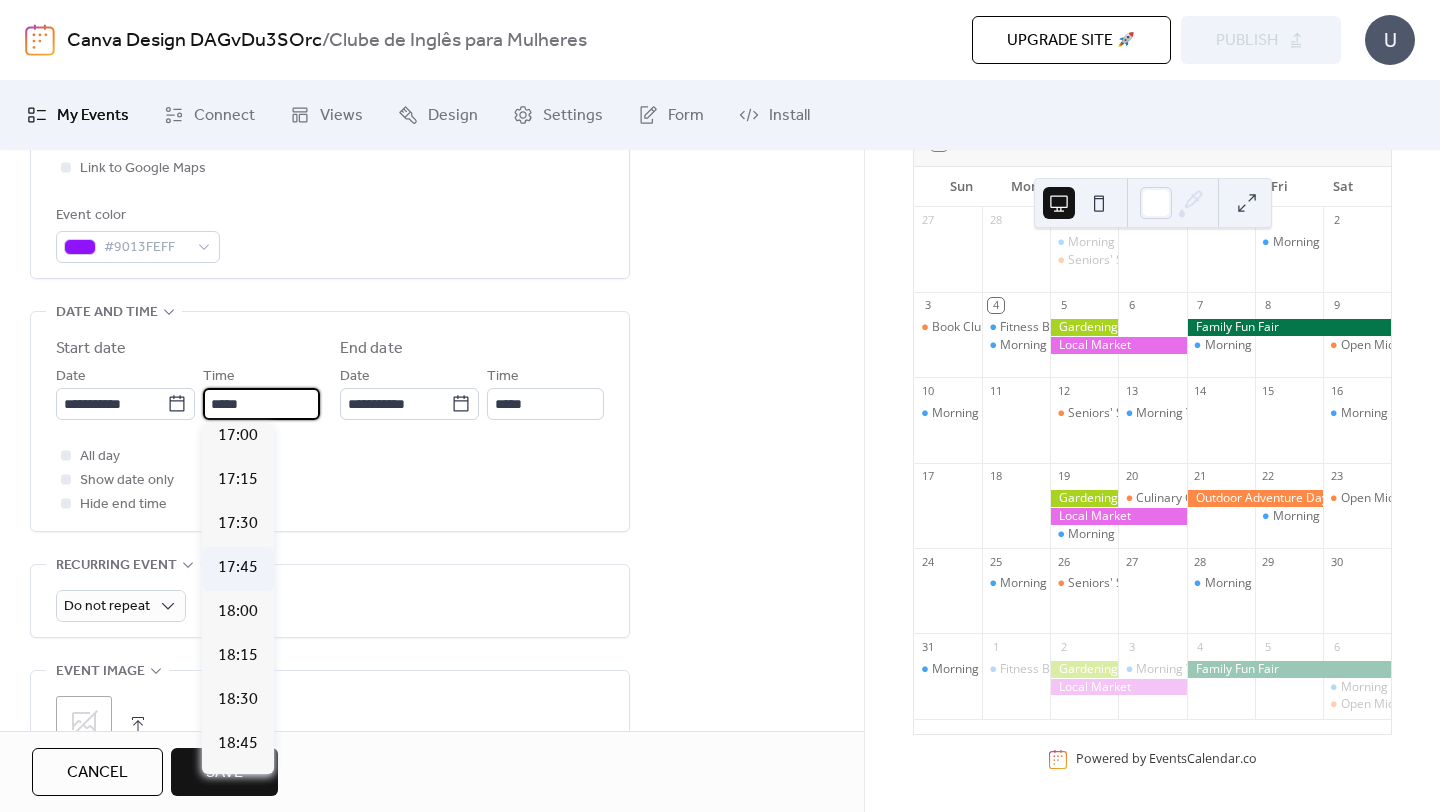 scroll, scrollTop: 3045, scrollLeft: 0, axis: vertical 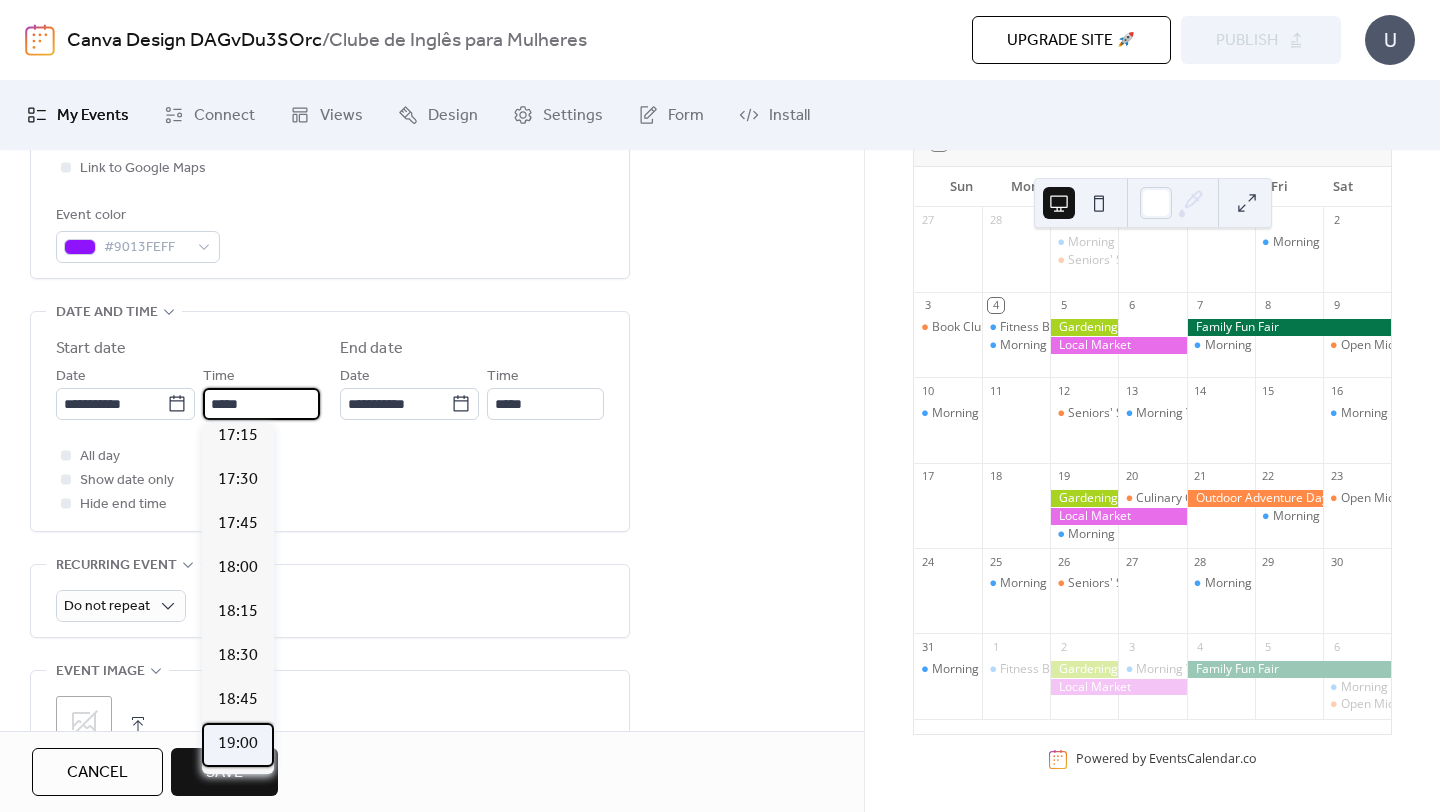 click on "19:00" at bounding box center (238, 744) 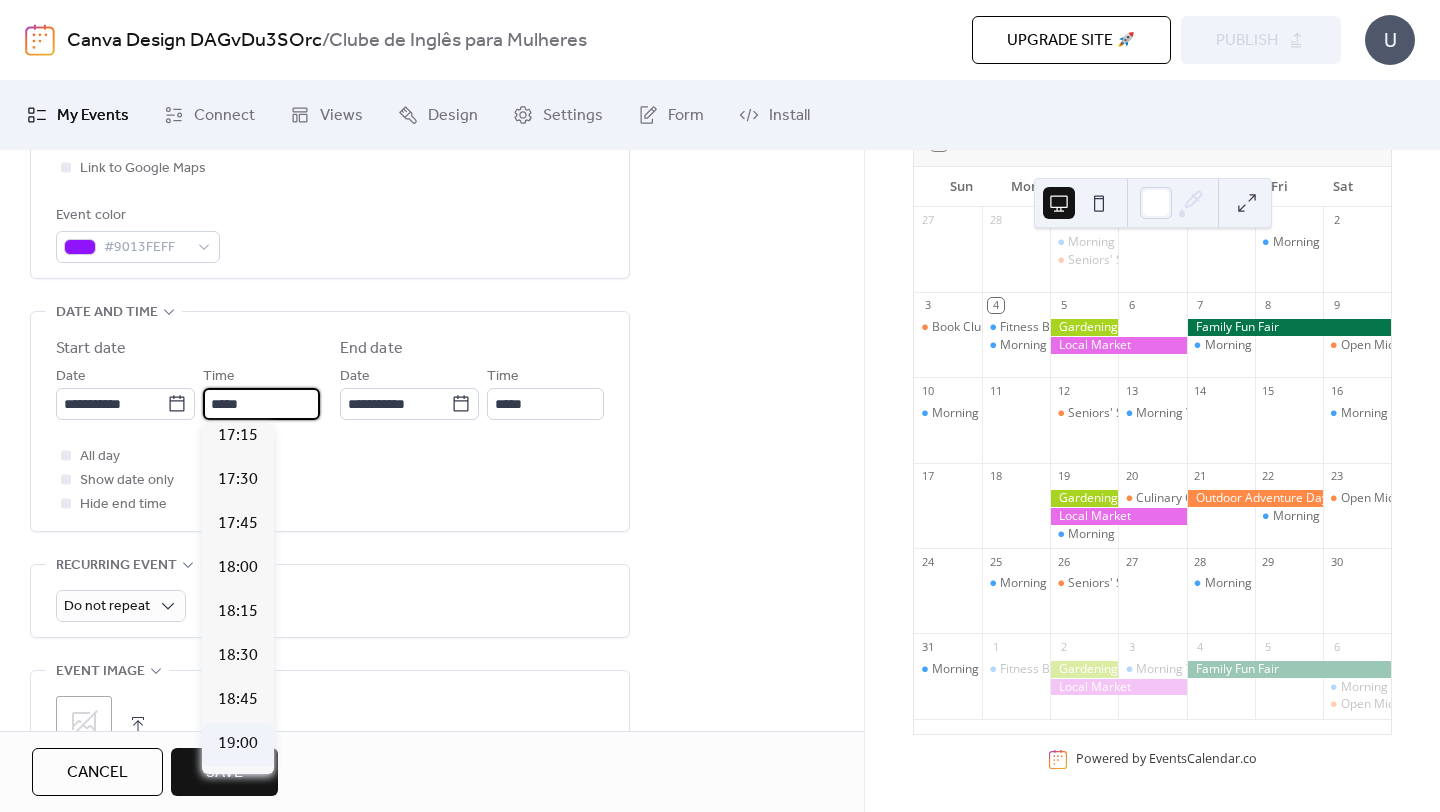 type on "*****" 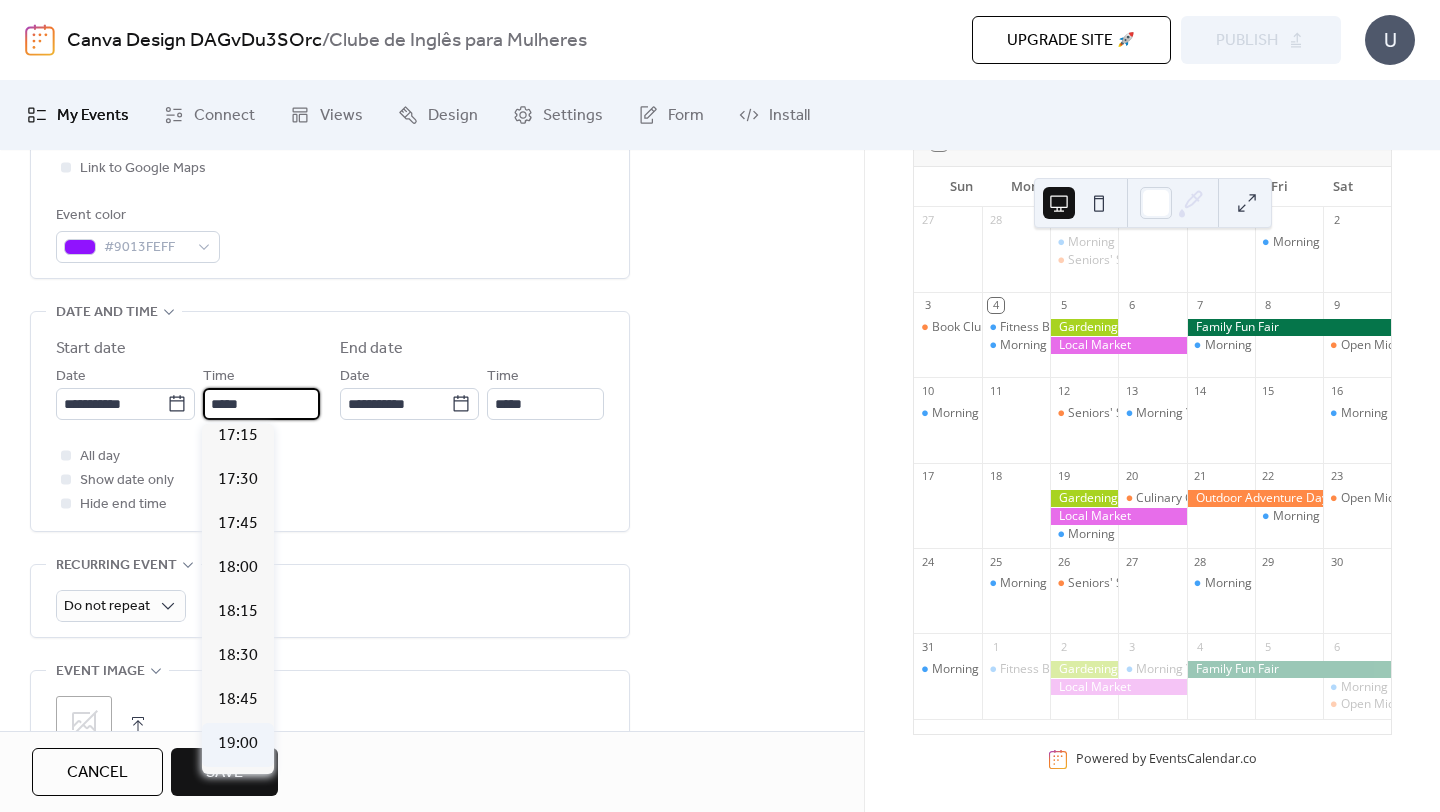 type on "*****" 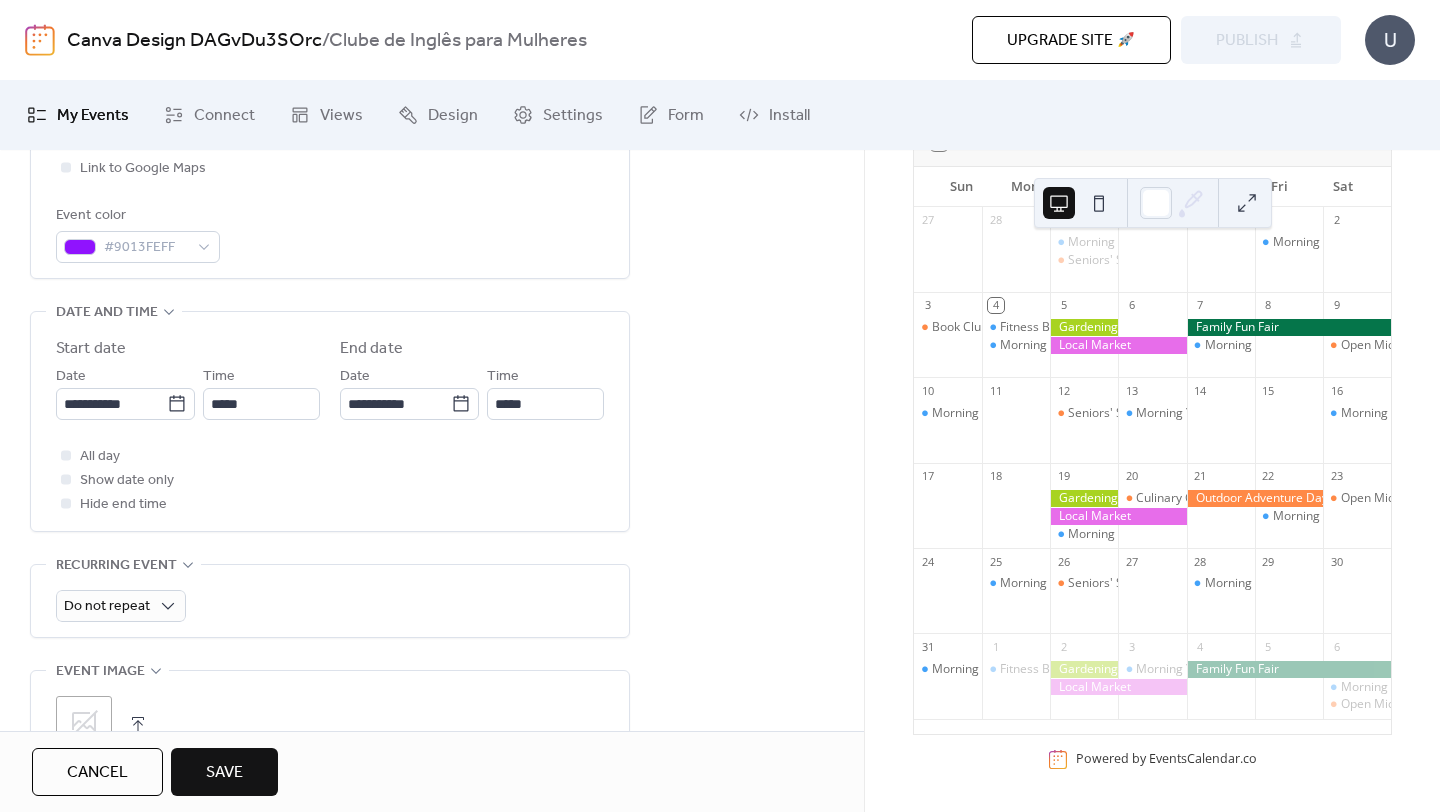 click on "All day Show date only Hide end time" at bounding box center [330, 480] 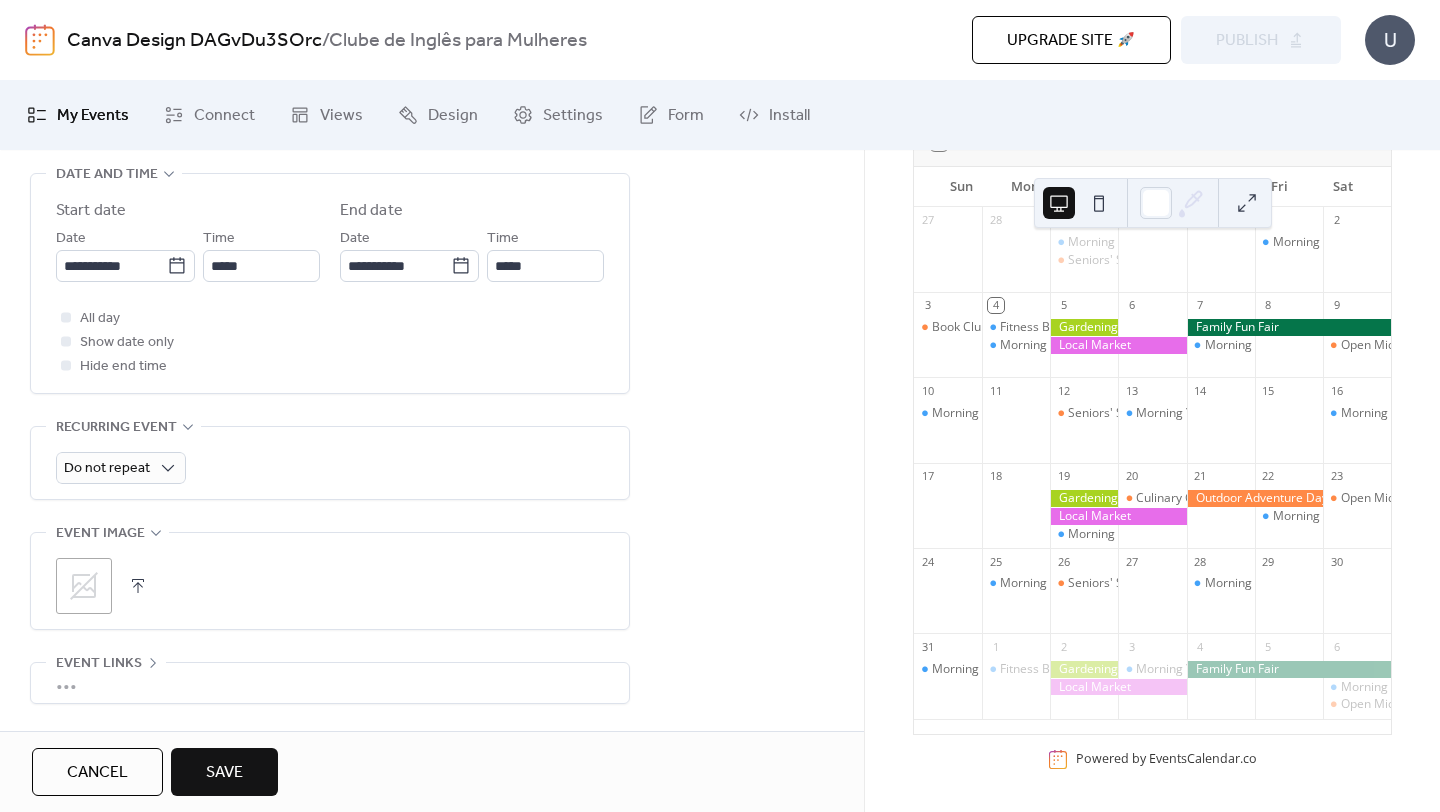 scroll, scrollTop: 693, scrollLeft: 0, axis: vertical 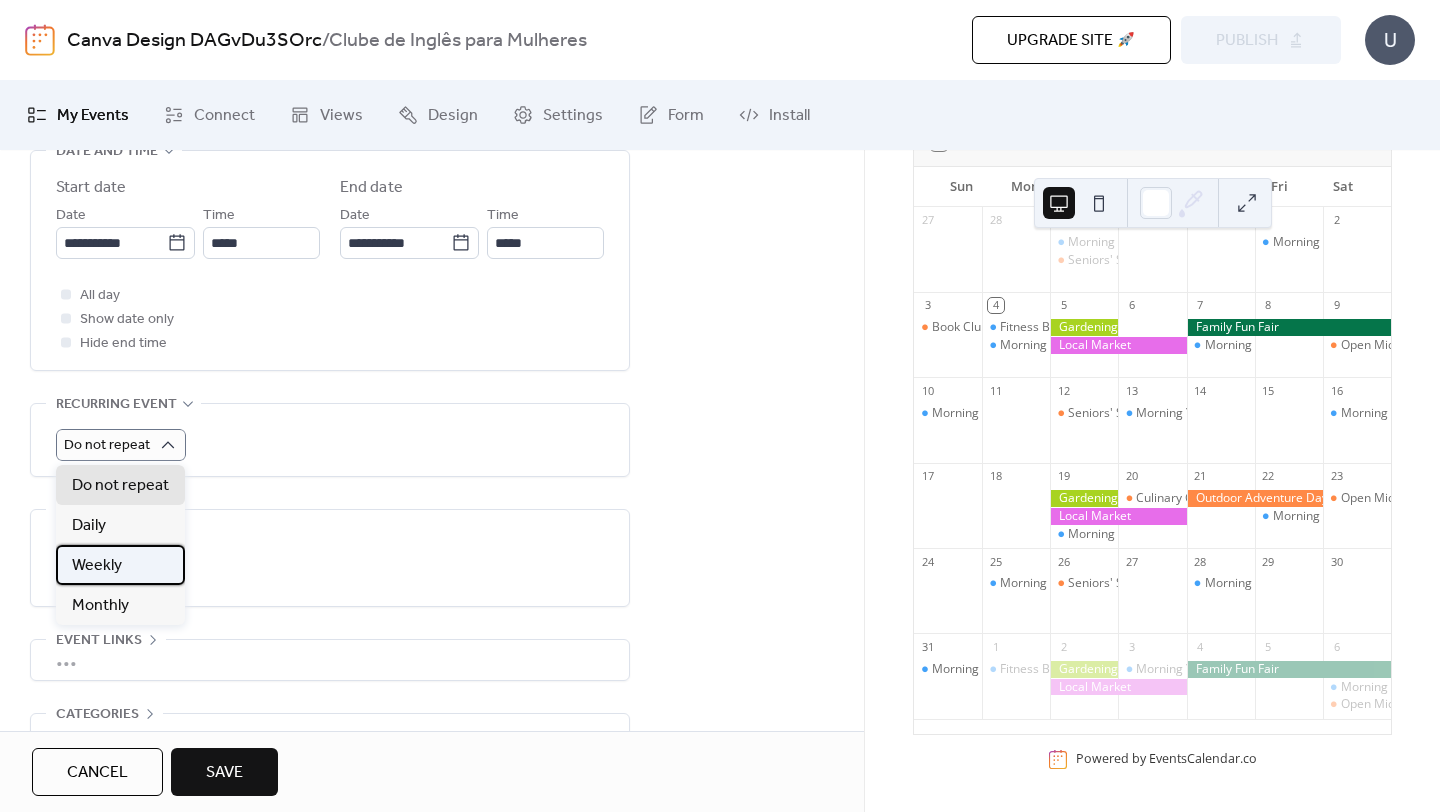 click on "Weekly" at bounding box center [120, 565] 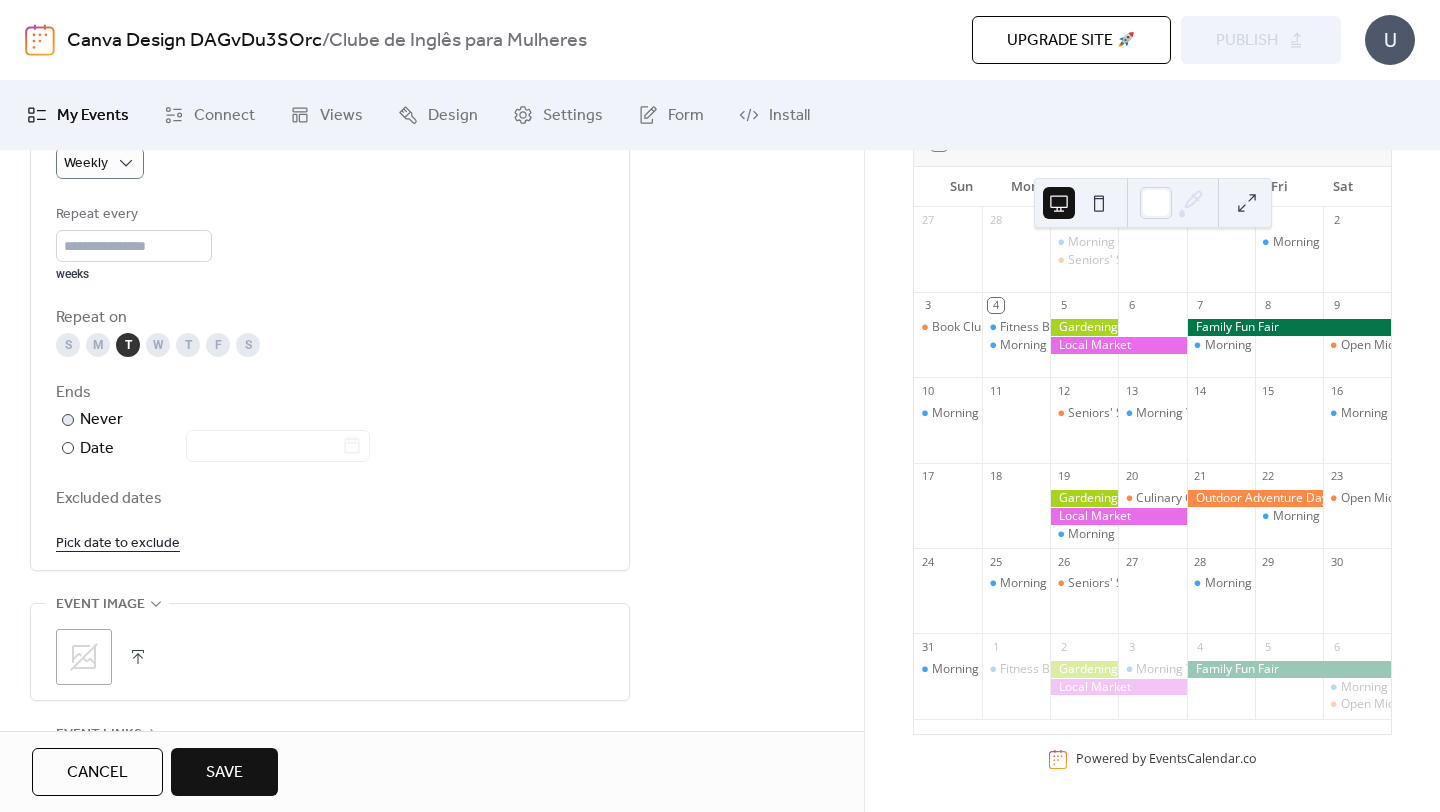 scroll, scrollTop: 980, scrollLeft: 0, axis: vertical 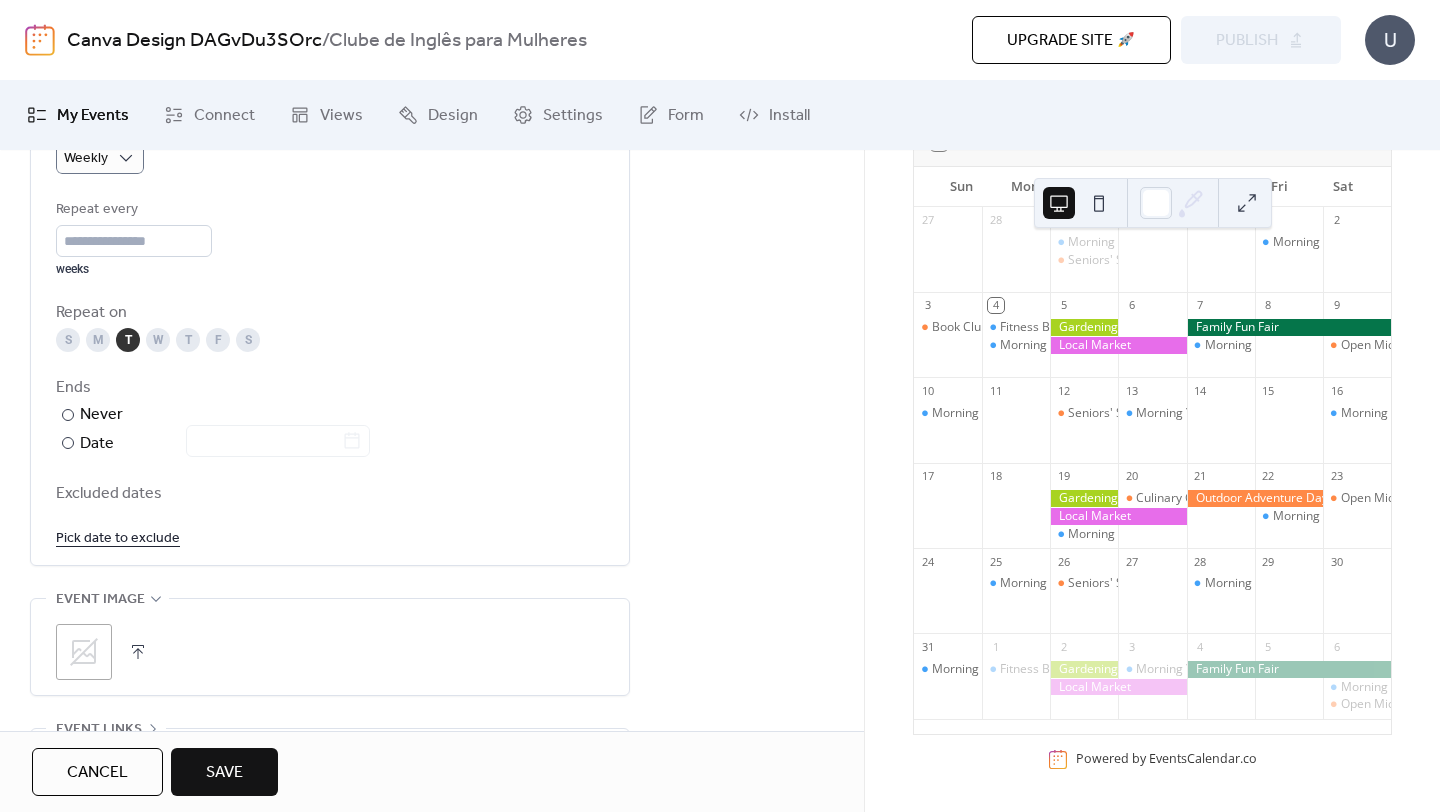 click on "T" at bounding box center (188, 340) 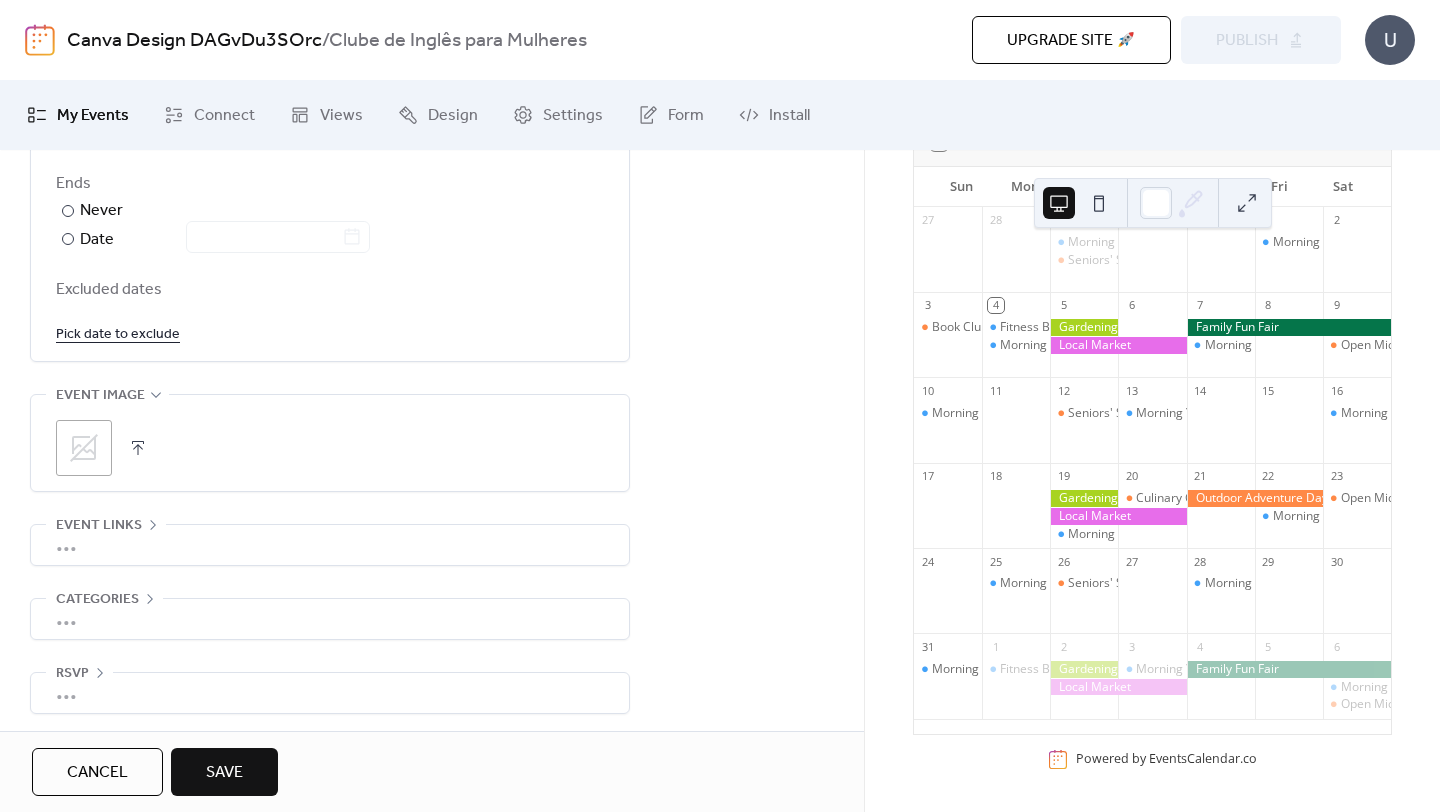 scroll, scrollTop: 1190, scrollLeft: 0, axis: vertical 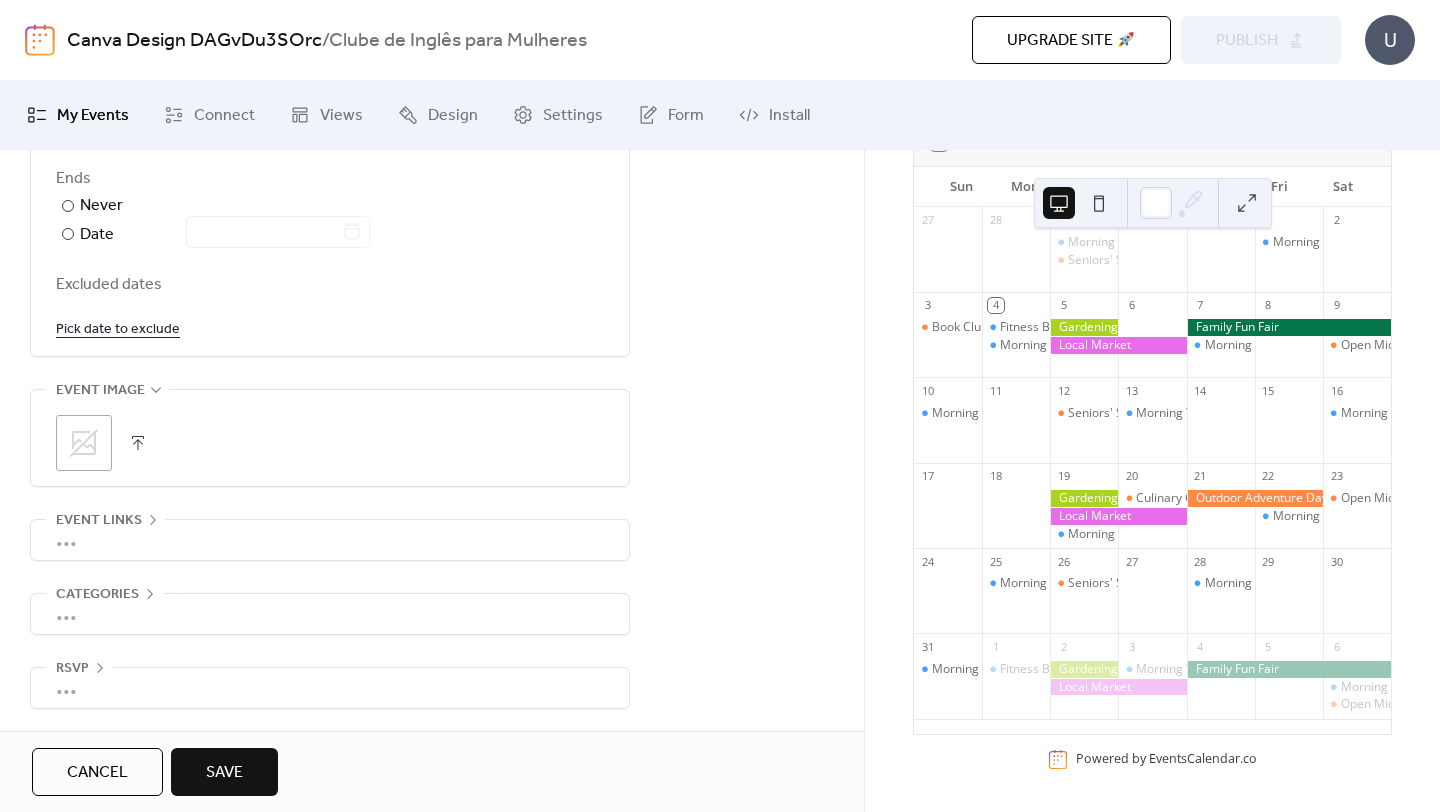click on "•••" at bounding box center [330, 540] 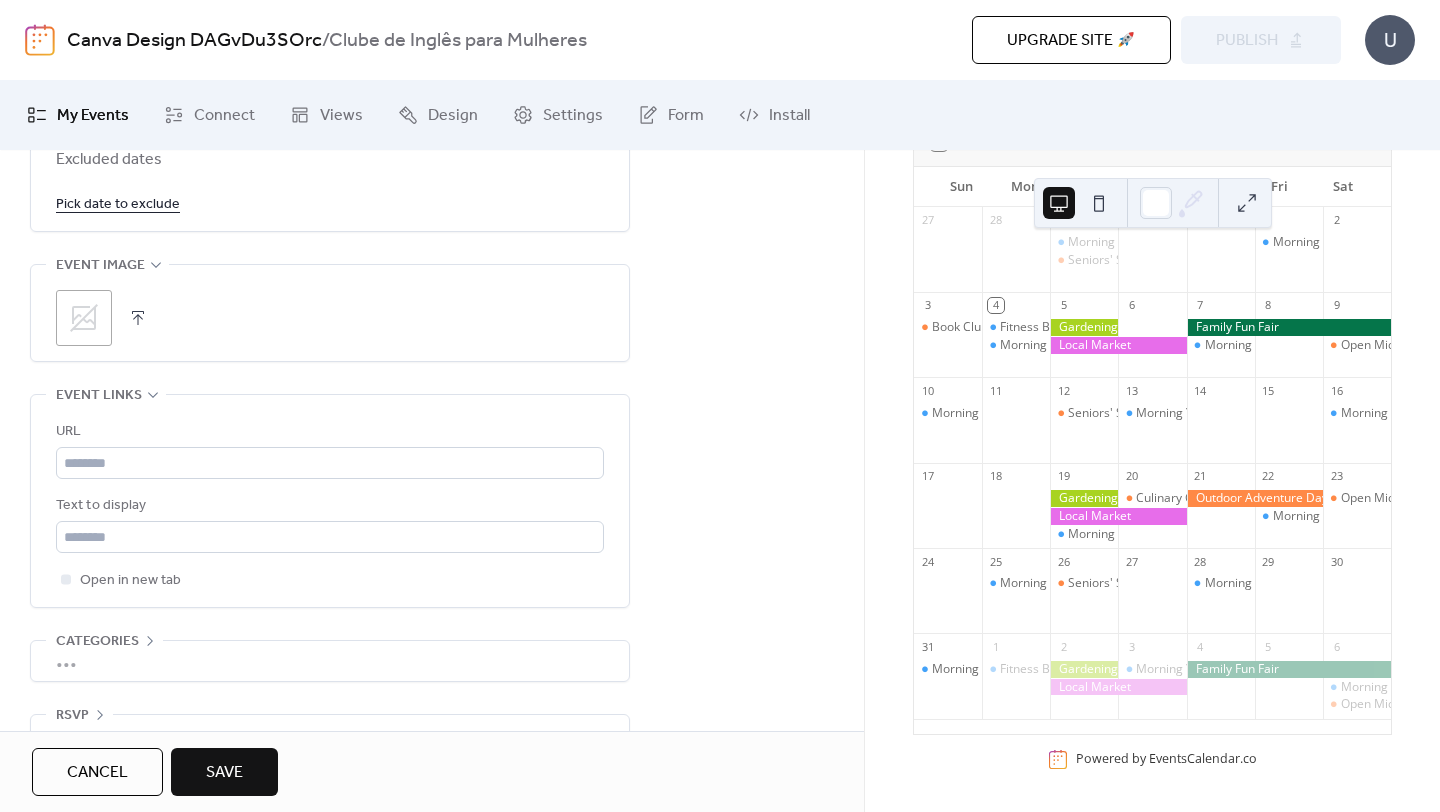scroll, scrollTop: 1362, scrollLeft: 0, axis: vertical 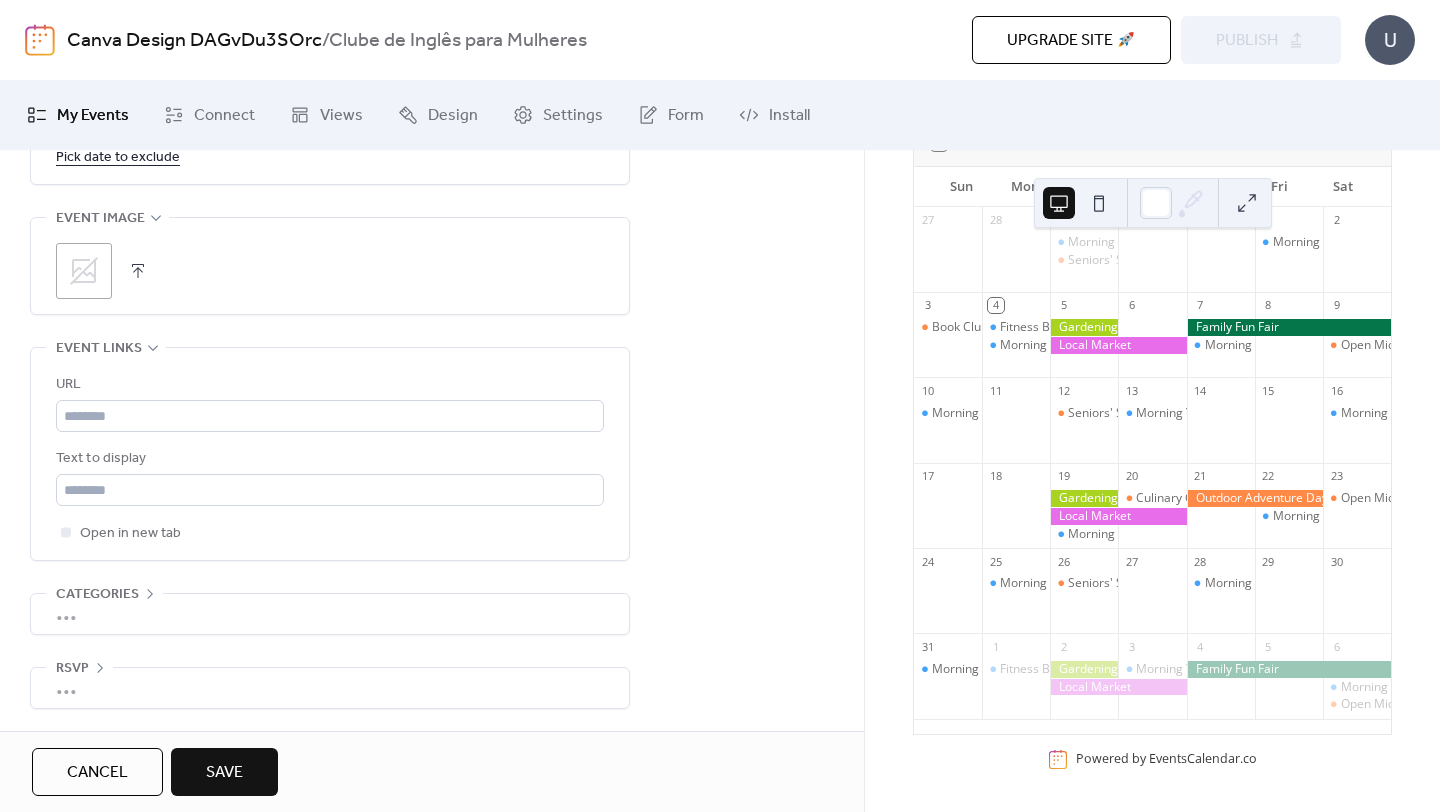 click on "•••" at bounding box center (330, 614) 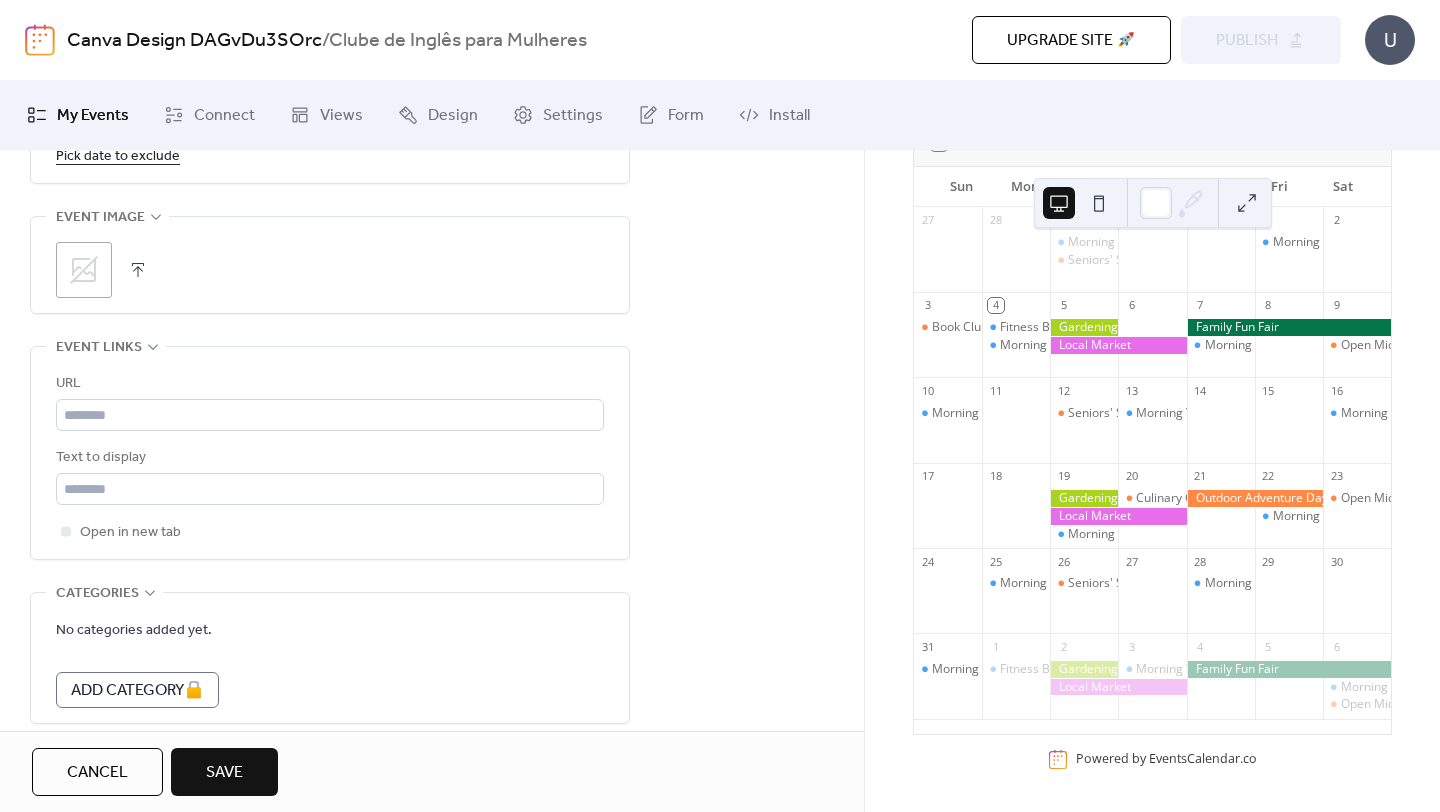 scroll, scrollTop: 1452, scrollLeft: 0, axis: vertical 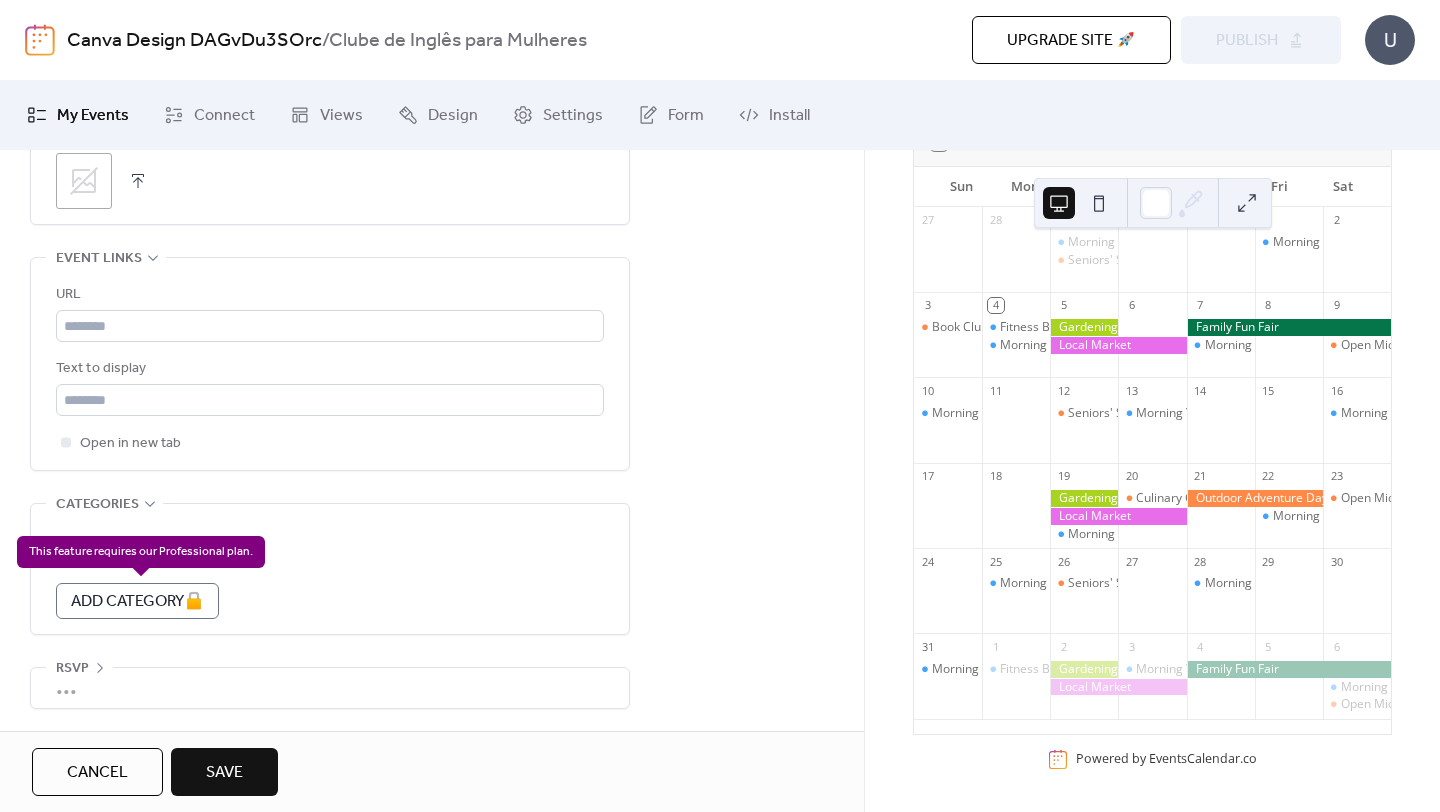 click on "Add Category  🔒" at bounding box center [137, 601] 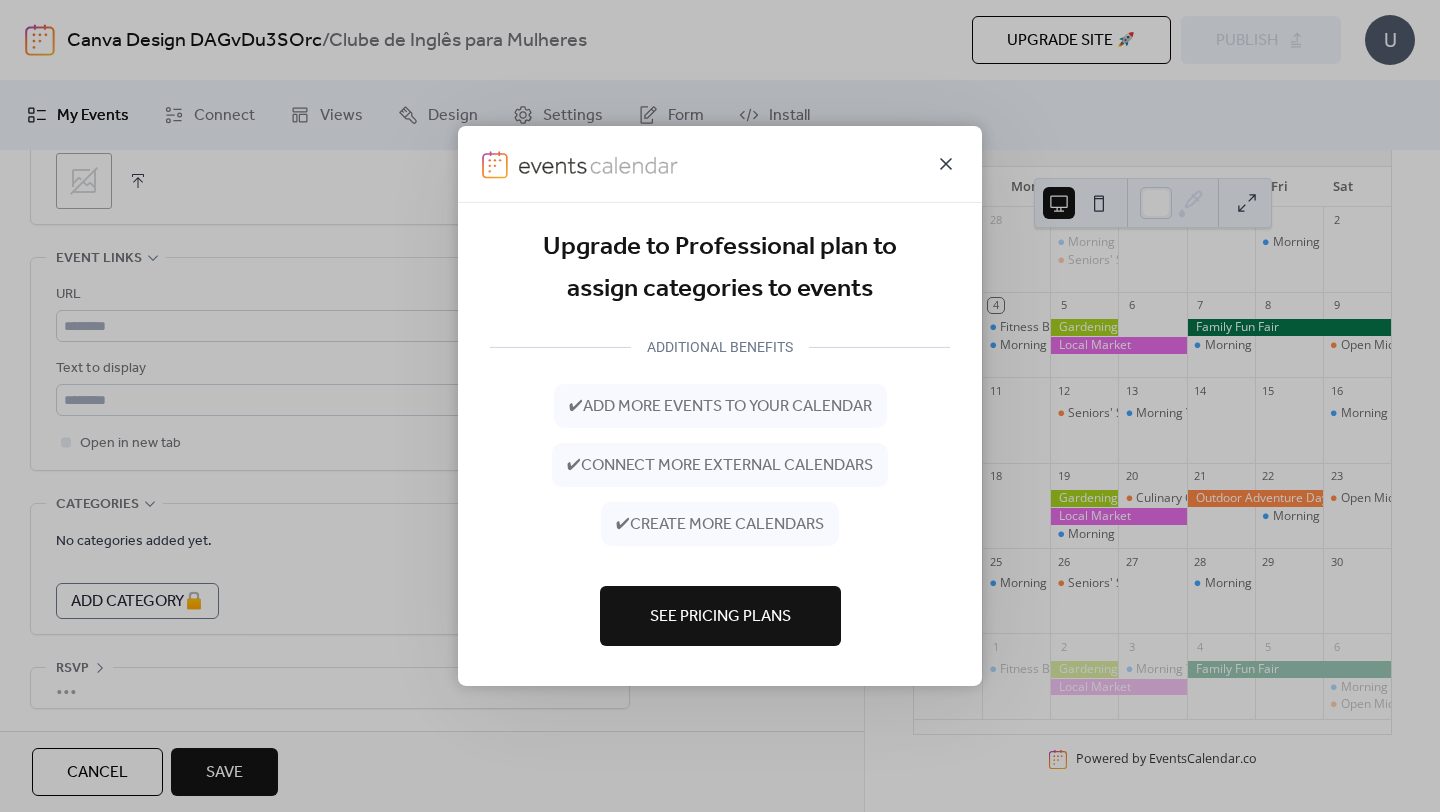 click 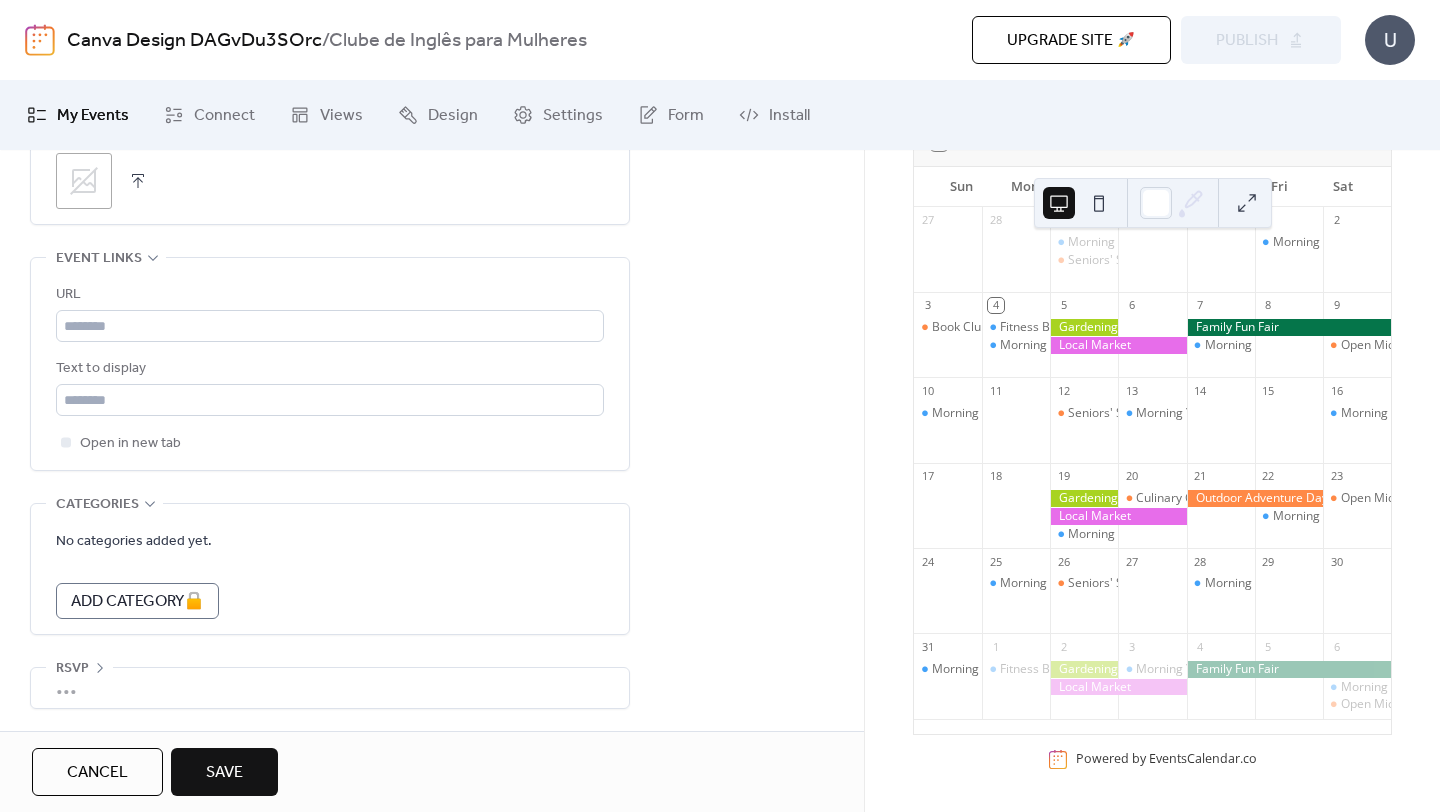 click on "•••" at bounding box center (330, 688) 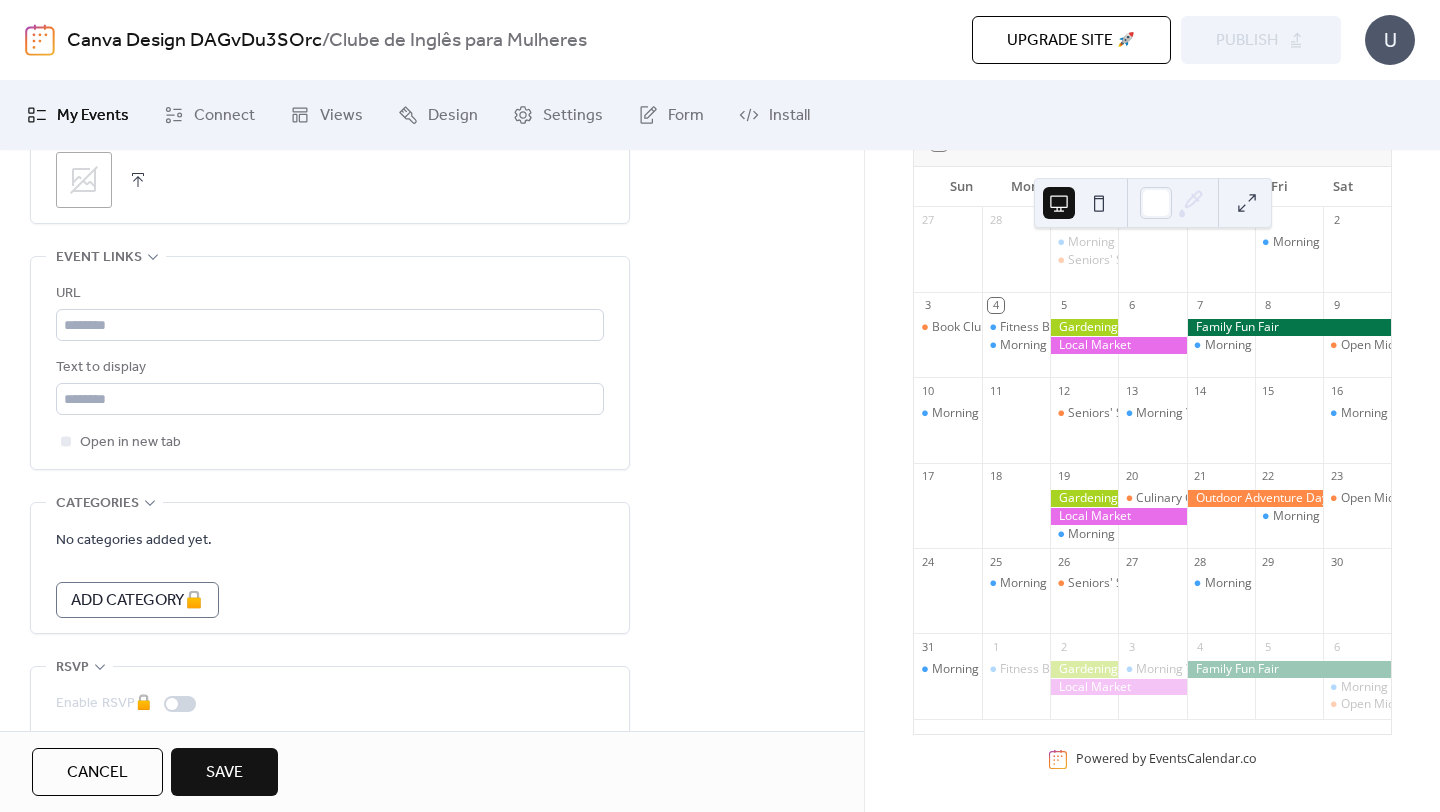 scroll, scrollTop: 1524, scrollLeft: 0, axis: vertical 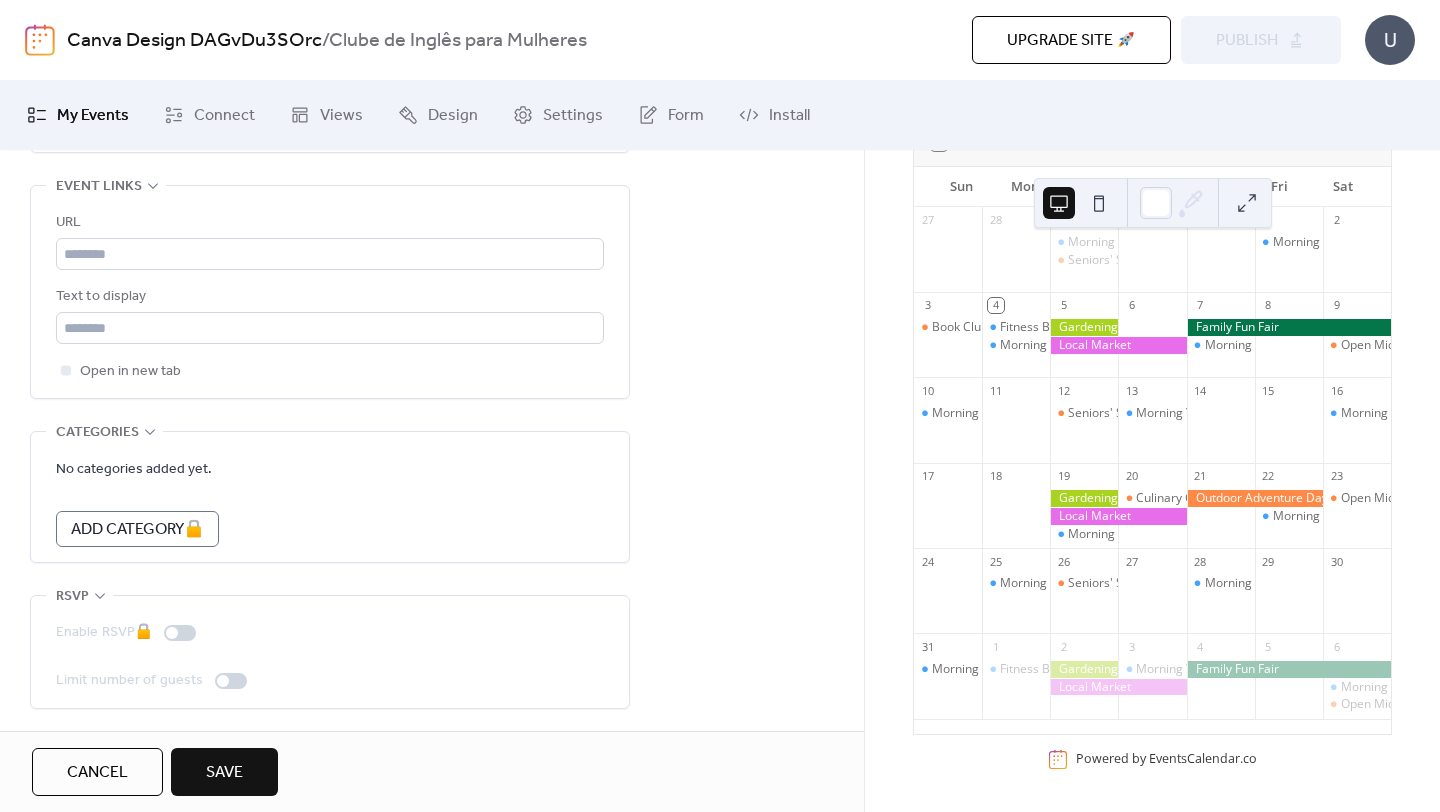 click on "URL" at bounding box center [328, 223] 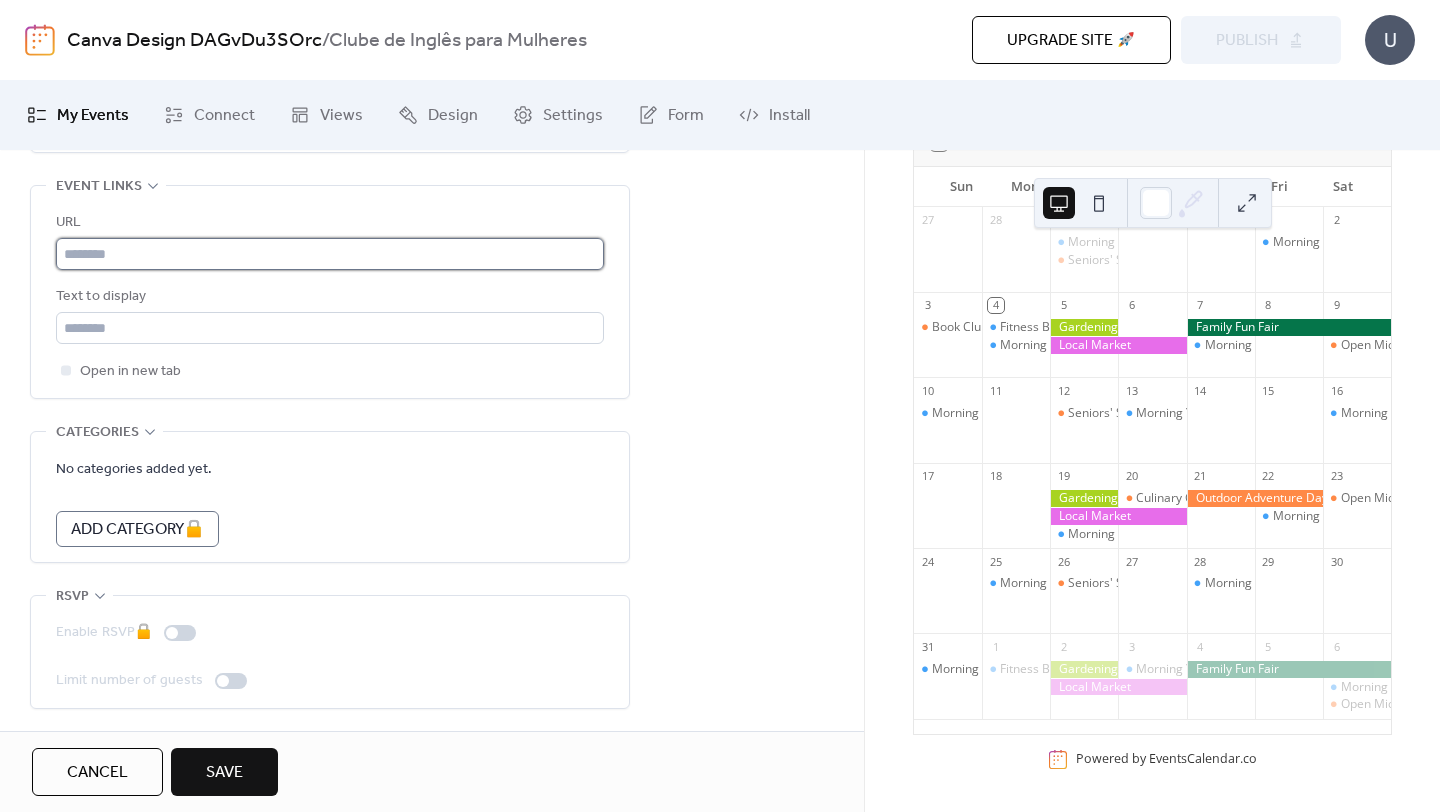 click at bounding box center (330, 254) 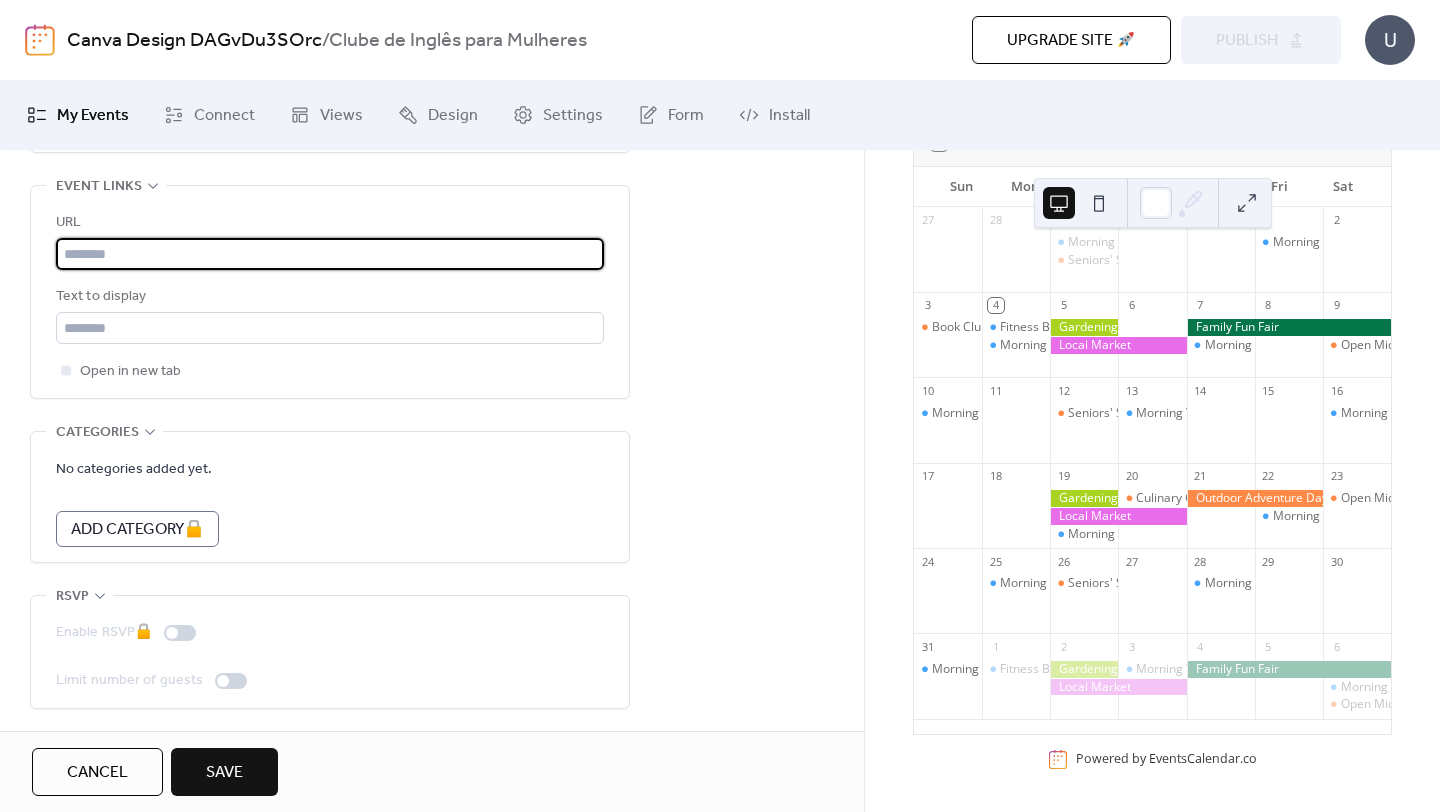 click at bounding box center (330, 254) 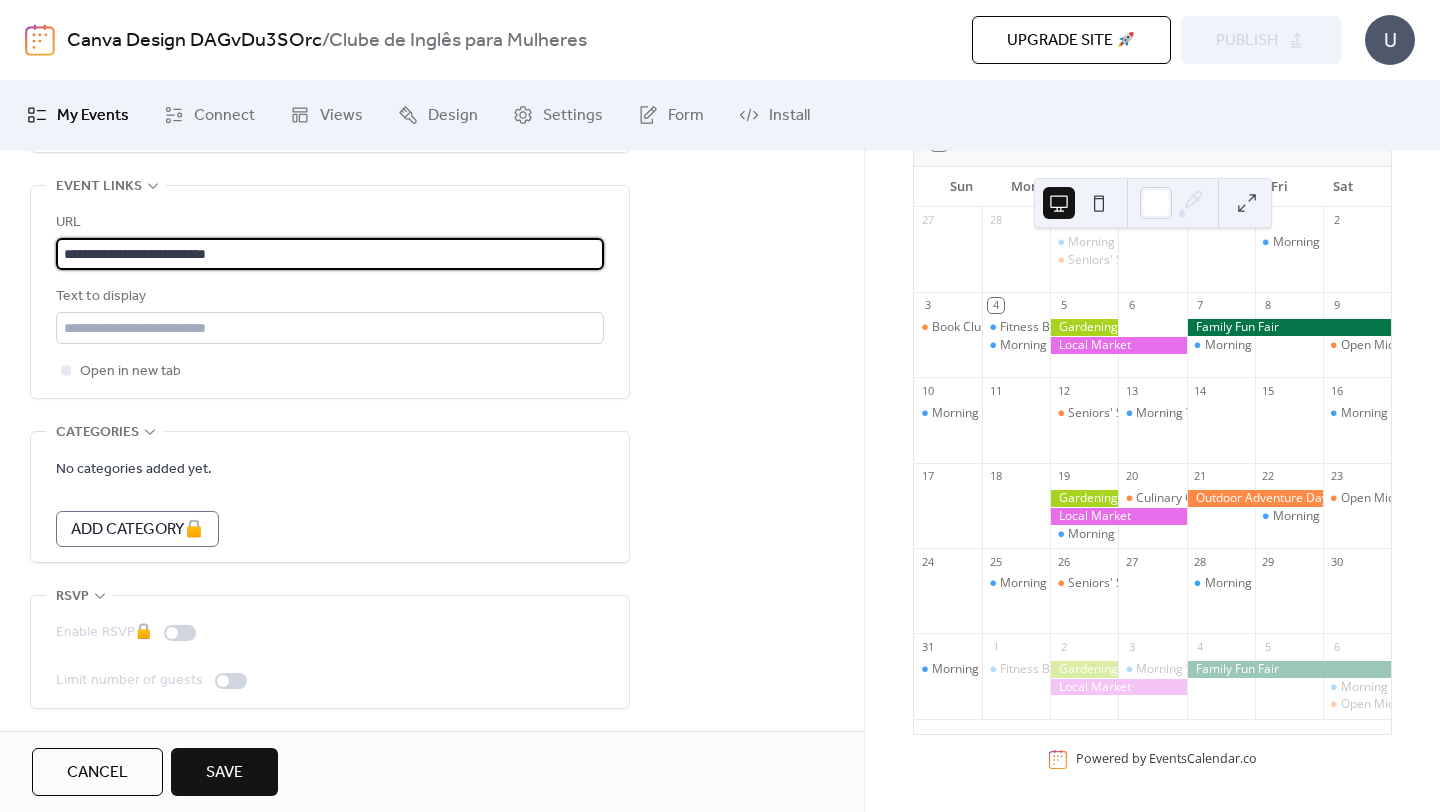 type on "**********" 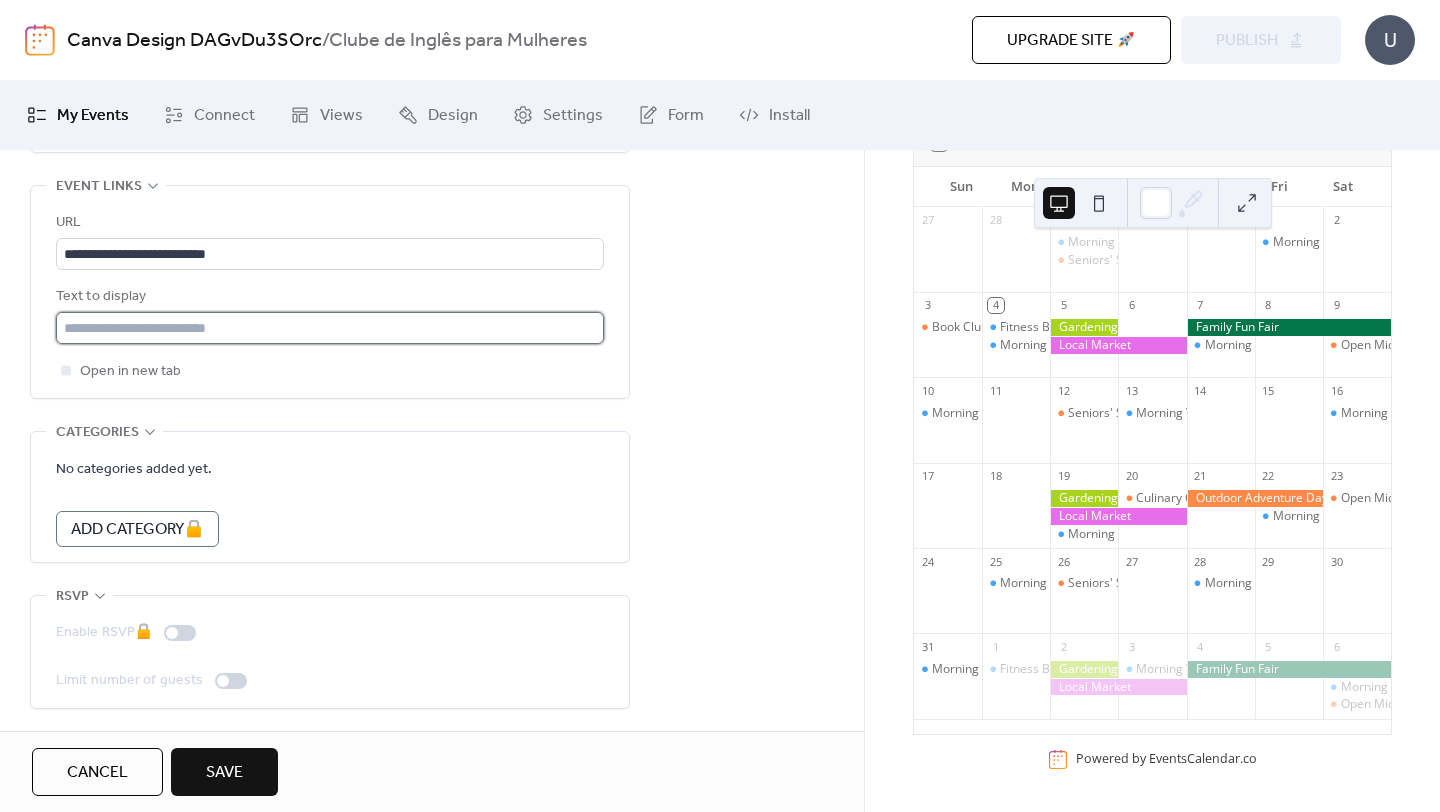 click at bounding box center (330, 328) 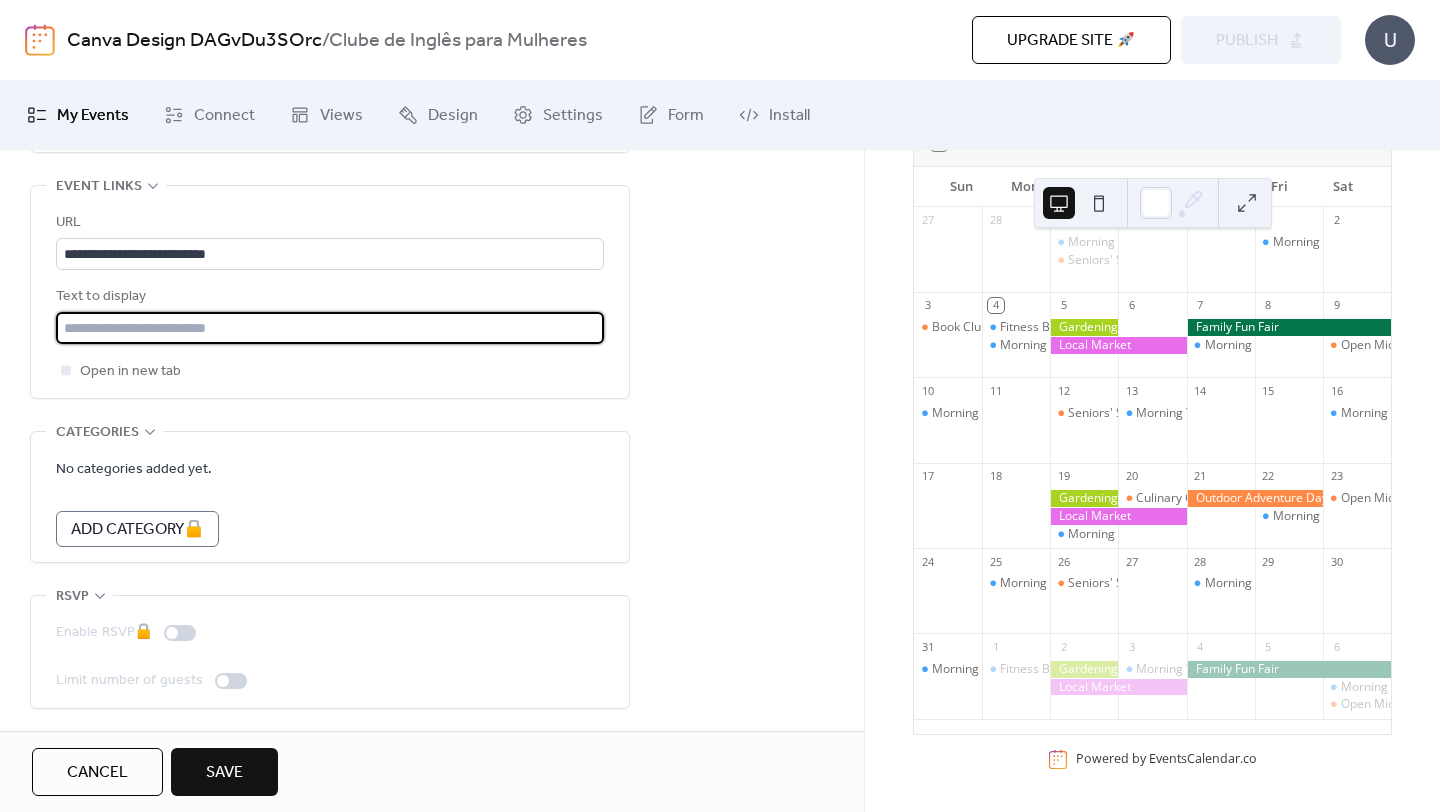 click at bounding box center [330, 328] 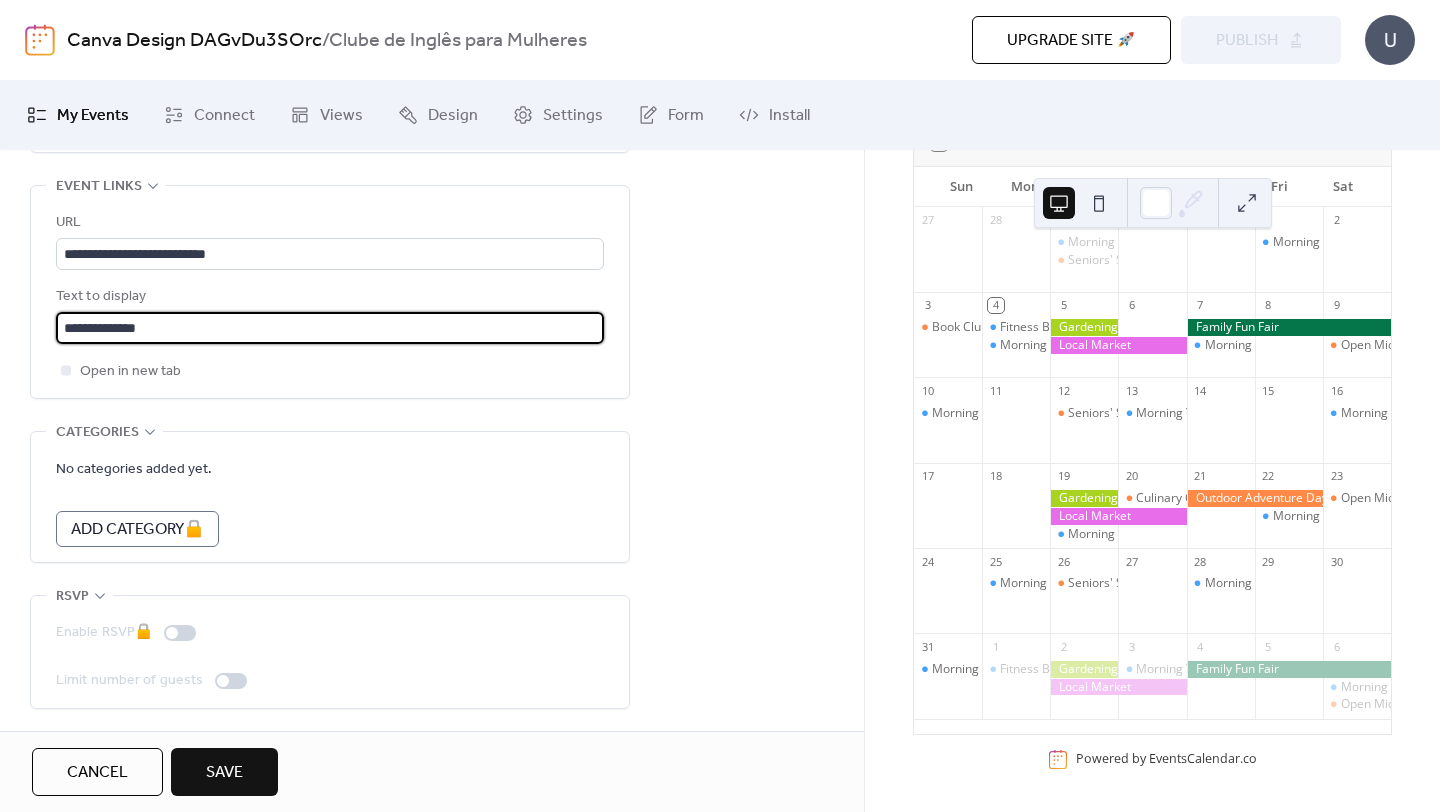 type on "**********" 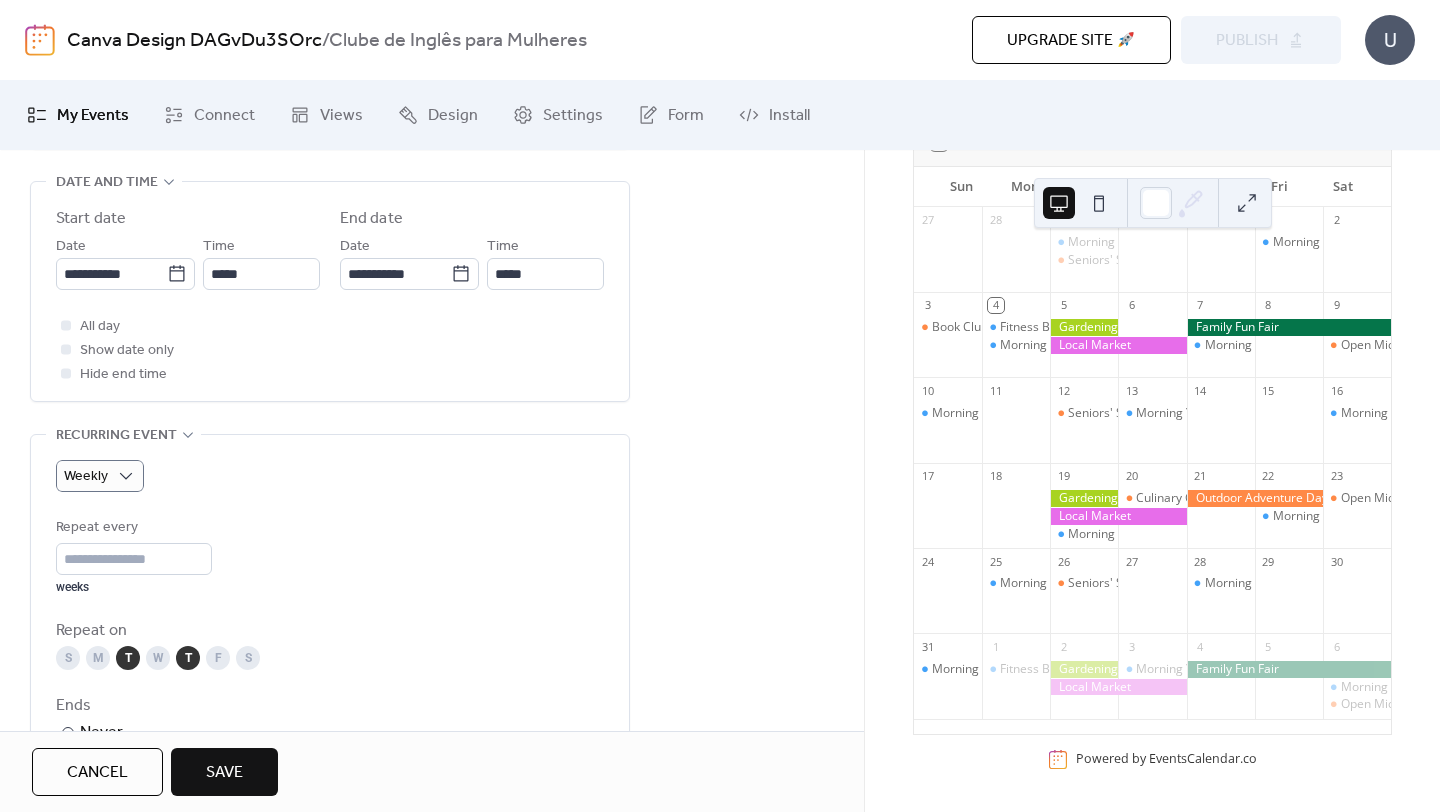 scroll, scrollTop: 656, scrollLeft: 0, axis: vertical 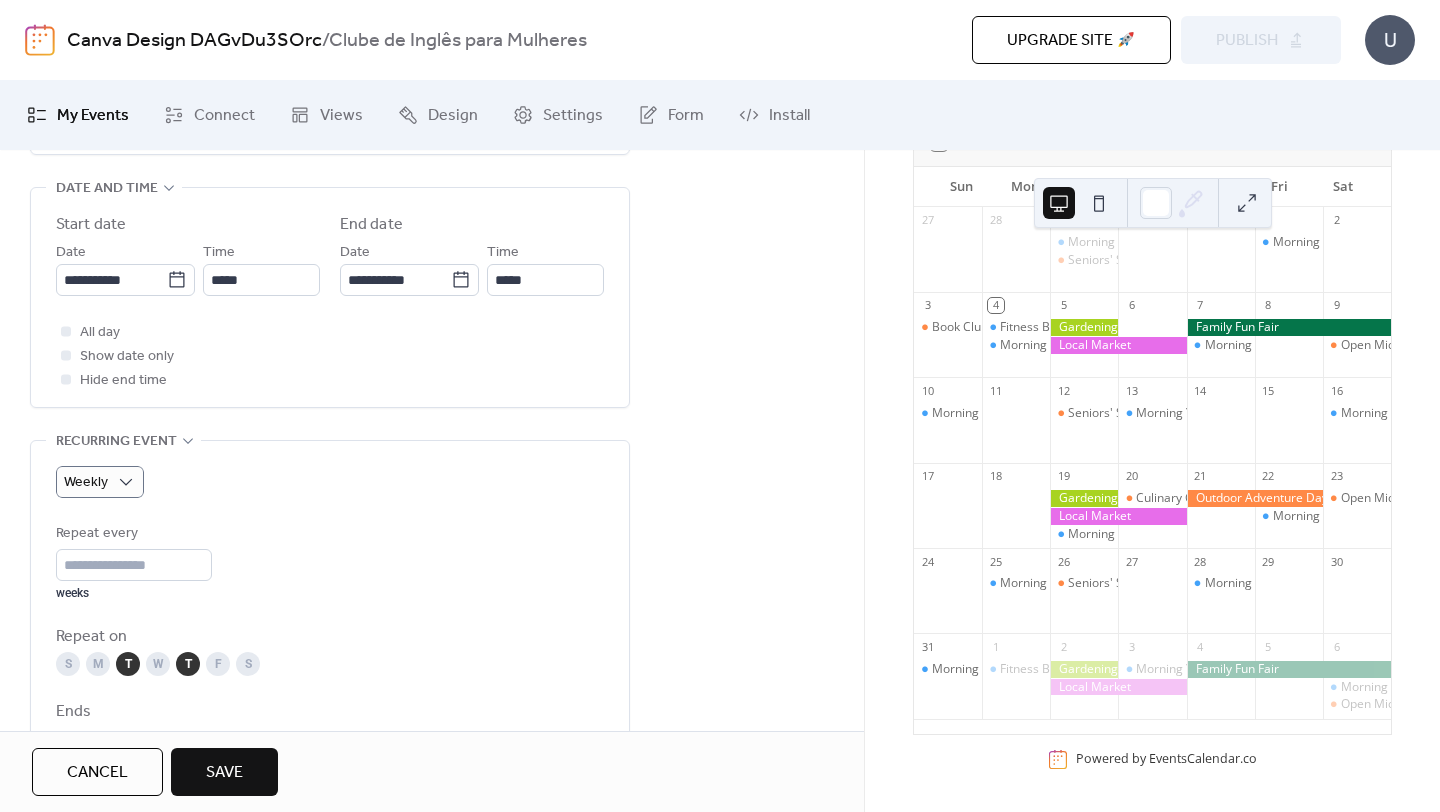 click on "Save" at bounding box center (224, 773) 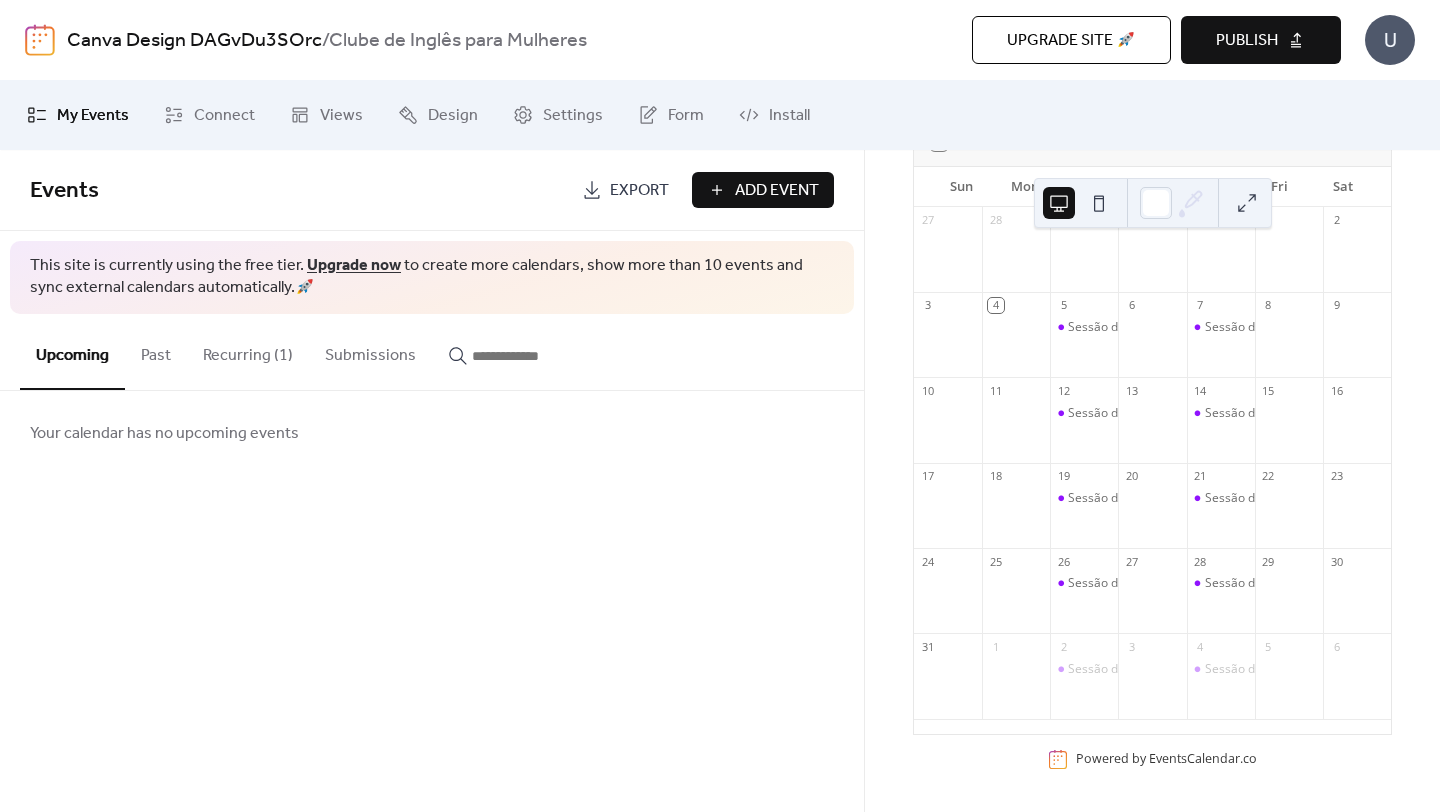 click at bounding box center [1247, 203] 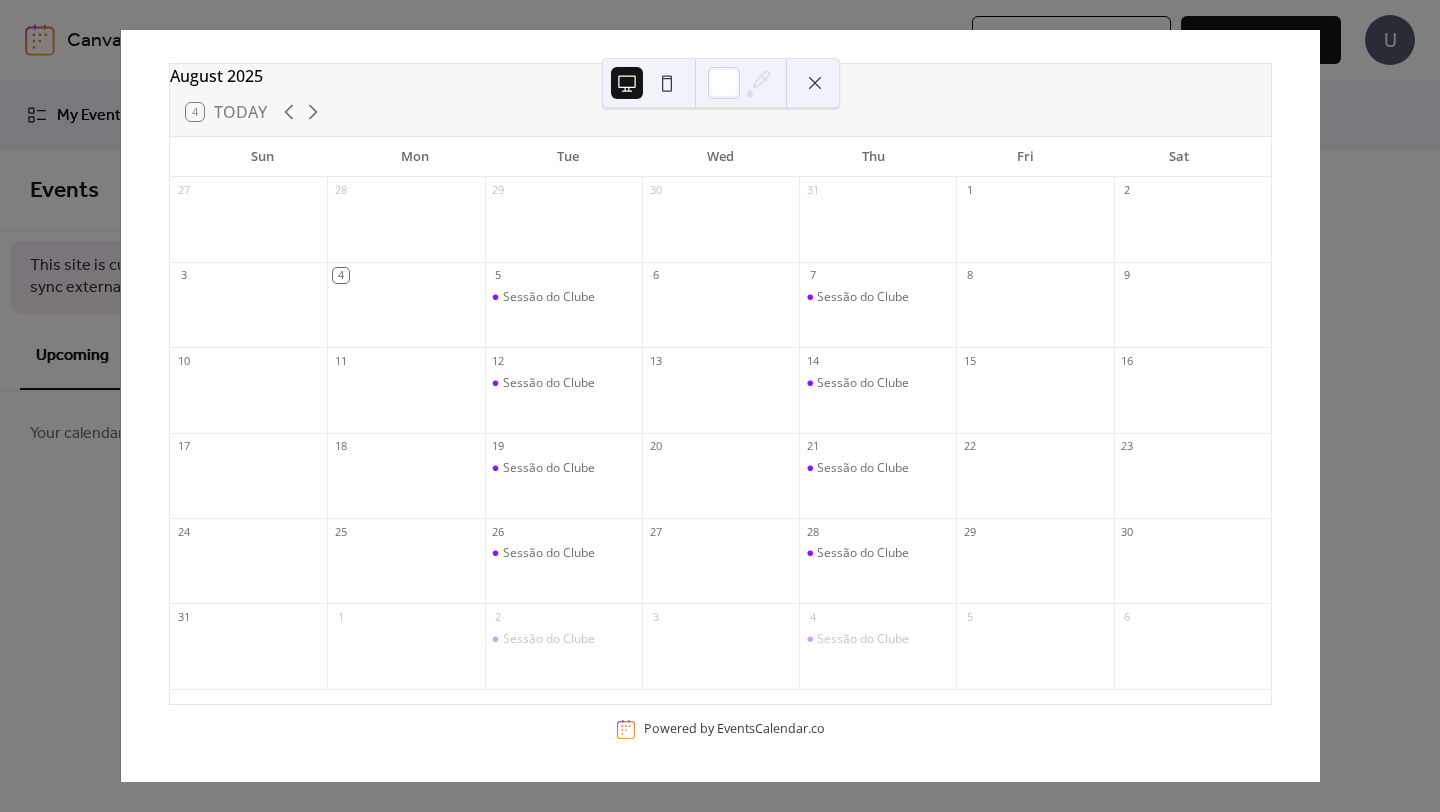 scroll, scrollTop: 49, scrollLeft: 0, axis: vertical 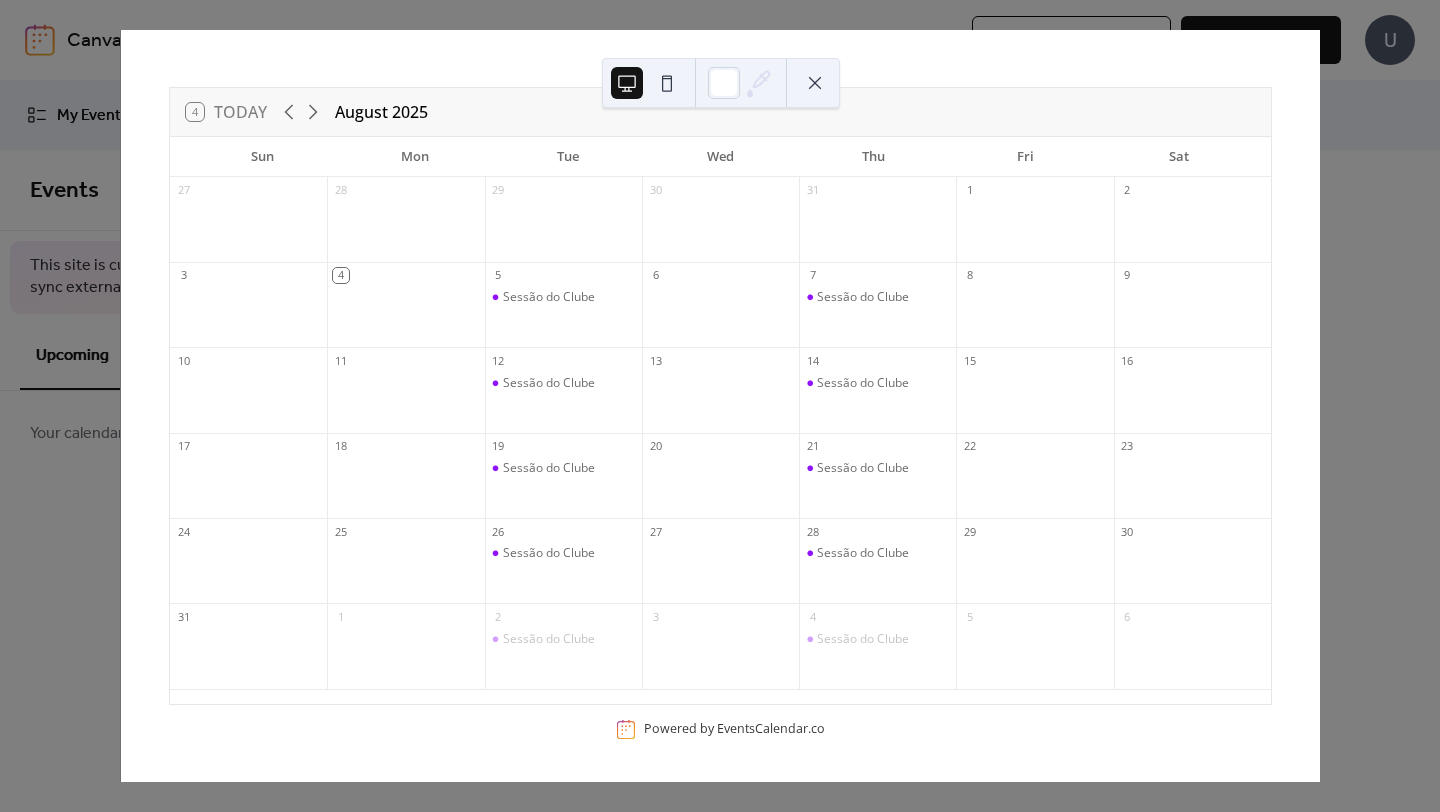click on "14" at bounding box center (877, 360) 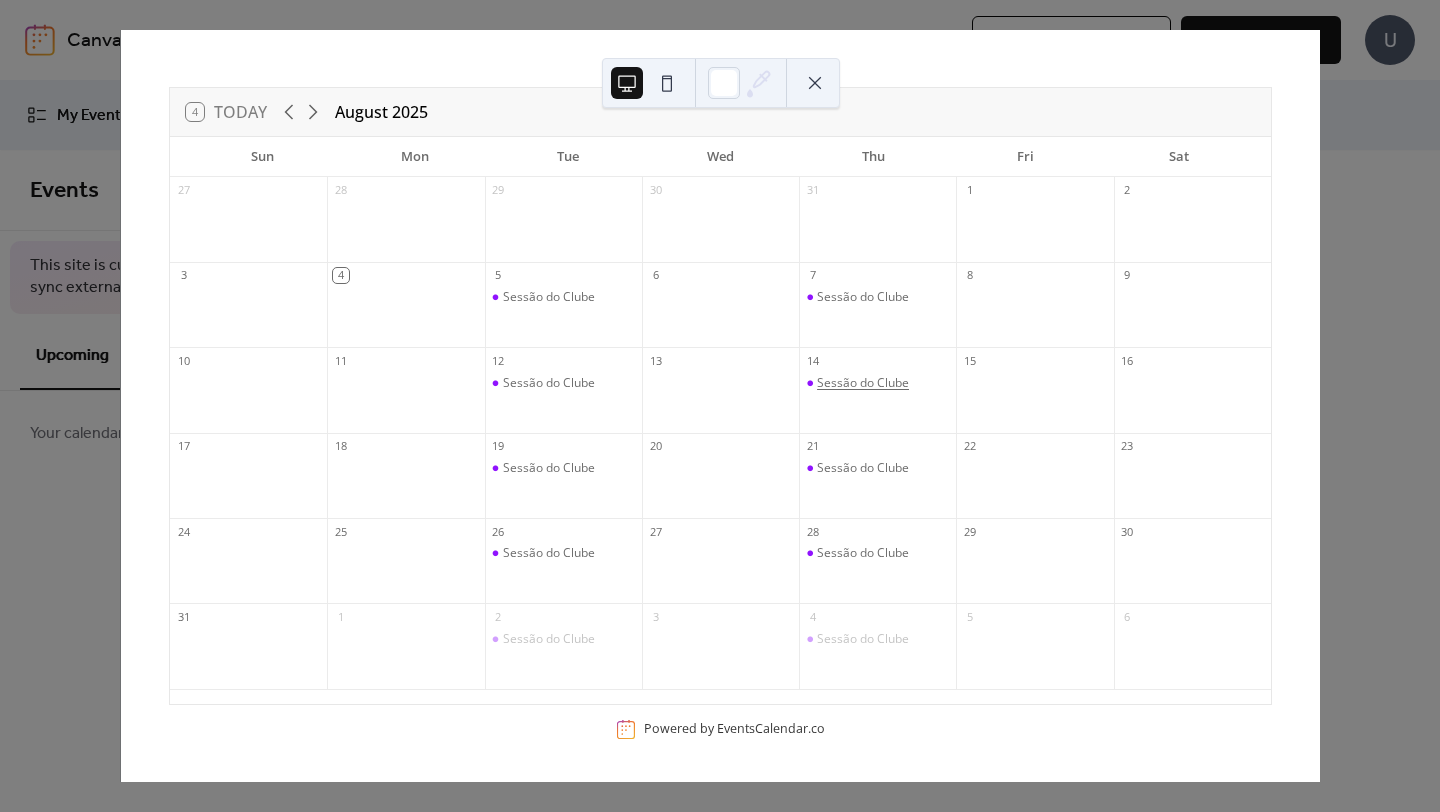 click on "Sessão do Clube" at bounding box center [863, 383] 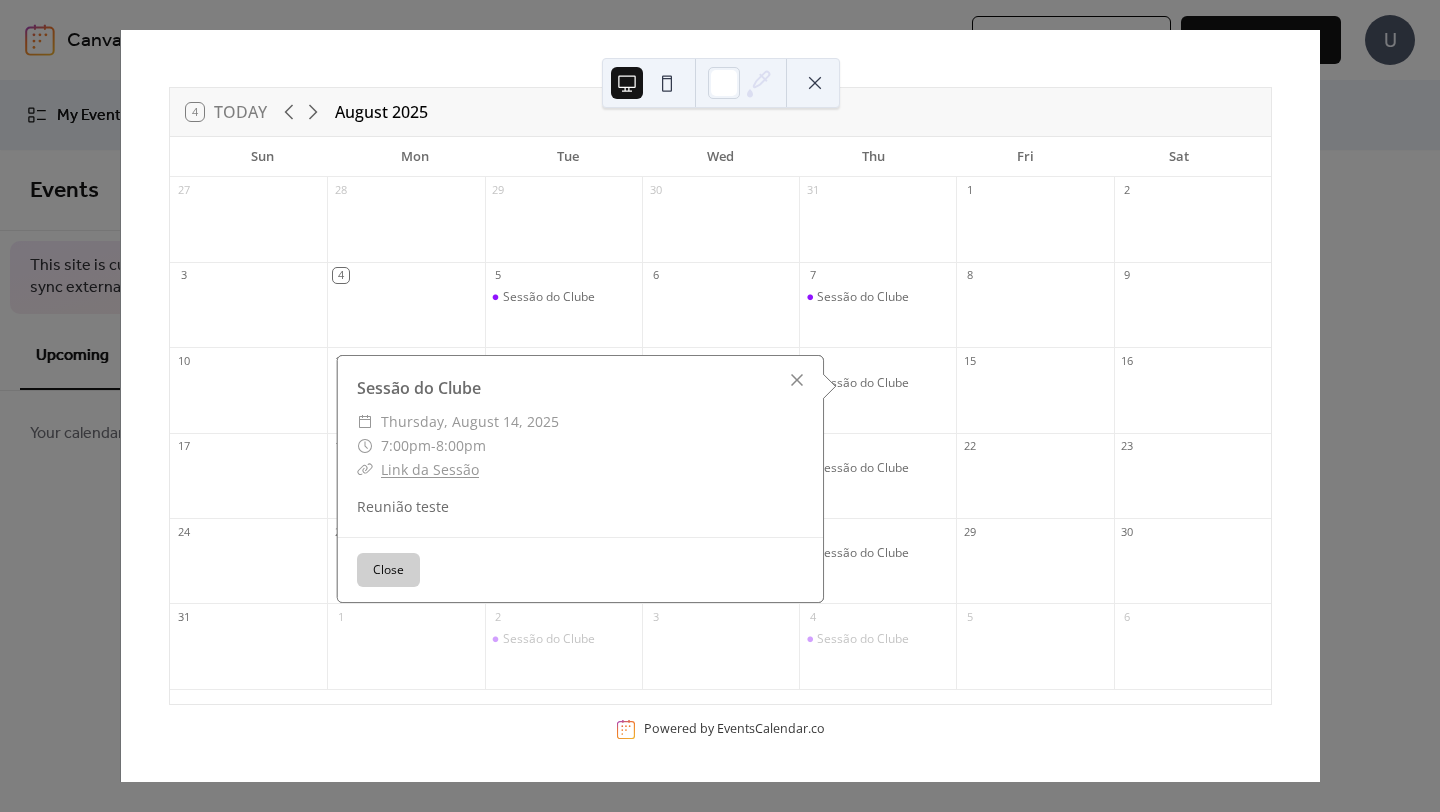 click on "Link da Sessão" at bounding box center [430, 469] 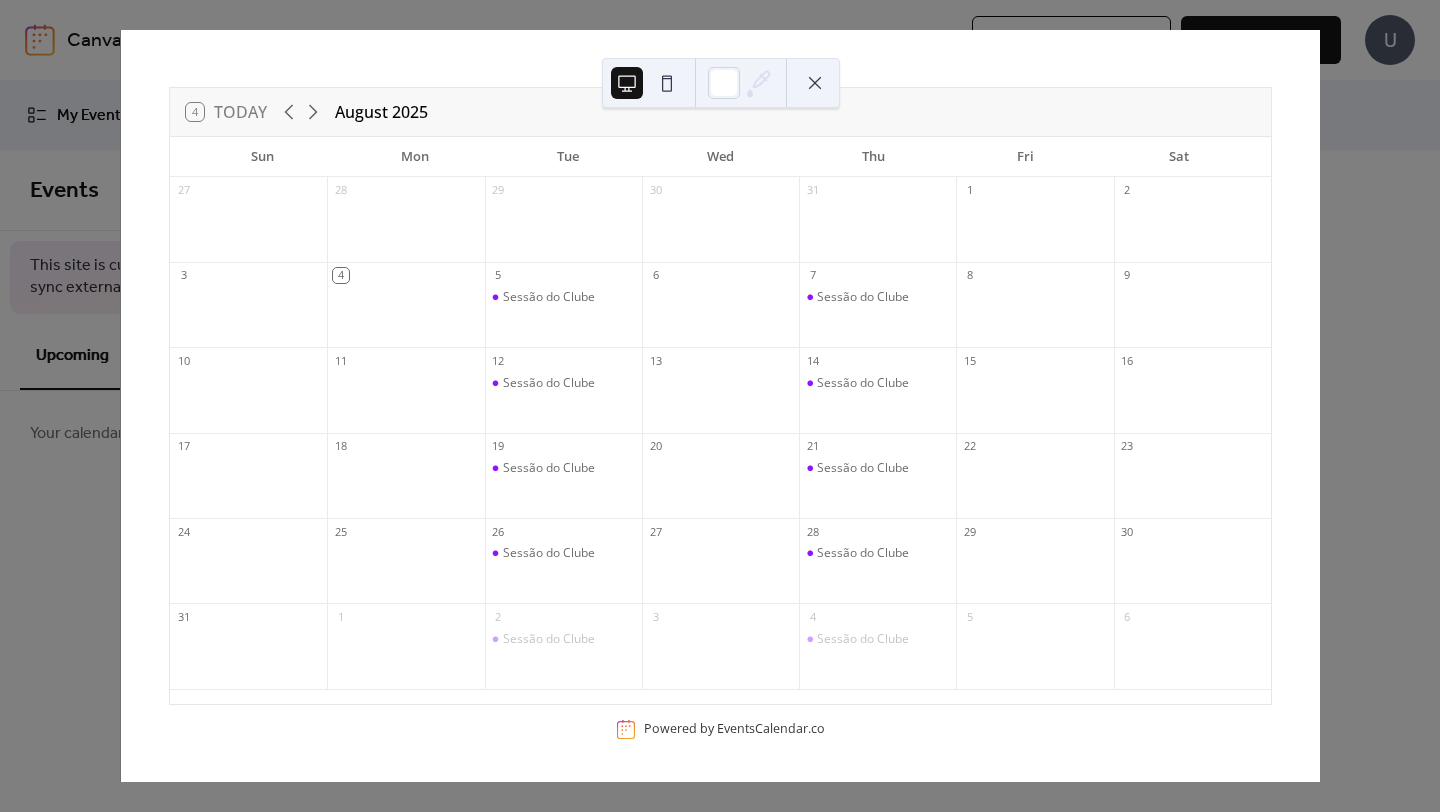 click at bounding box center (667, 83) 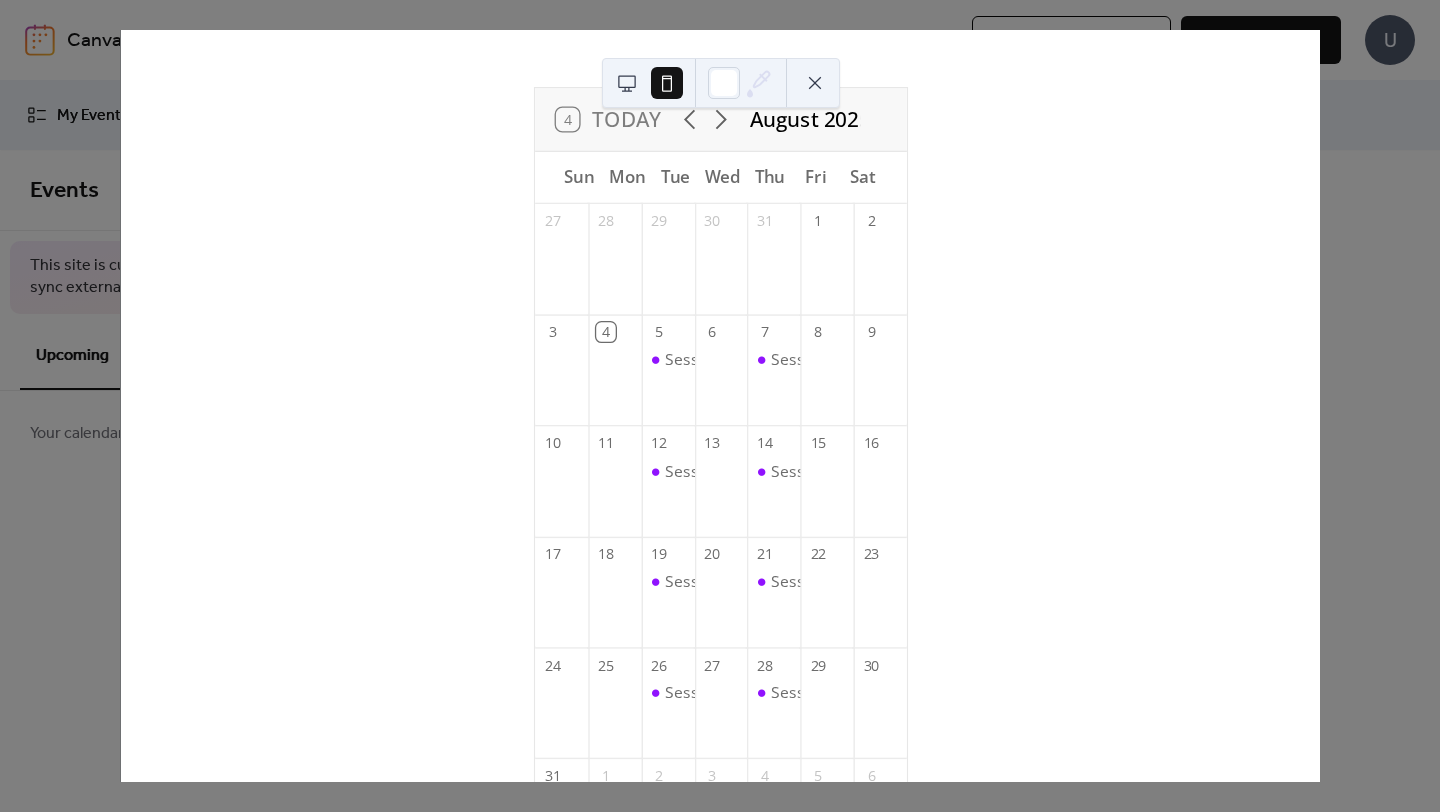scroll, scrollTop: 0, scrollLeft: 0, axis: both 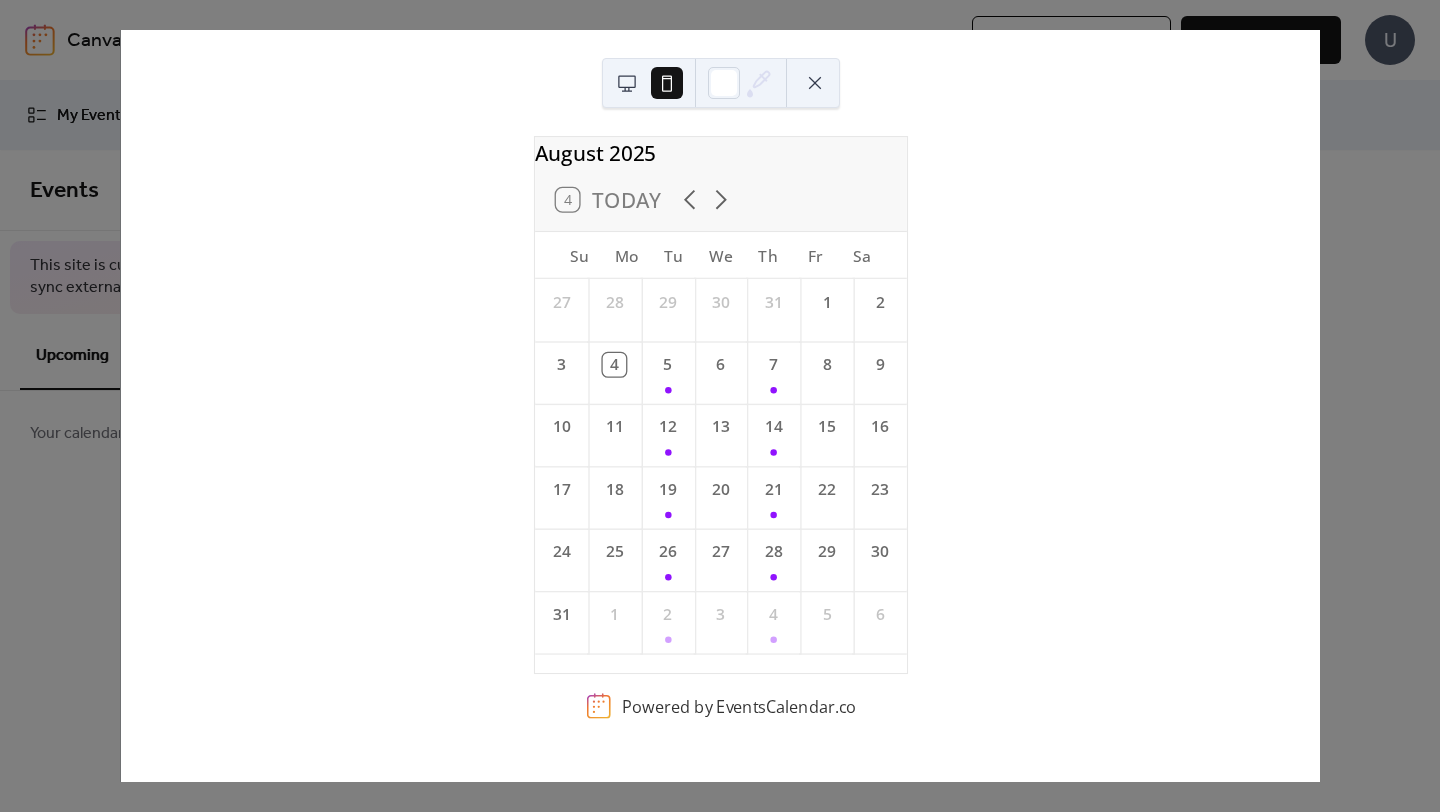click at bounding box center [627, 83] 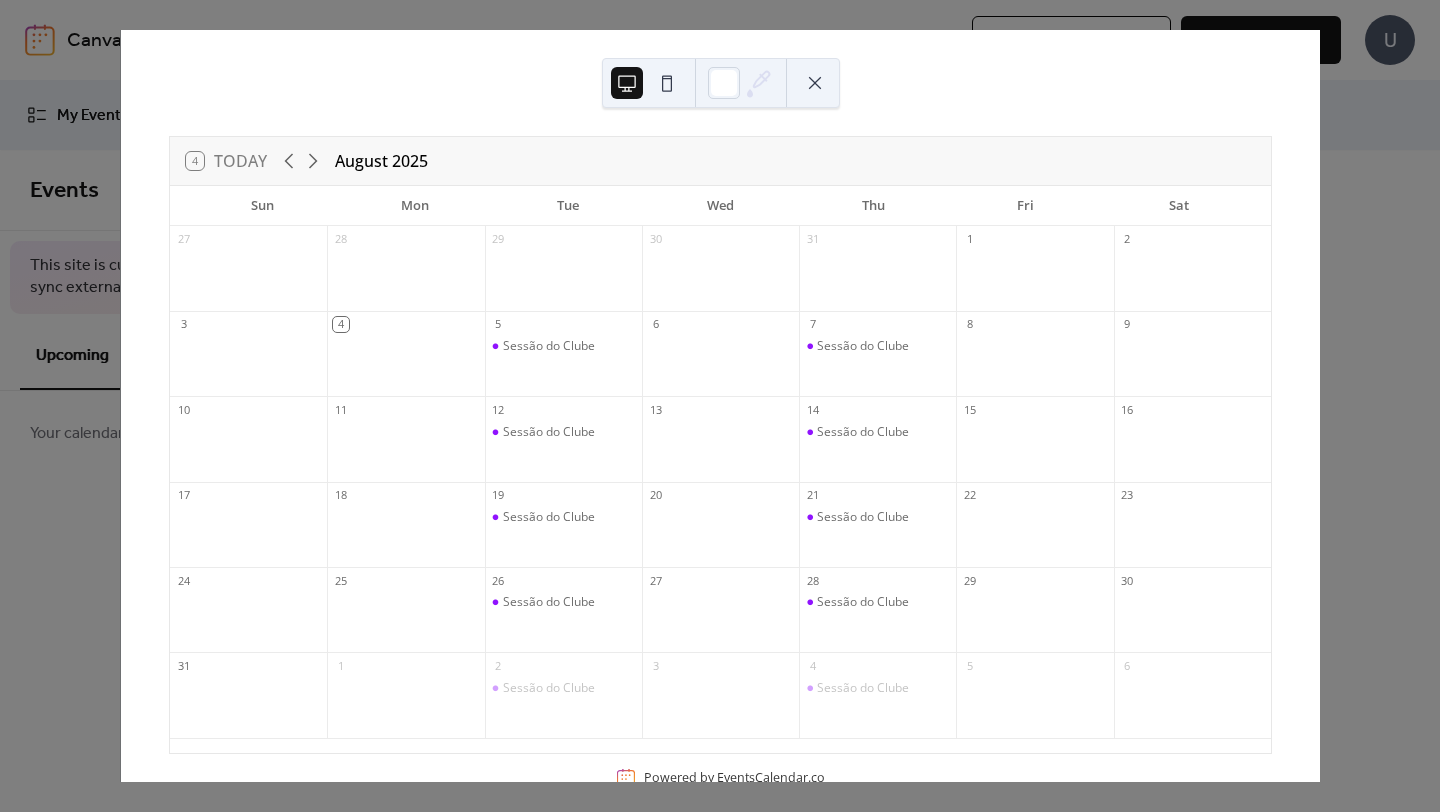 click at bounding box center [815, 83] 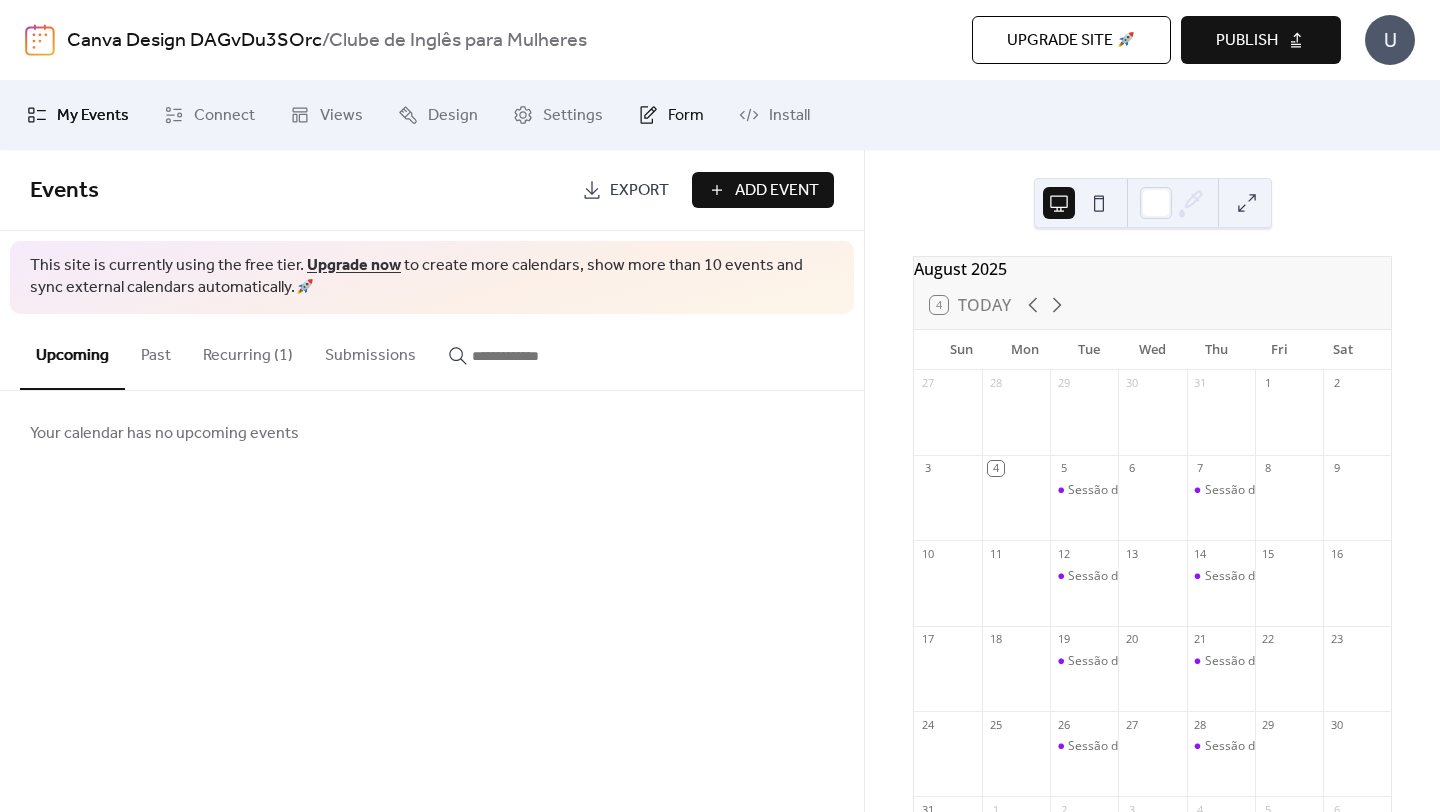 click on "Form" at bounding box center [686, 116] 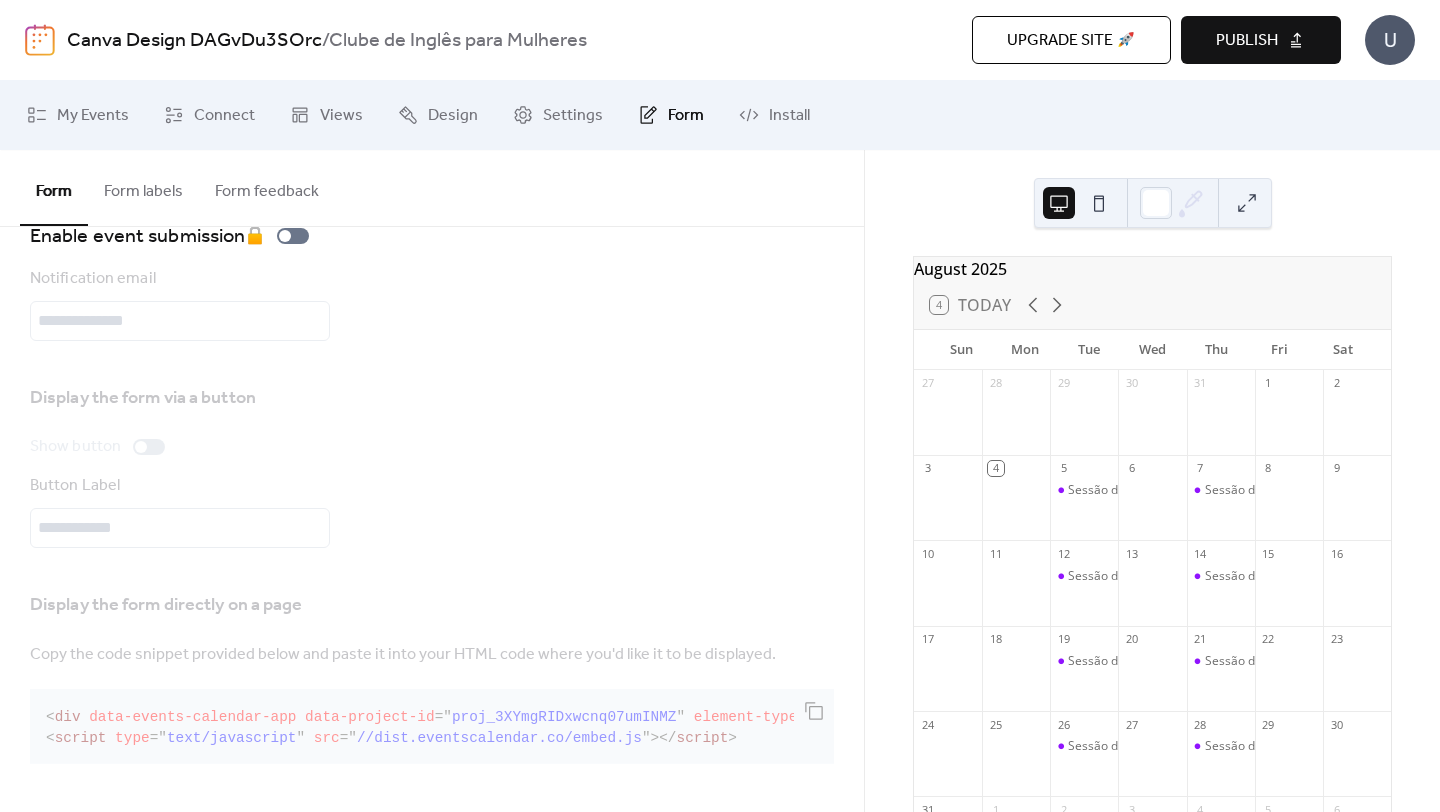 scroll, scrollTop: 0, scrollLeft: 0, axis: both 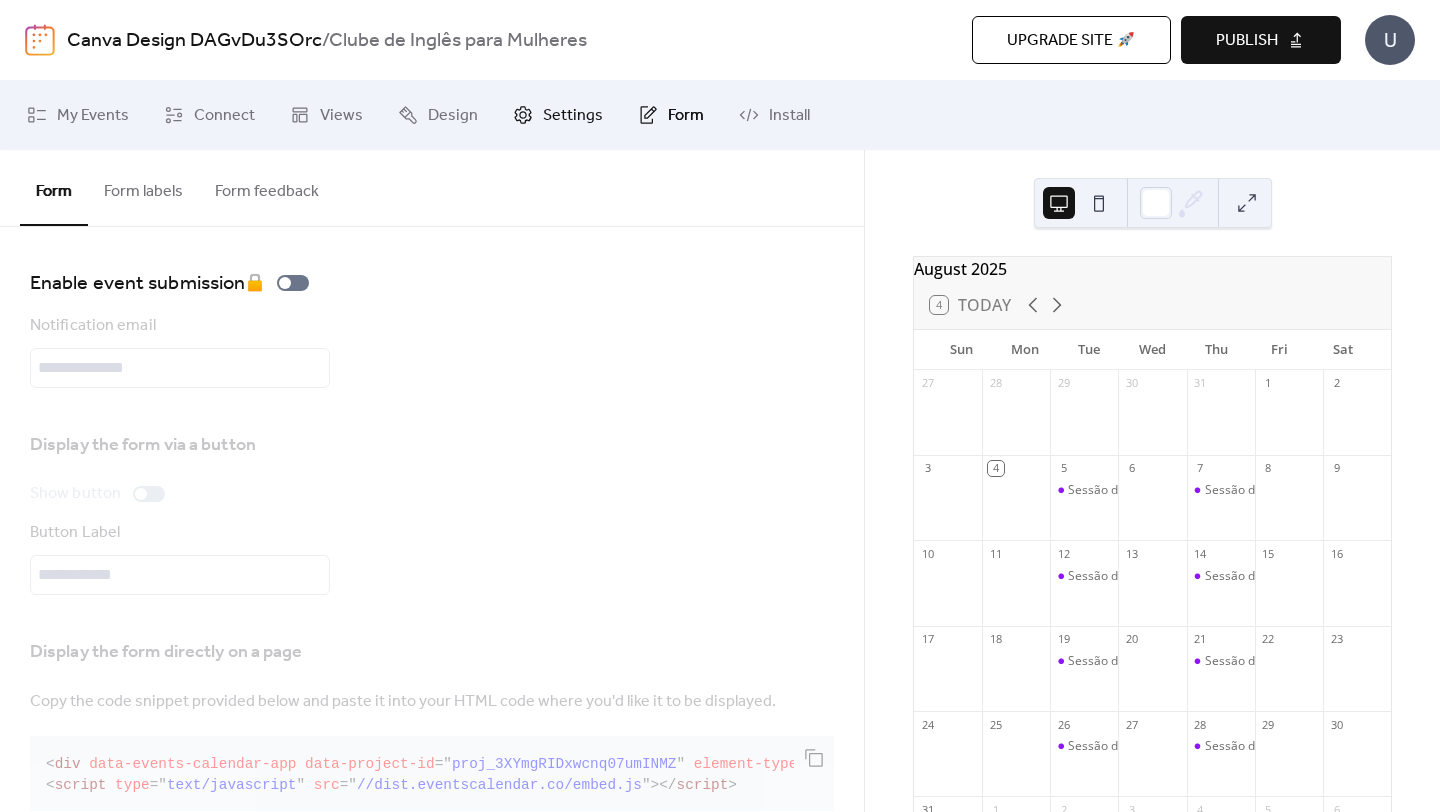 click on "Settings" at bounding box center [573, 116] 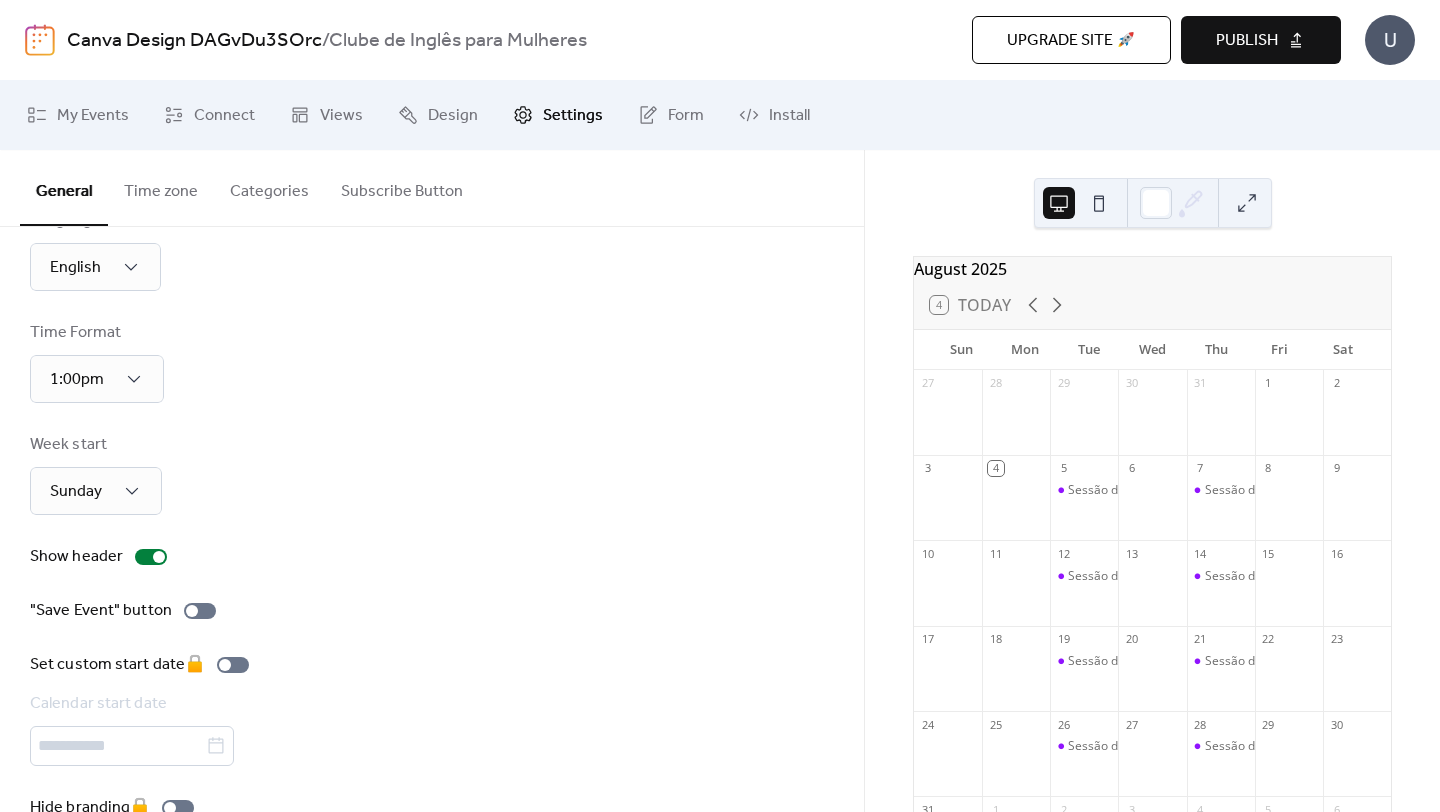 scroll, scrollTop: 72, scrollLeft: 0, axis: vertical 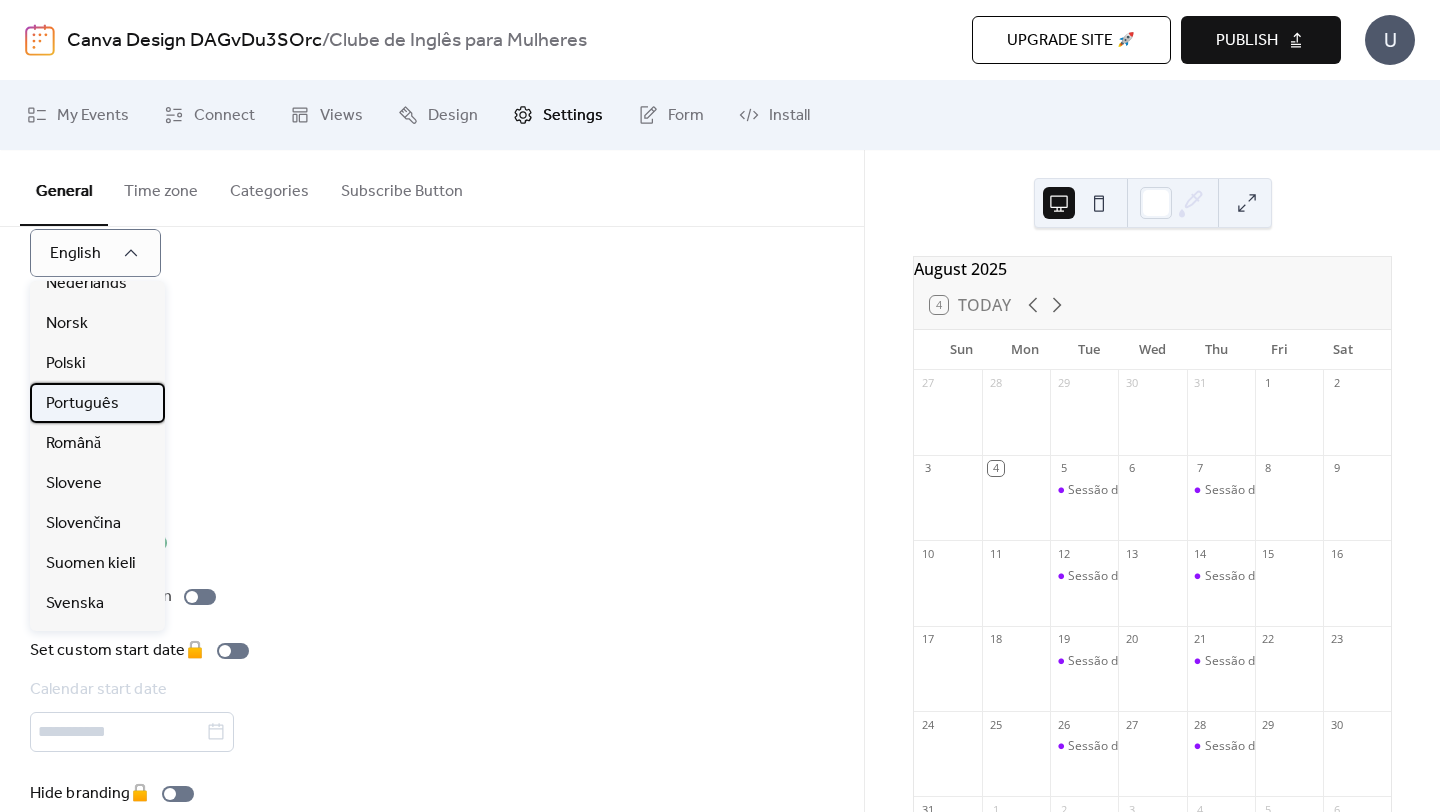 click on "Português" at bounding box center [82, 404] 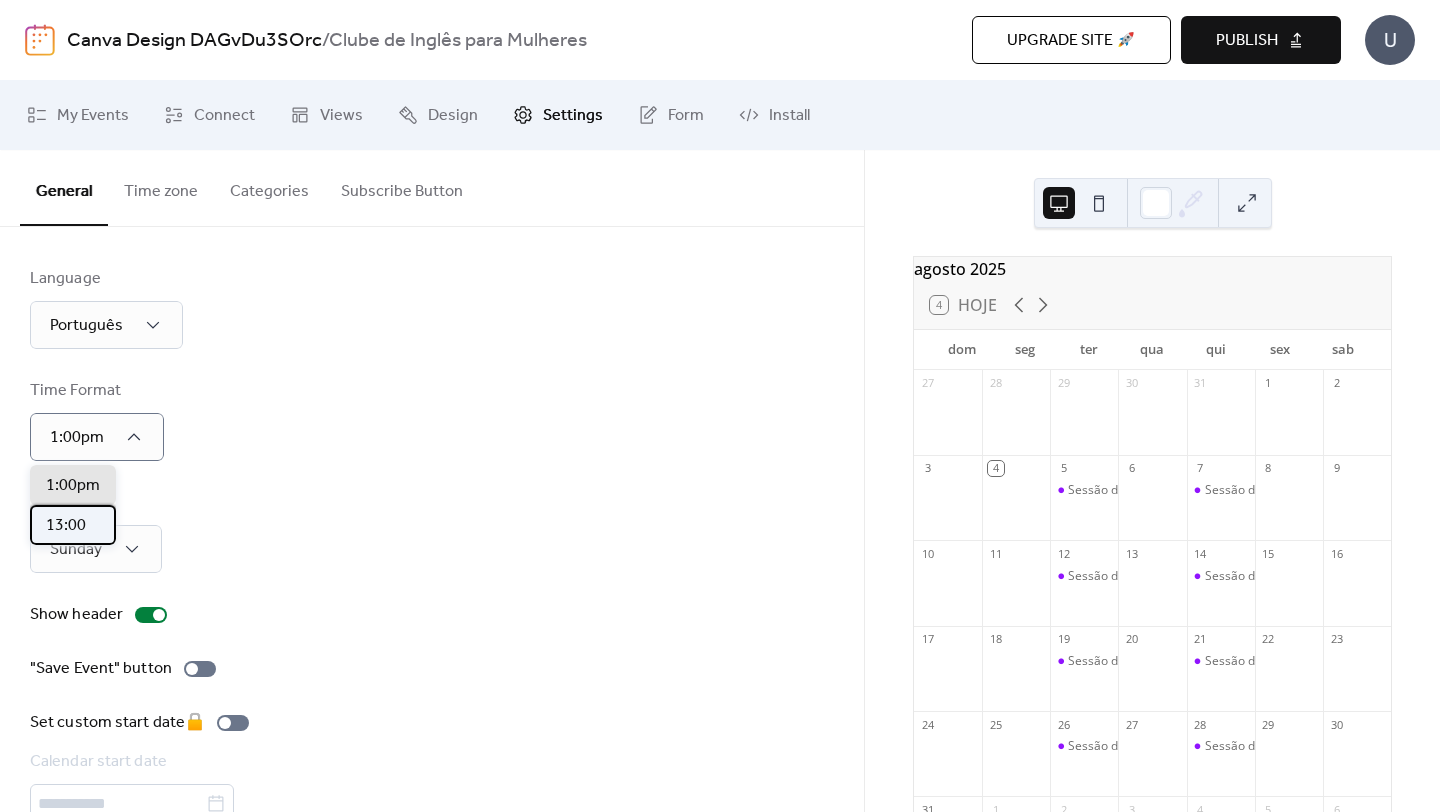 click on "13:00" at bounding box center (73, 525) 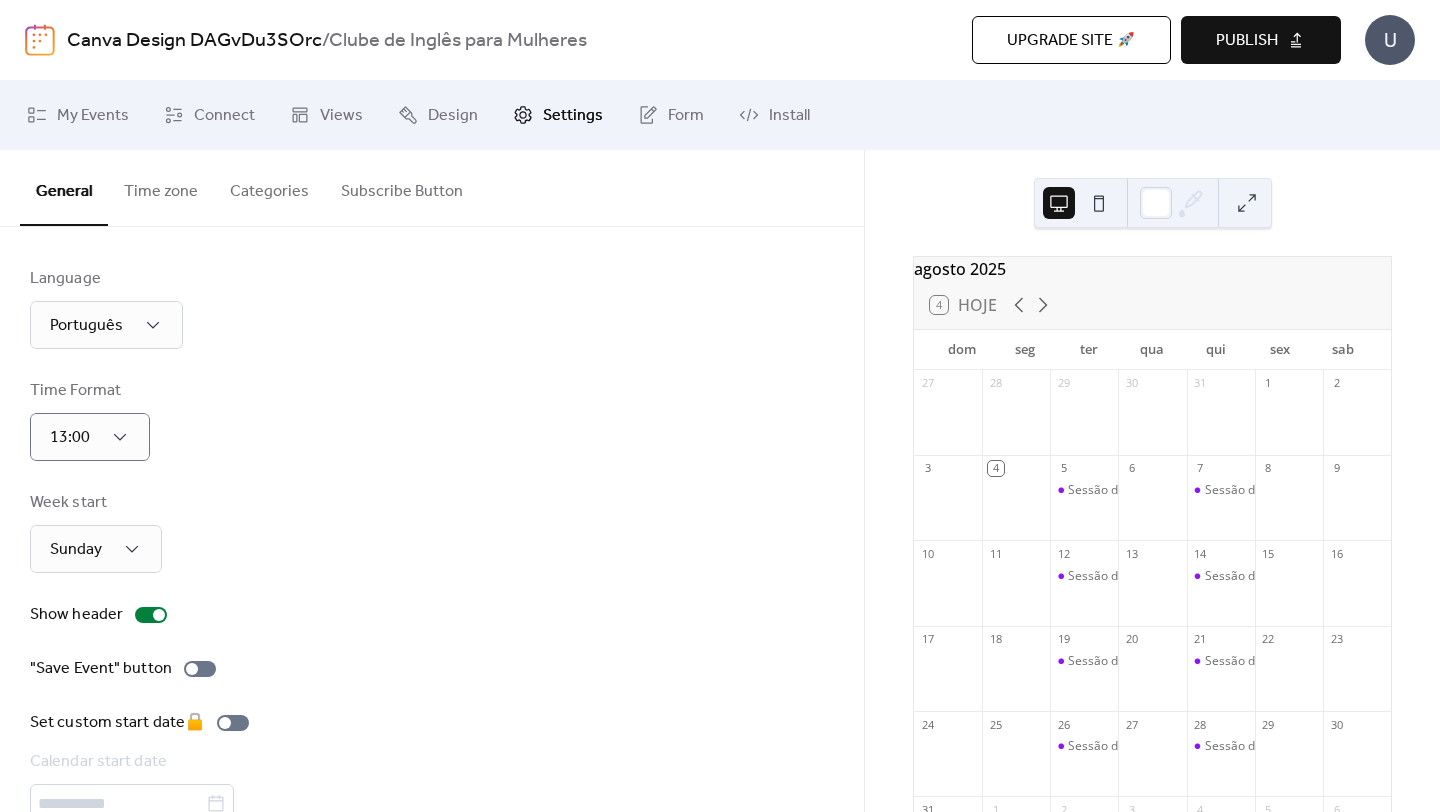 click on "Time Format 13:00" at bounding box center [432, 420] 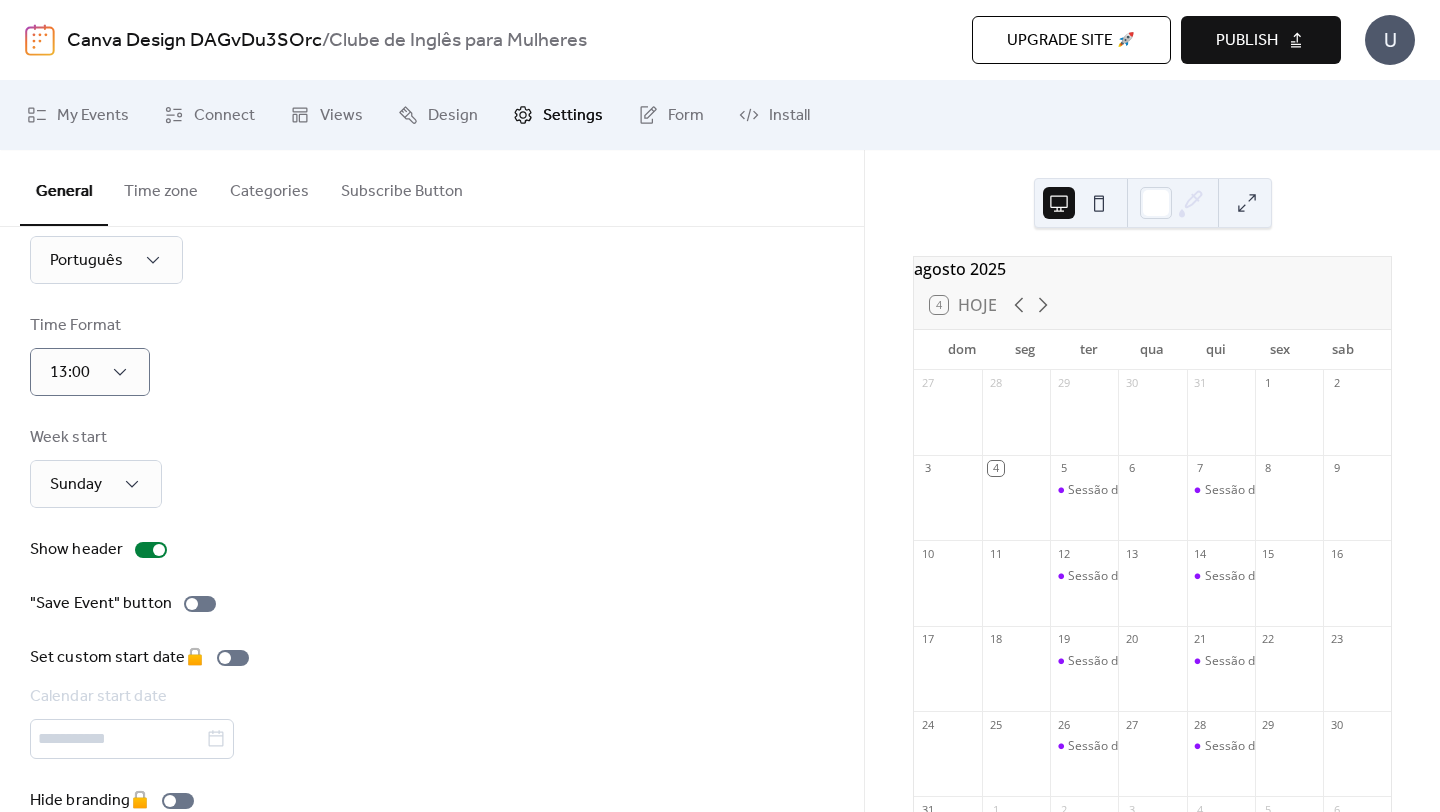 scroll, scrollTop: 106, scrollLeft: 0, axis: vertical 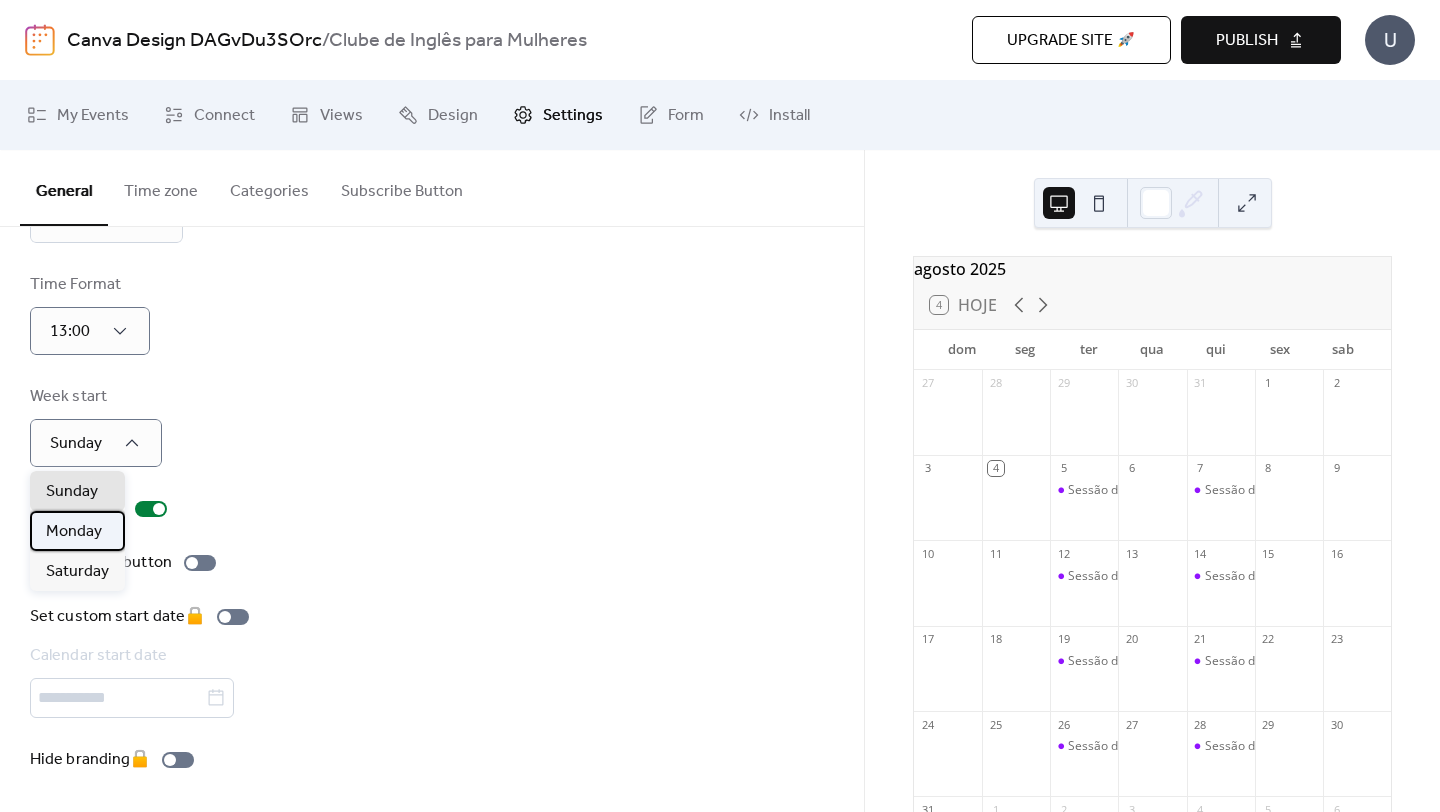 click on "Monday" at bounding box center [77, 531] 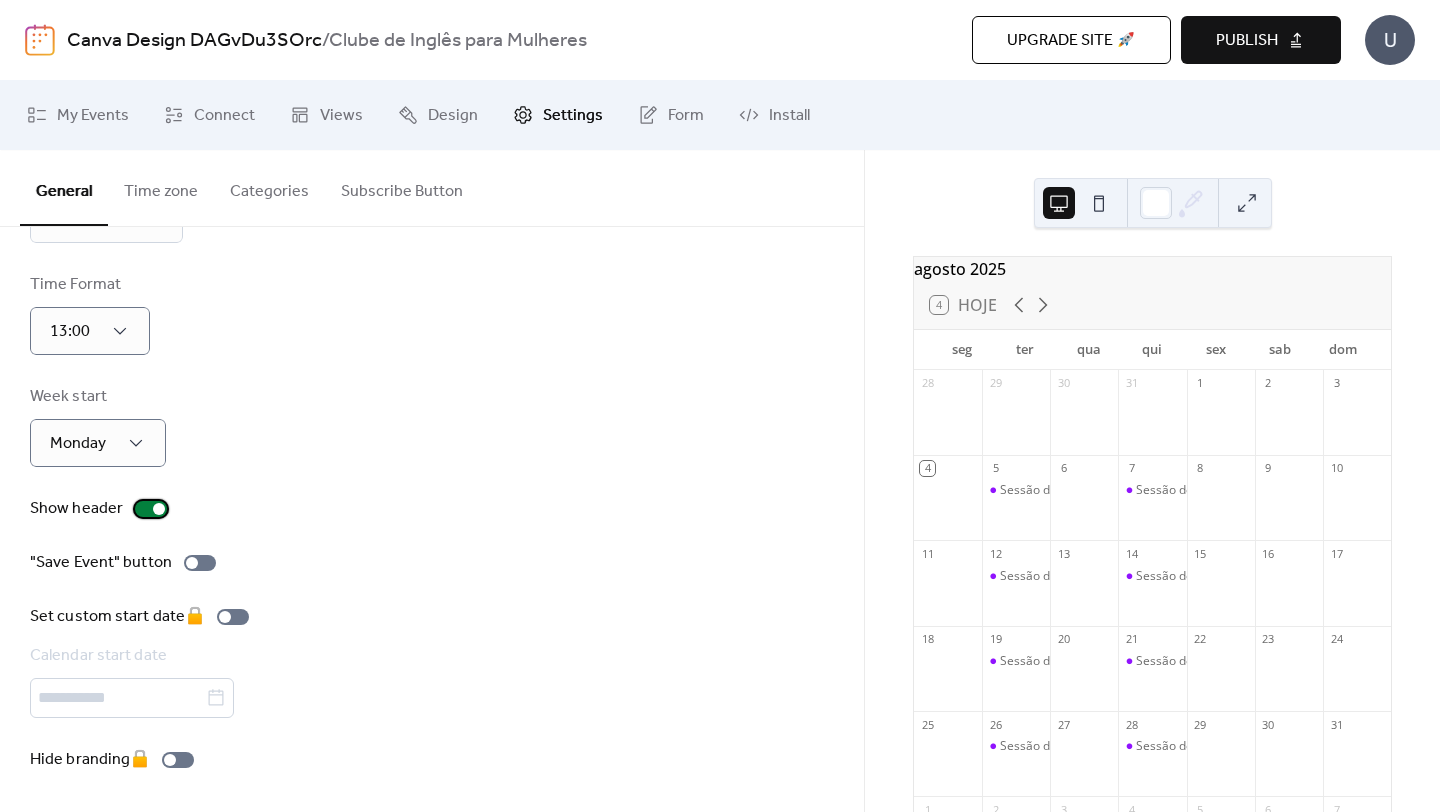 click at bounding box center [159, 509] 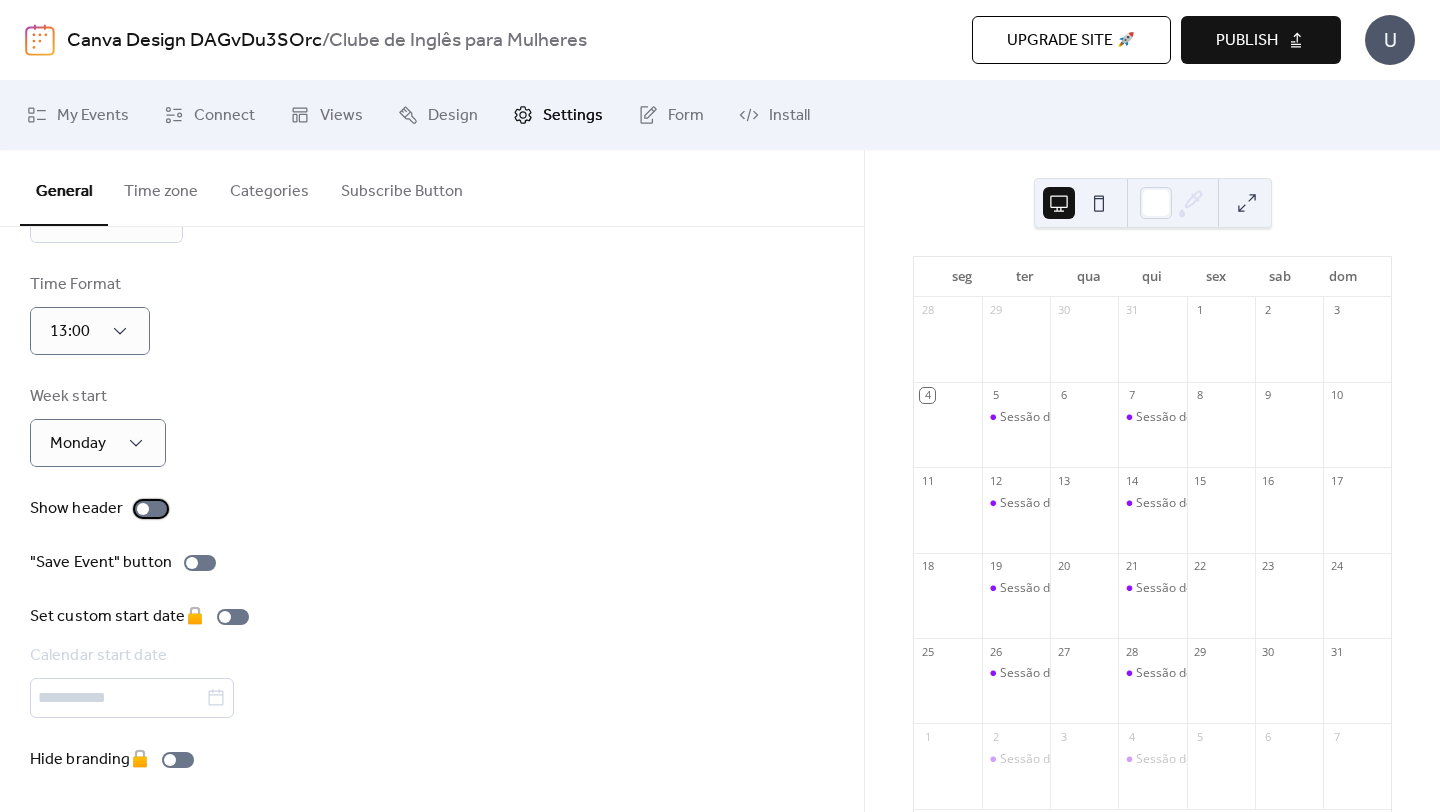 click at bounding box center [151, 509] 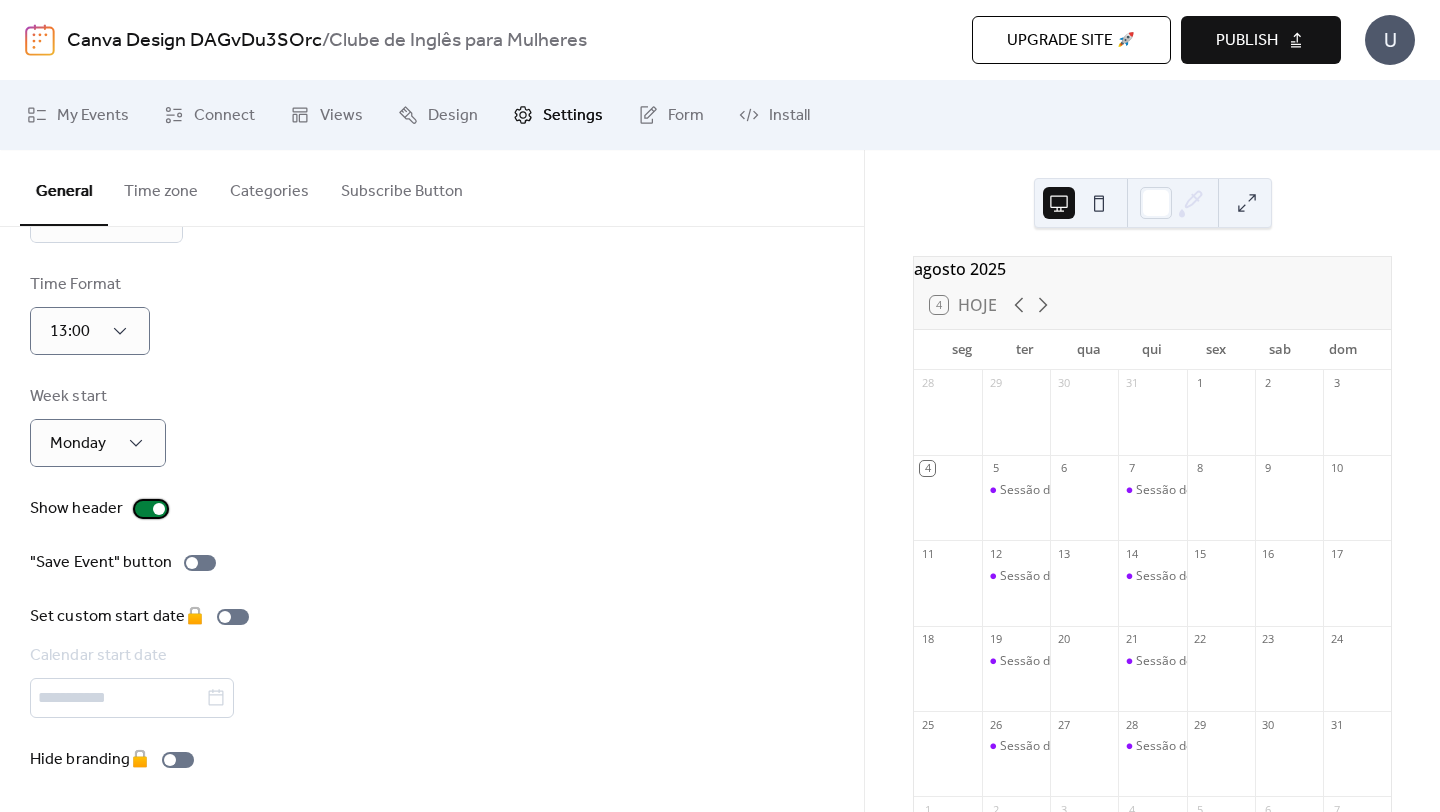 click at bounding box center (159, 509) 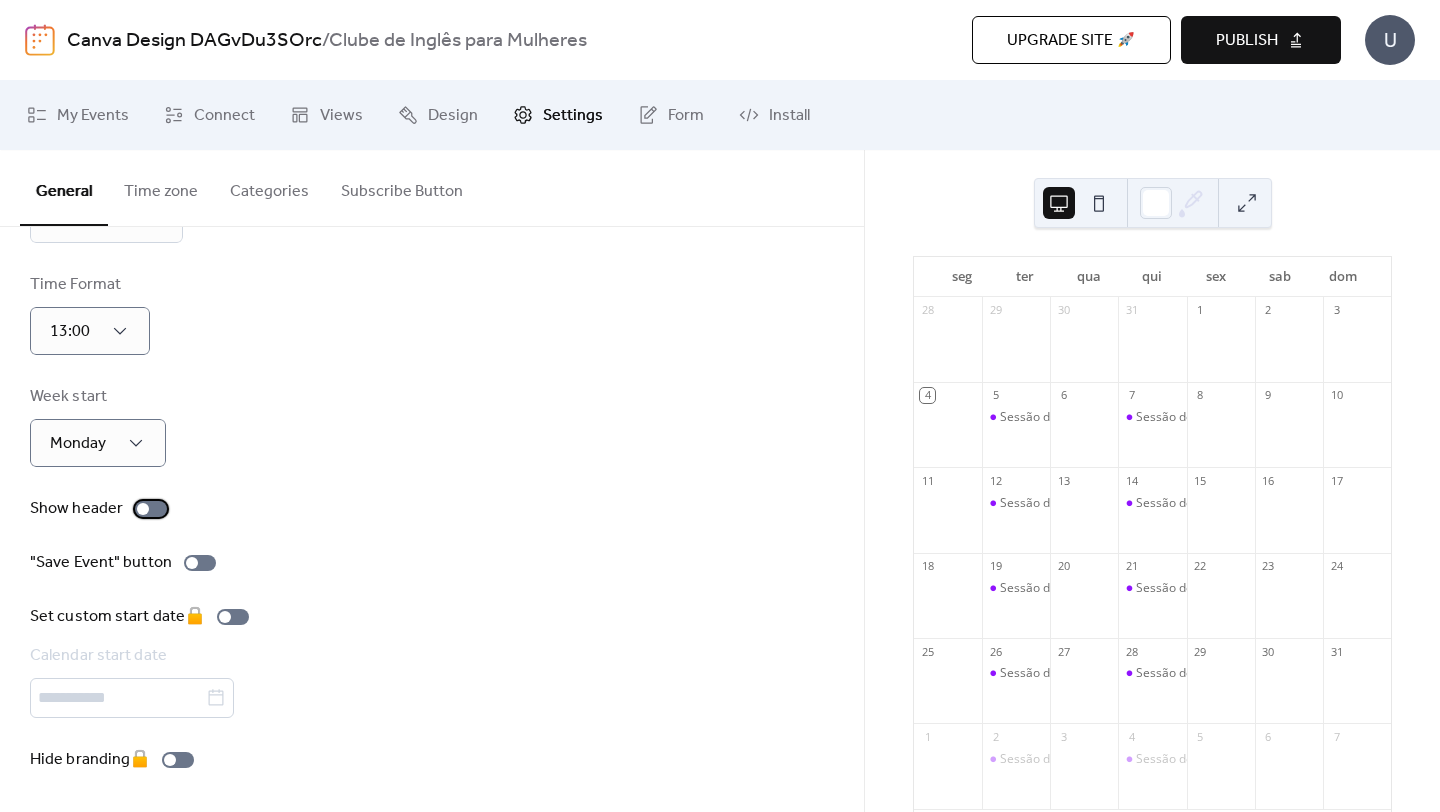 click at bounding box center [151, 509] 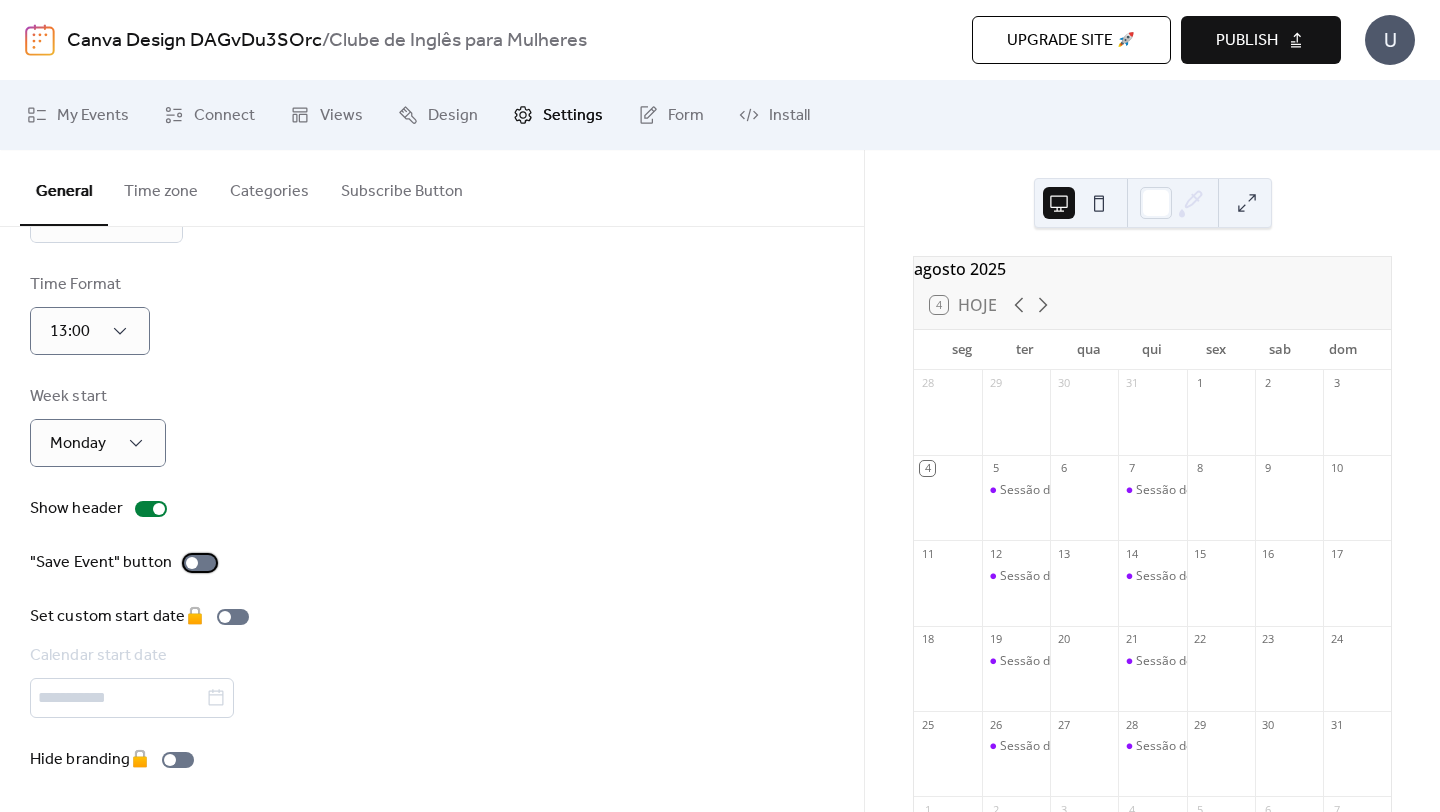 click at bounding box center [200, 563] 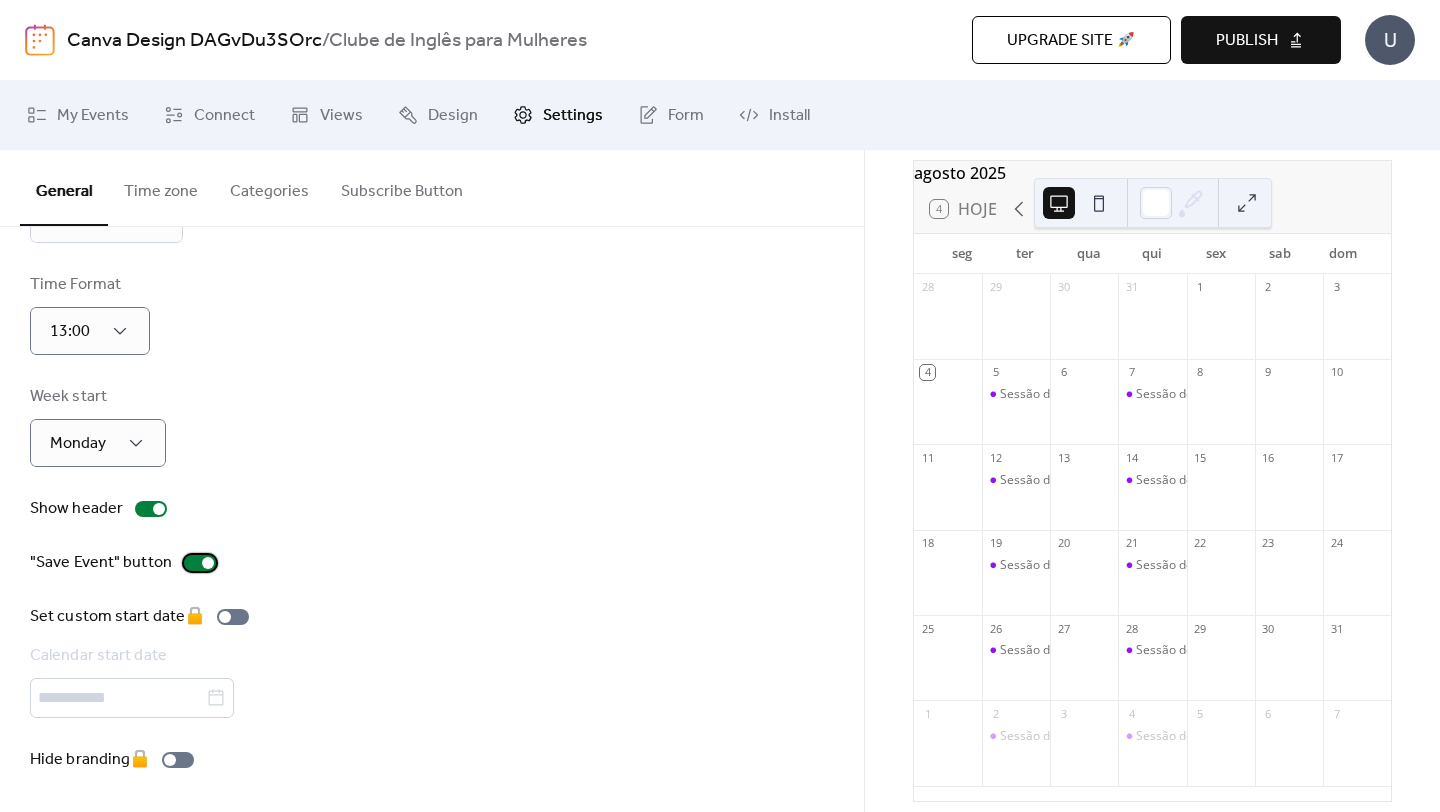 scroll, scrollTop: 175, scrollLeft: 0, axis: vertical 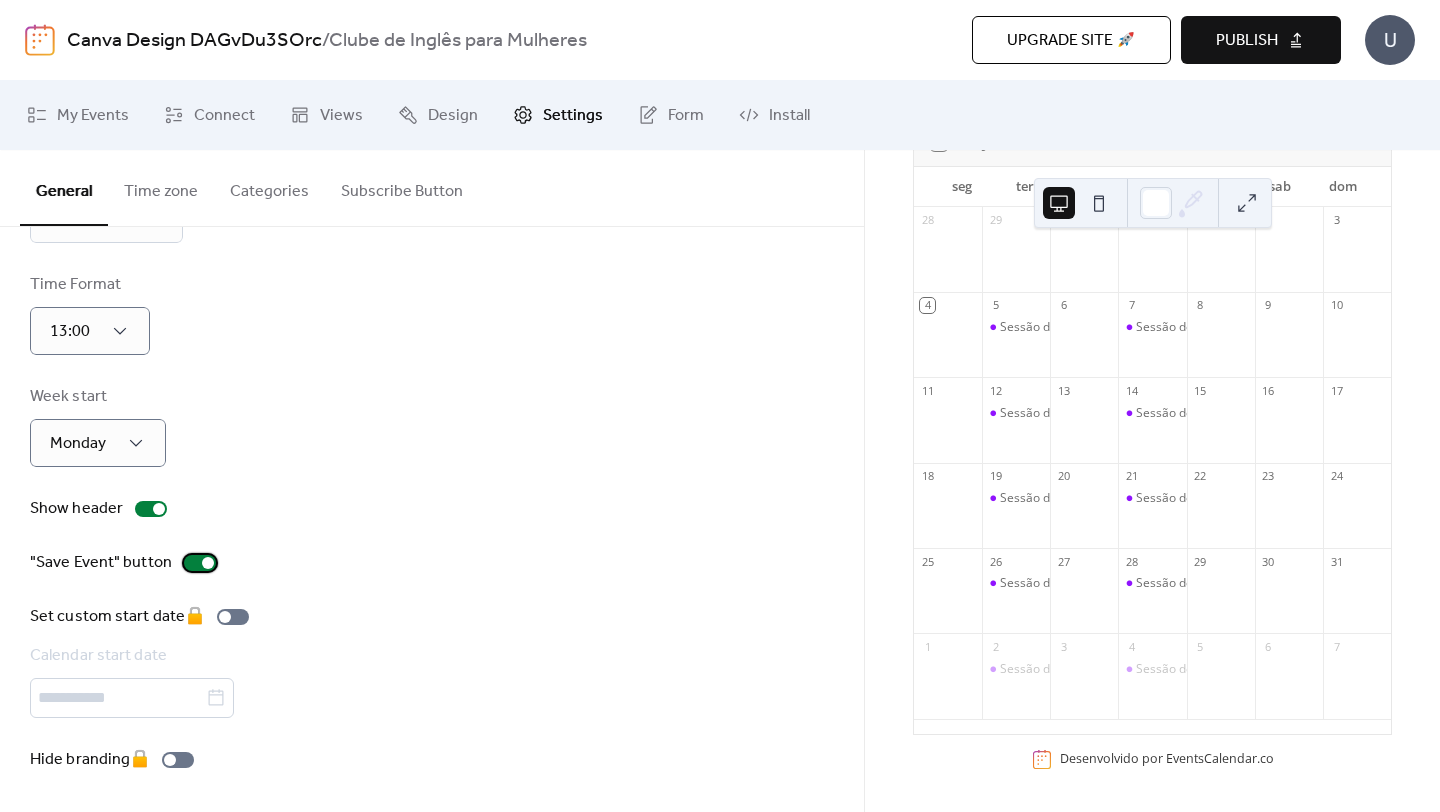 click at bounding box center (200, 563) 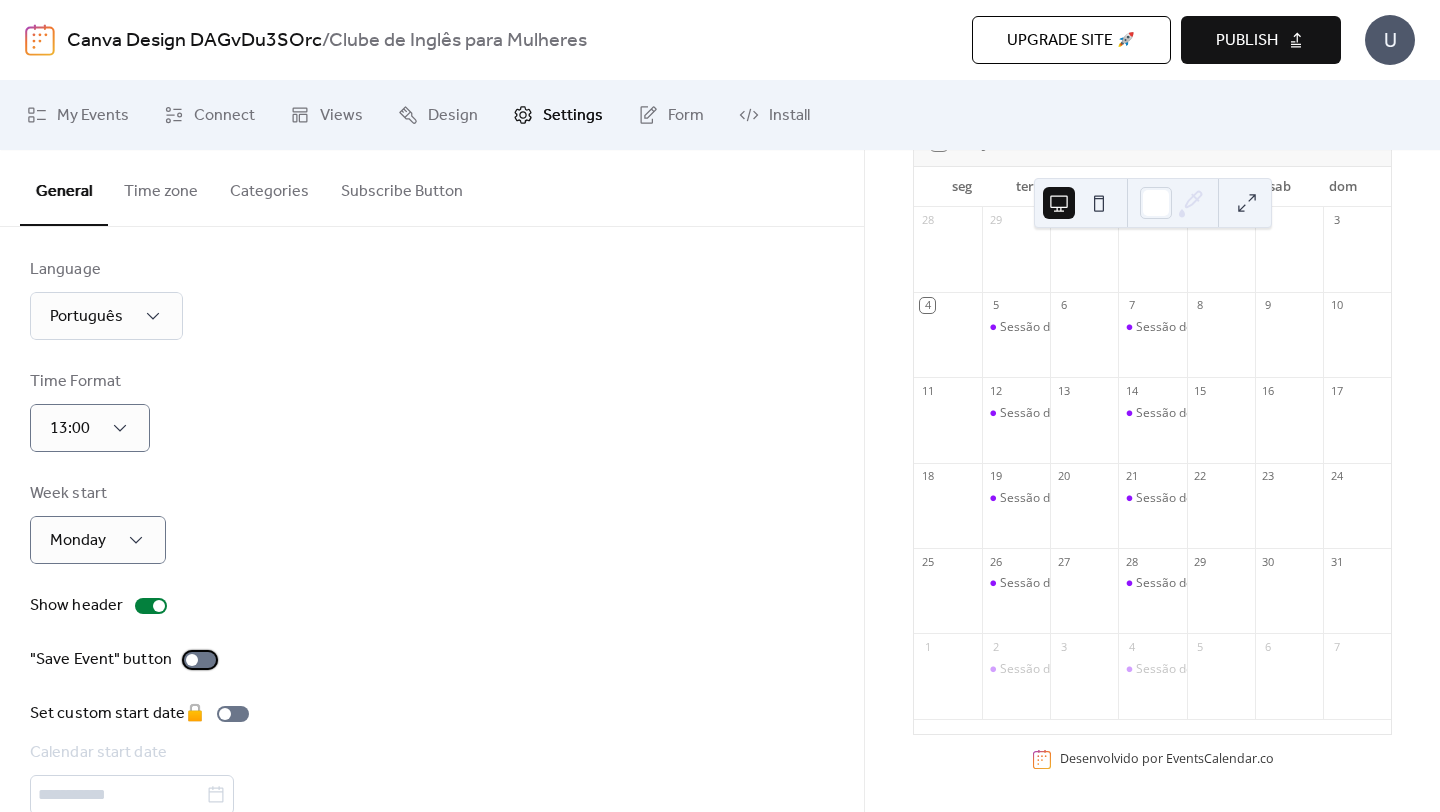 scroll, scrollTop: 0, scrollLeft: 0, axis: both 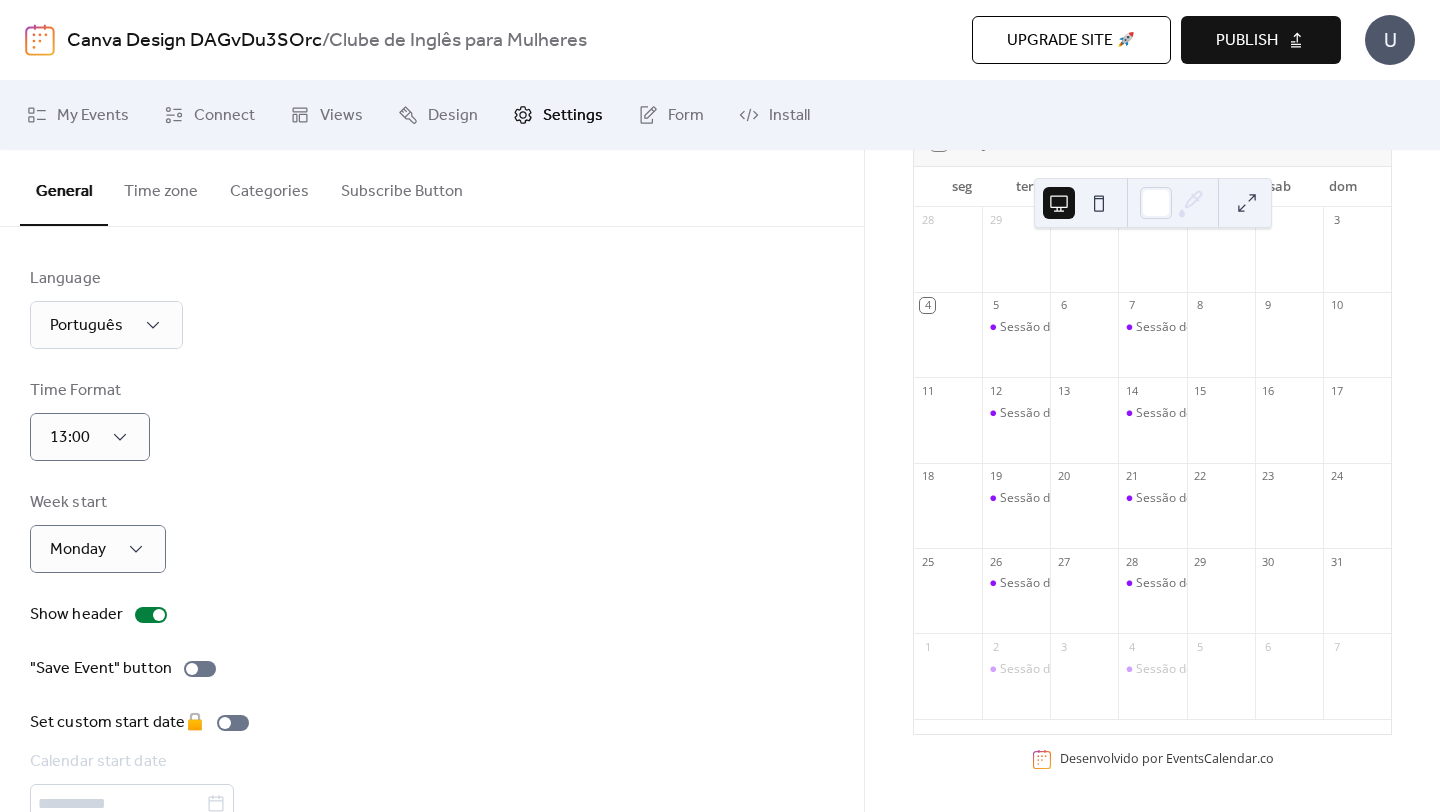 click on "Time zone" at bounding box center [161, 187] 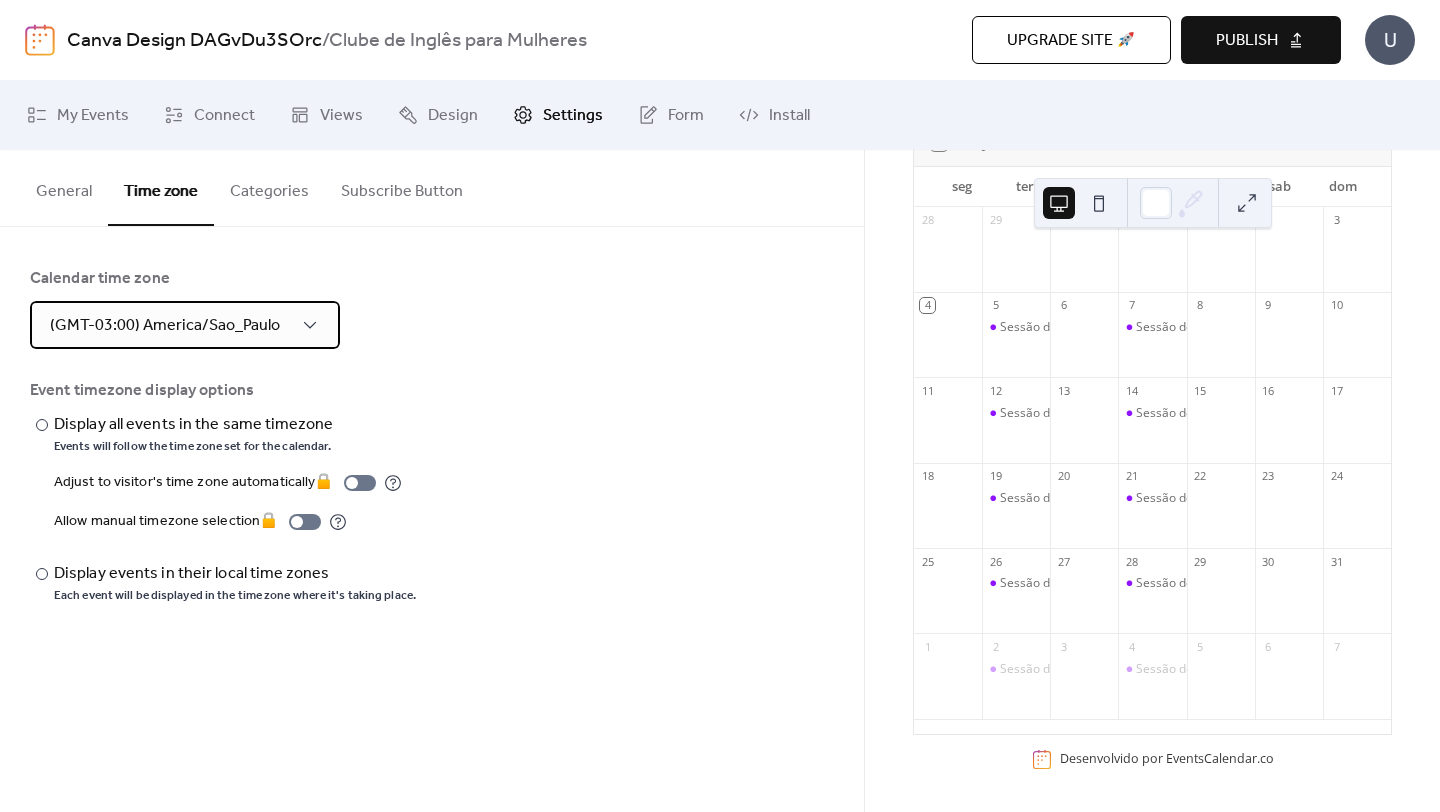 click on "(GMT-03:00) America/Sao_Paulo" at bounding box center (185, 325) 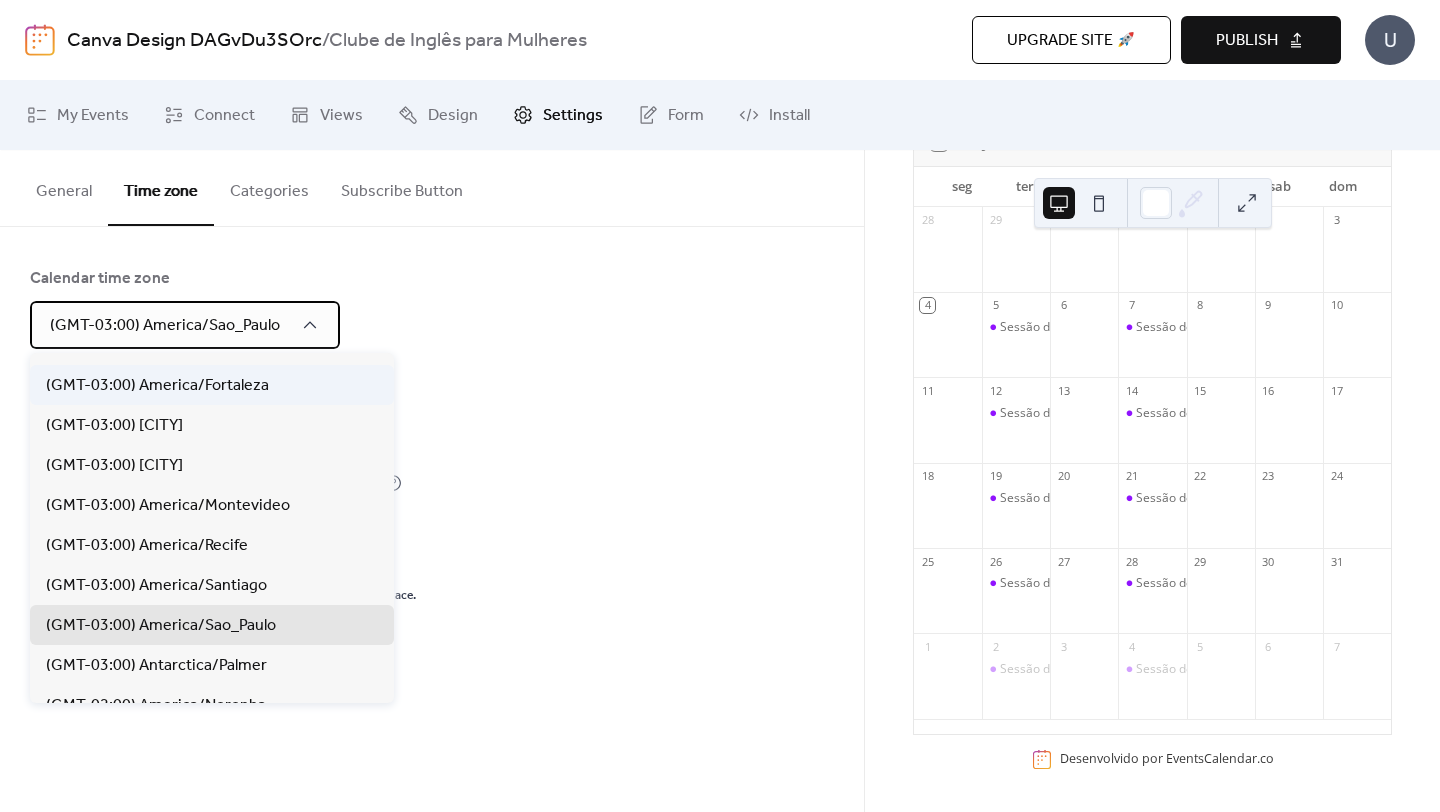 scroll, scrollTop: 3205, scrollLeft: 0, axis: vertical 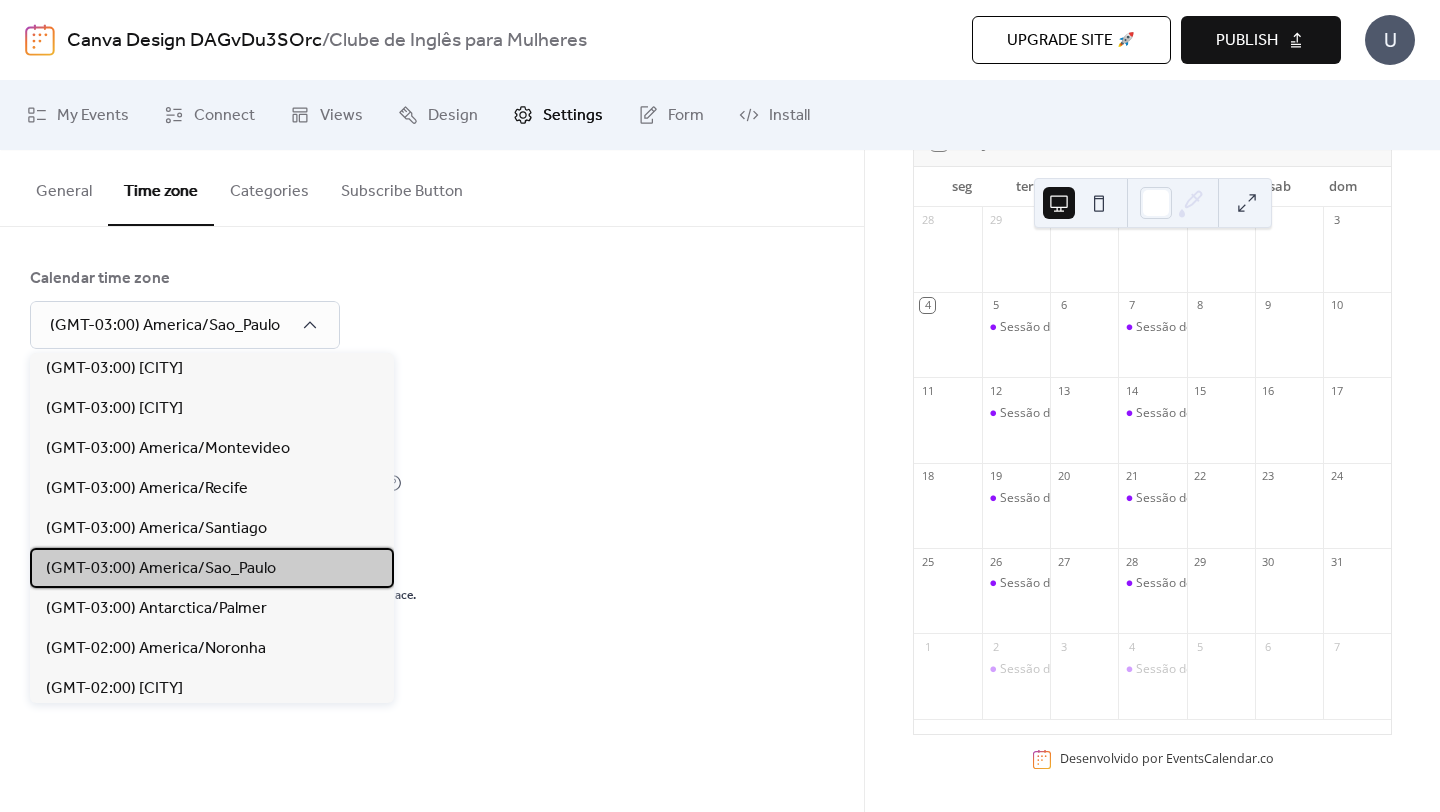 click on "(GMT-03:00) America/Sao_Paulo" at bounding box center (212, 568) 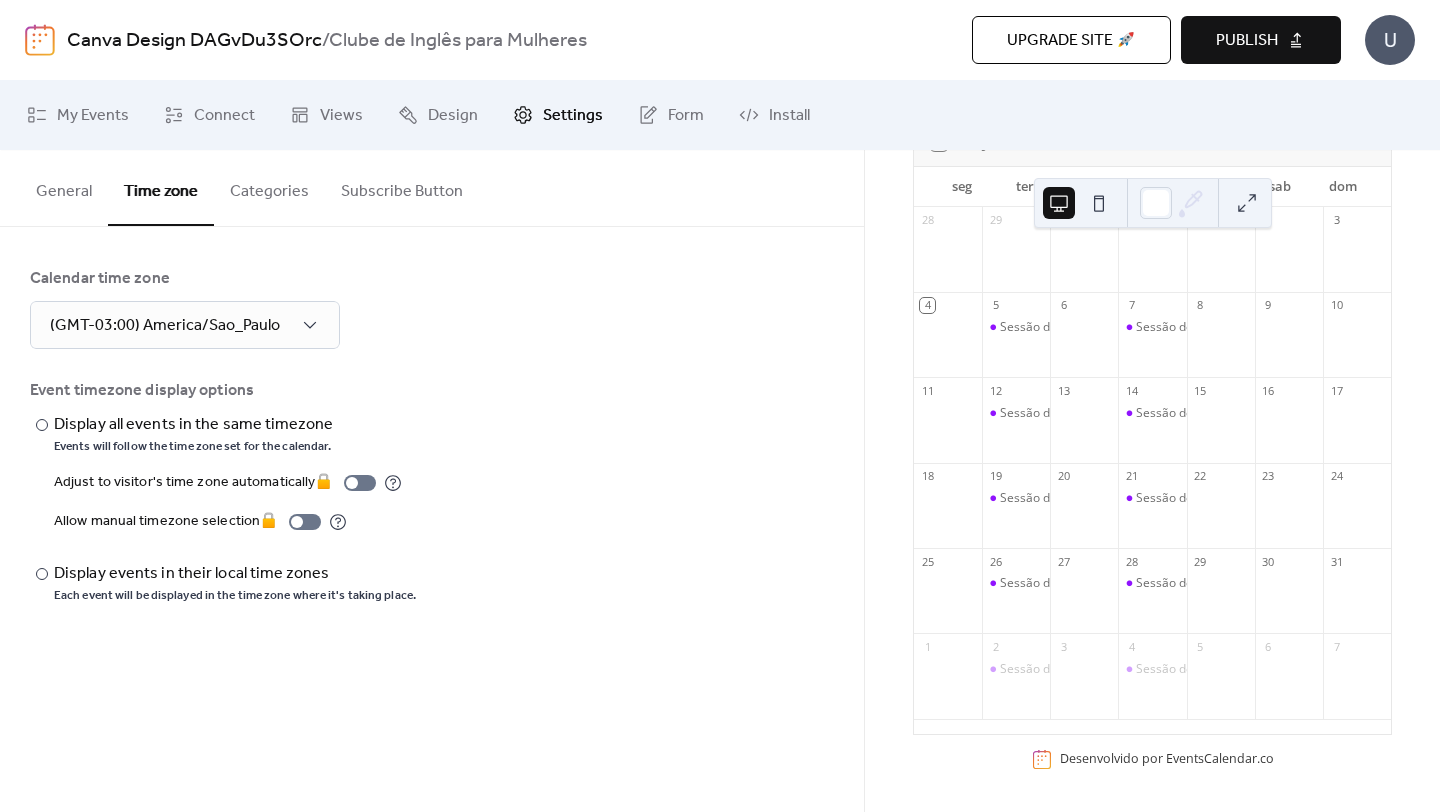 click on "Categories" at bounding box center (269, 187) 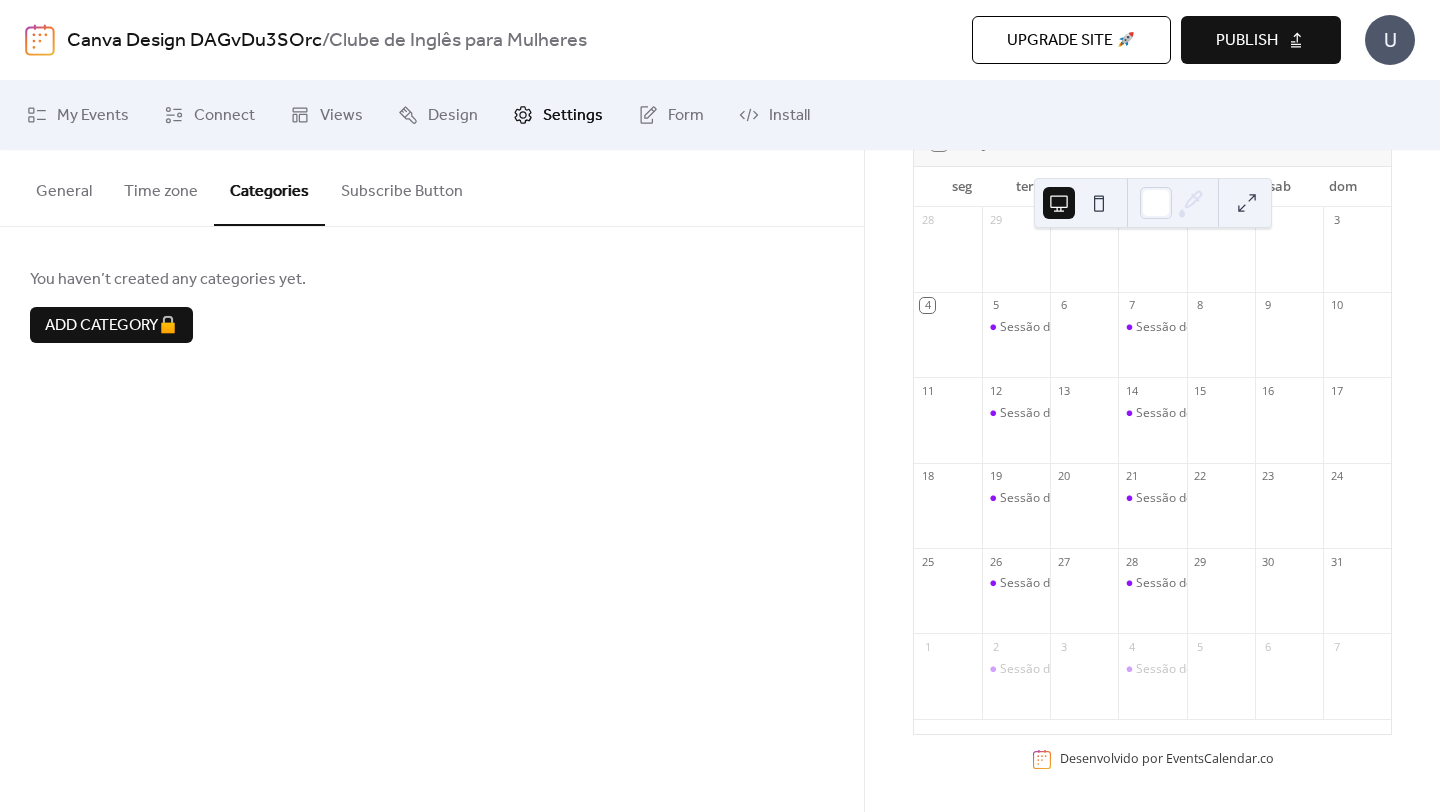 click on "General" at bounding box center (64, 187) 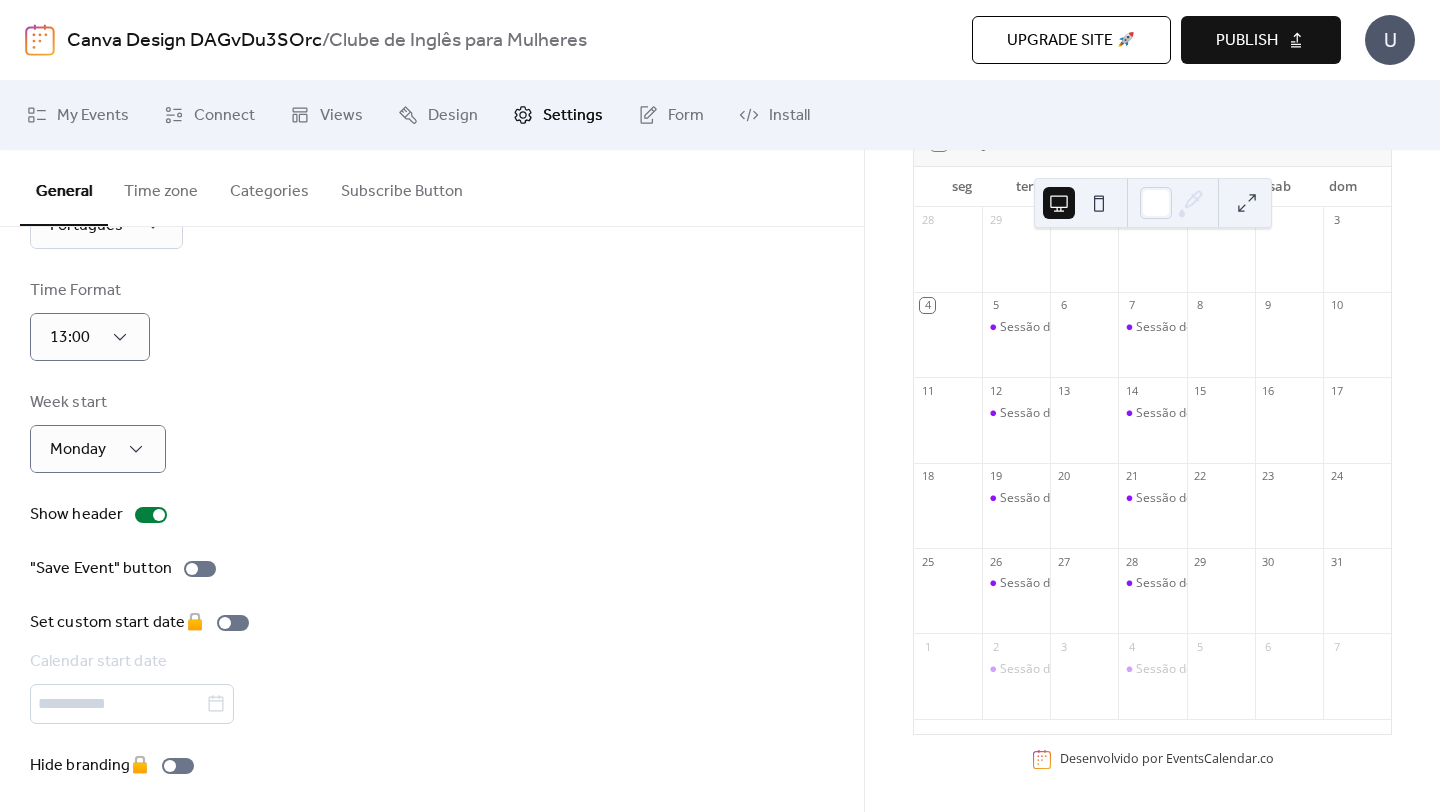 scroll, scrollTop: 106, scrollLeft: 0, axis: vertical 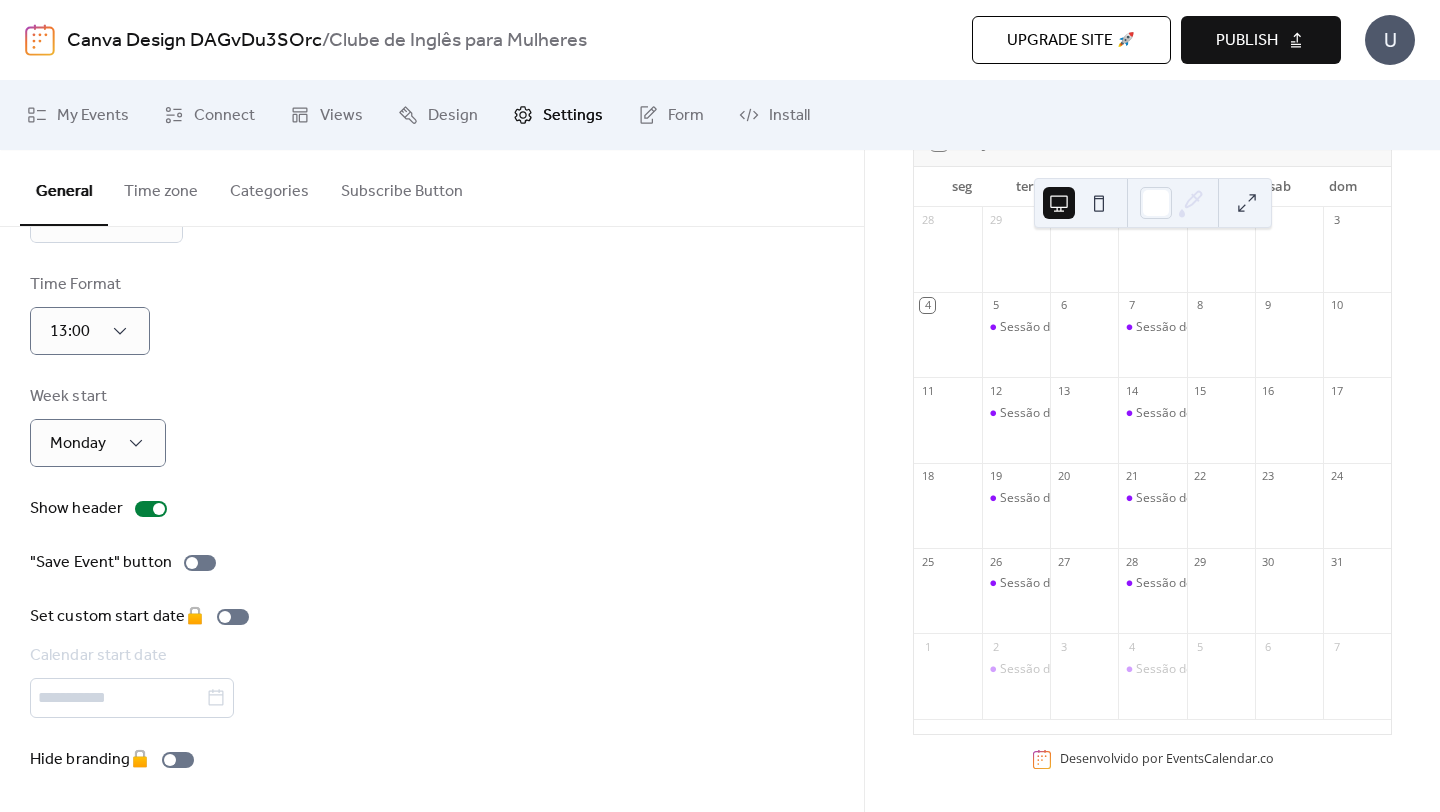 click on "Subscribe Button" at bounding box center [402, 187] 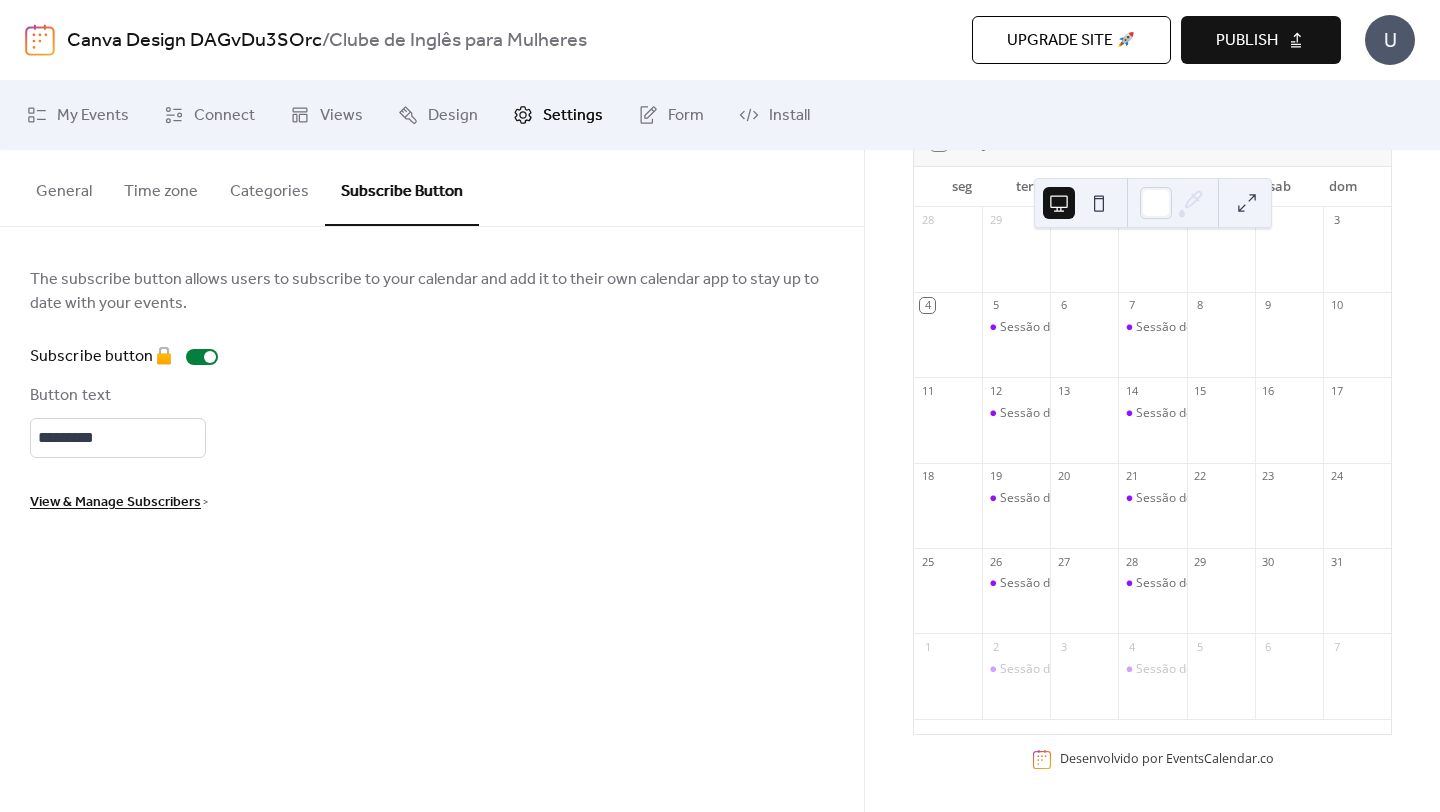 scroll, scrollTop: 0, scrollLeft: 0, axis: both 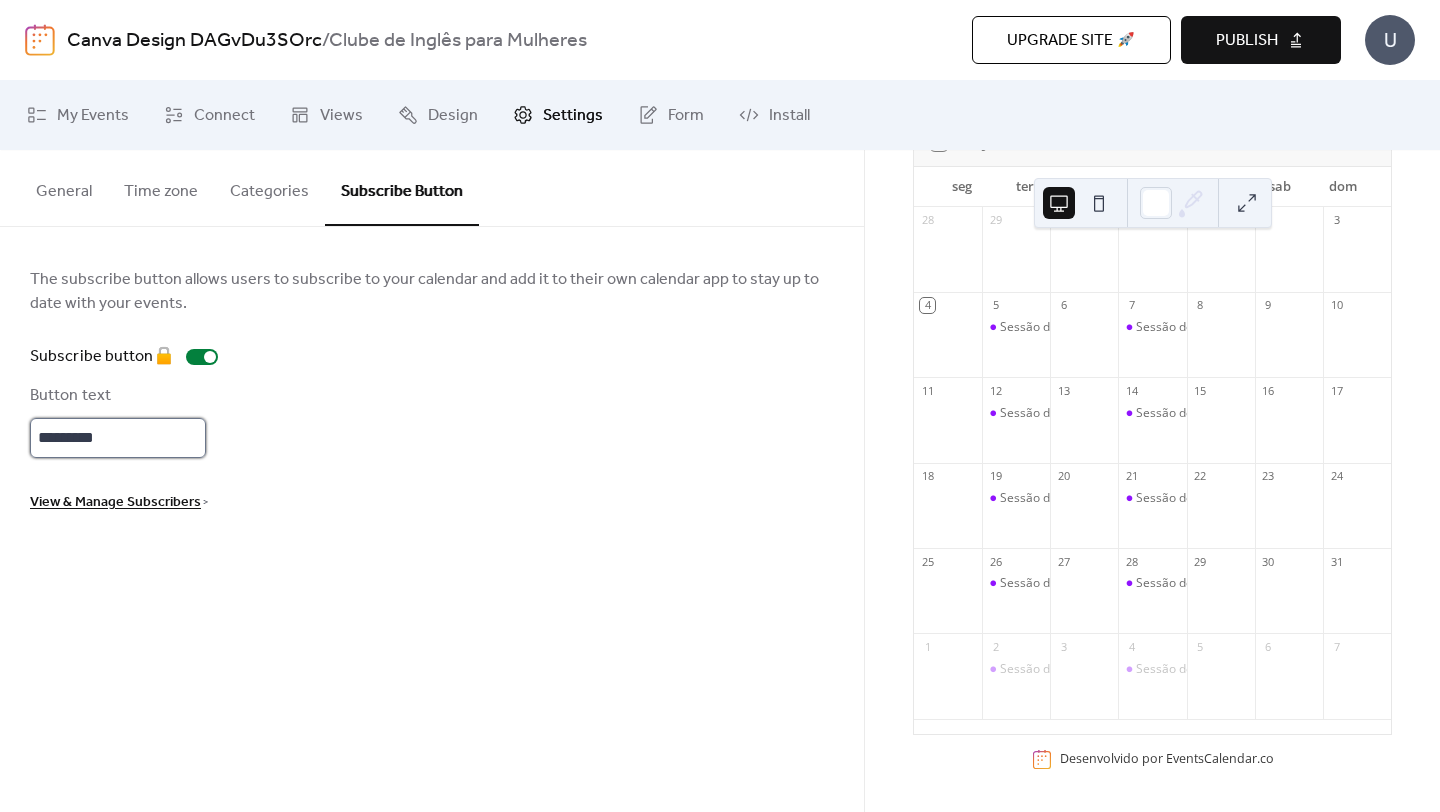 click on "*********" at bounding box center [118, 438] 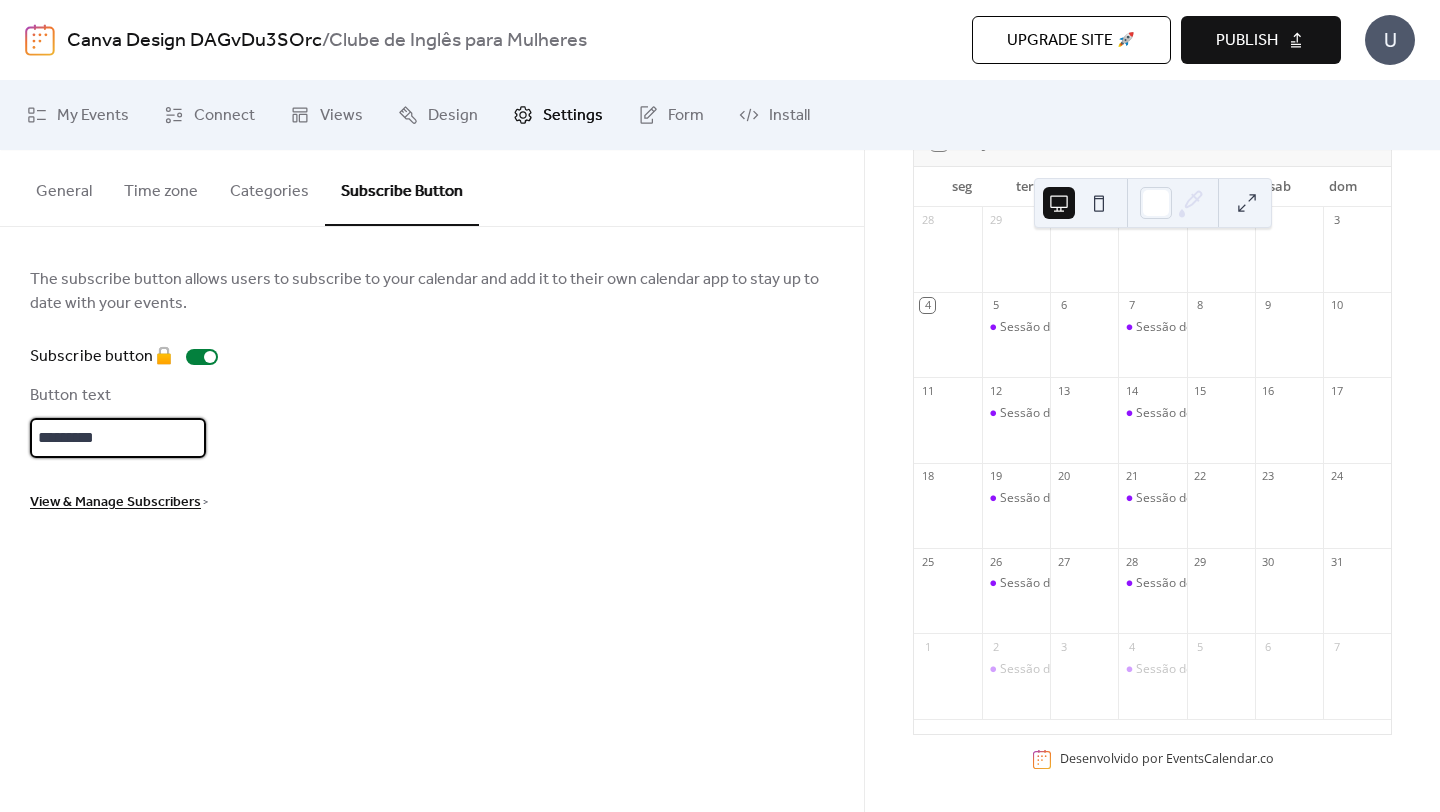 click on "*********" at bounding box center (118, 438) 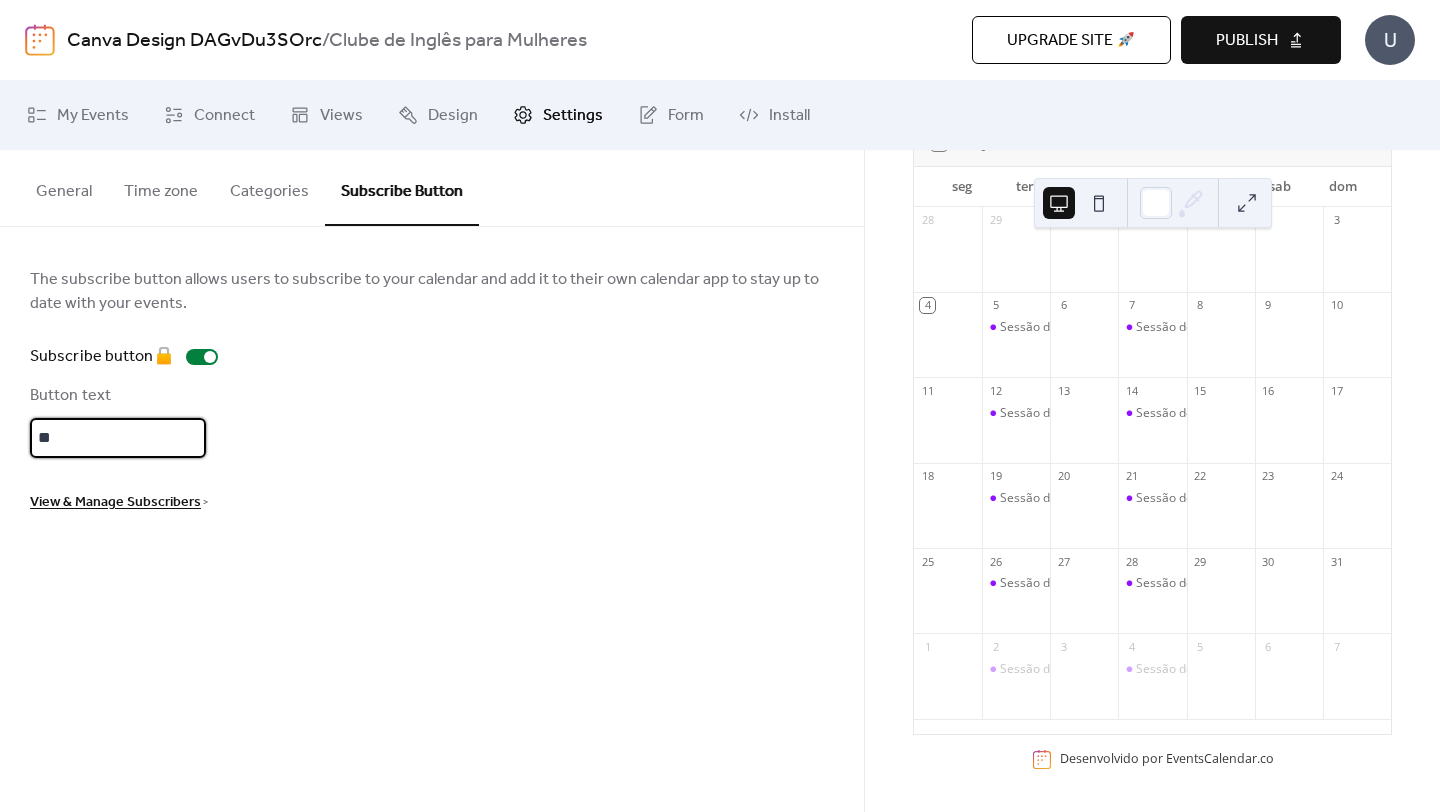 type on "*" 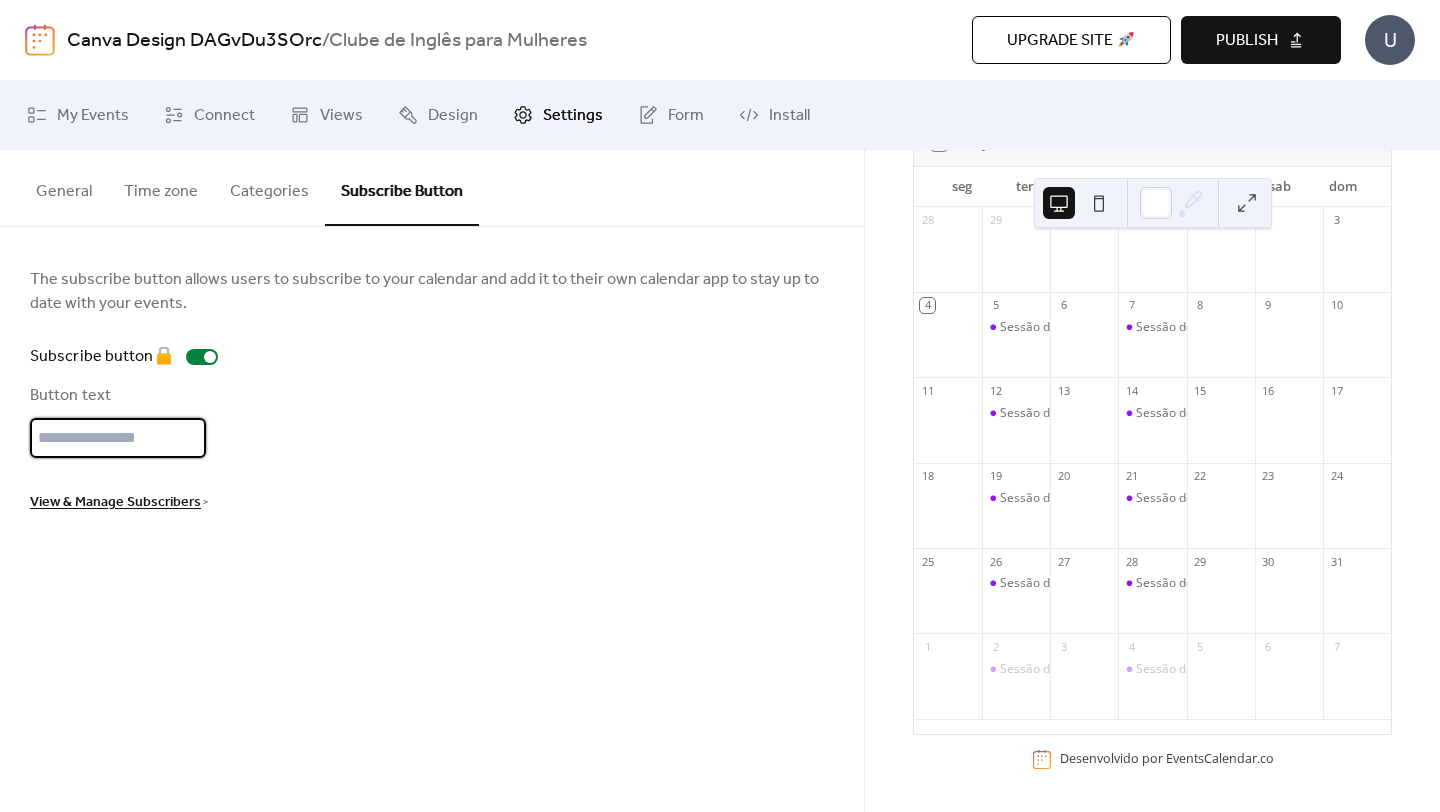 type on "*" 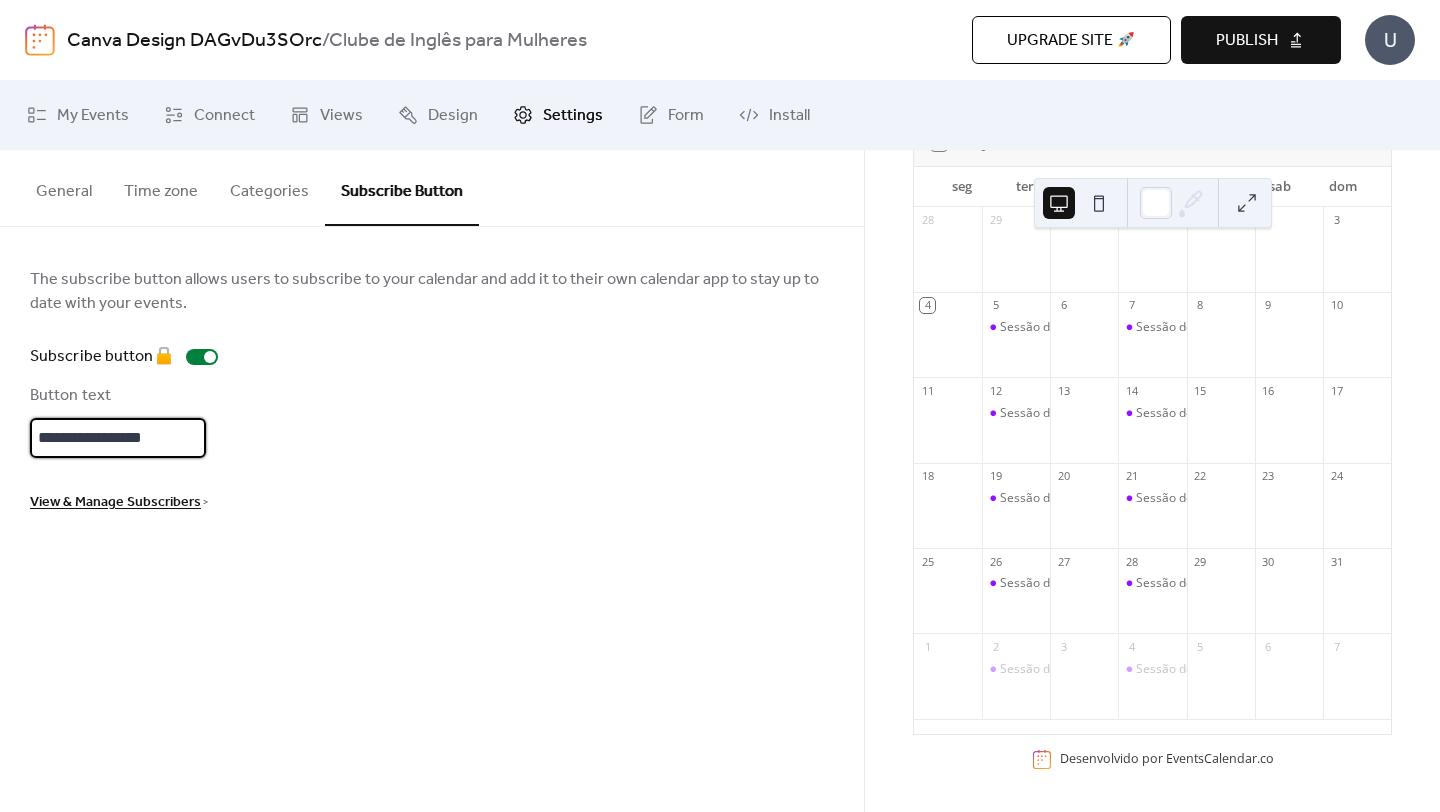 type on "**********" 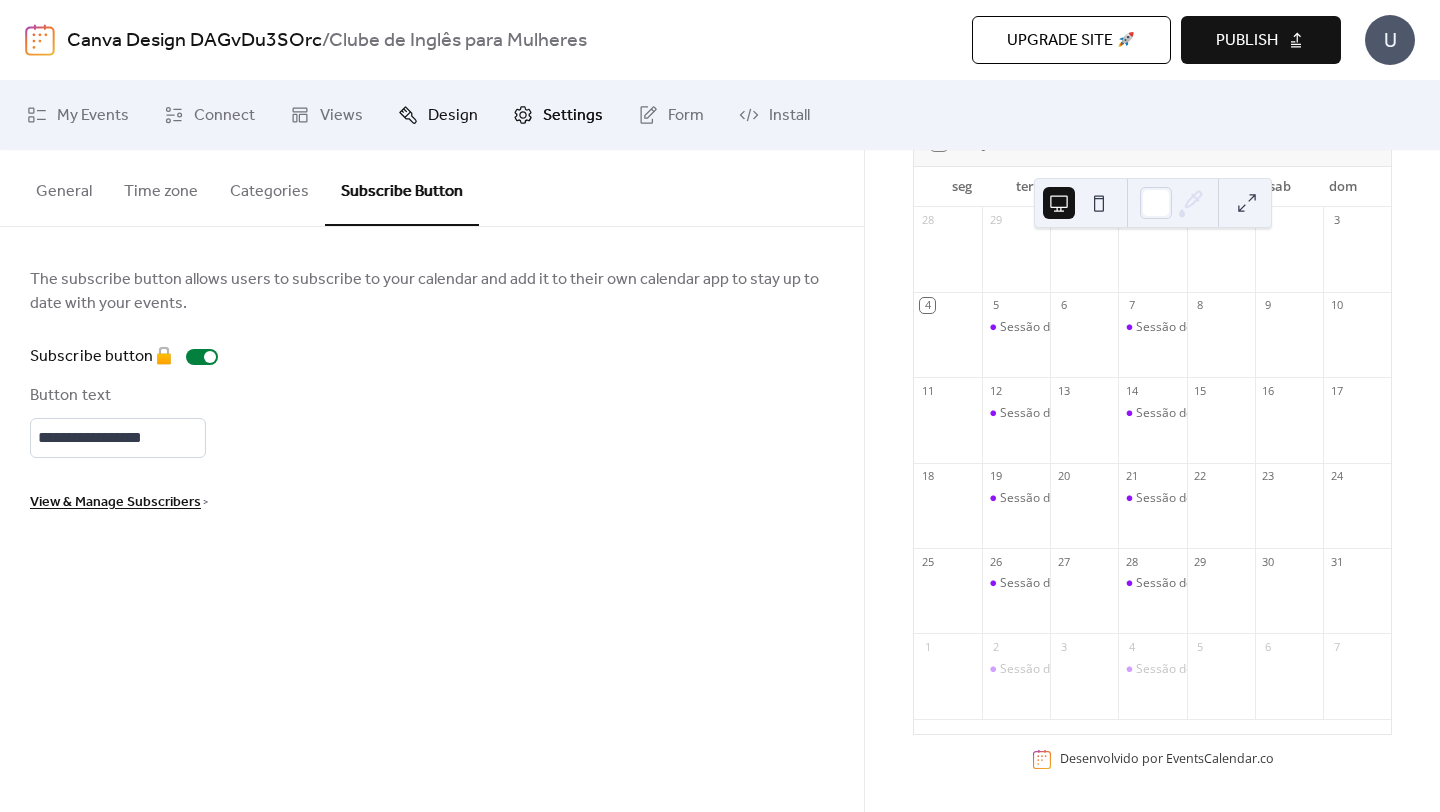click on "Design" at bounding box center [453, 116] 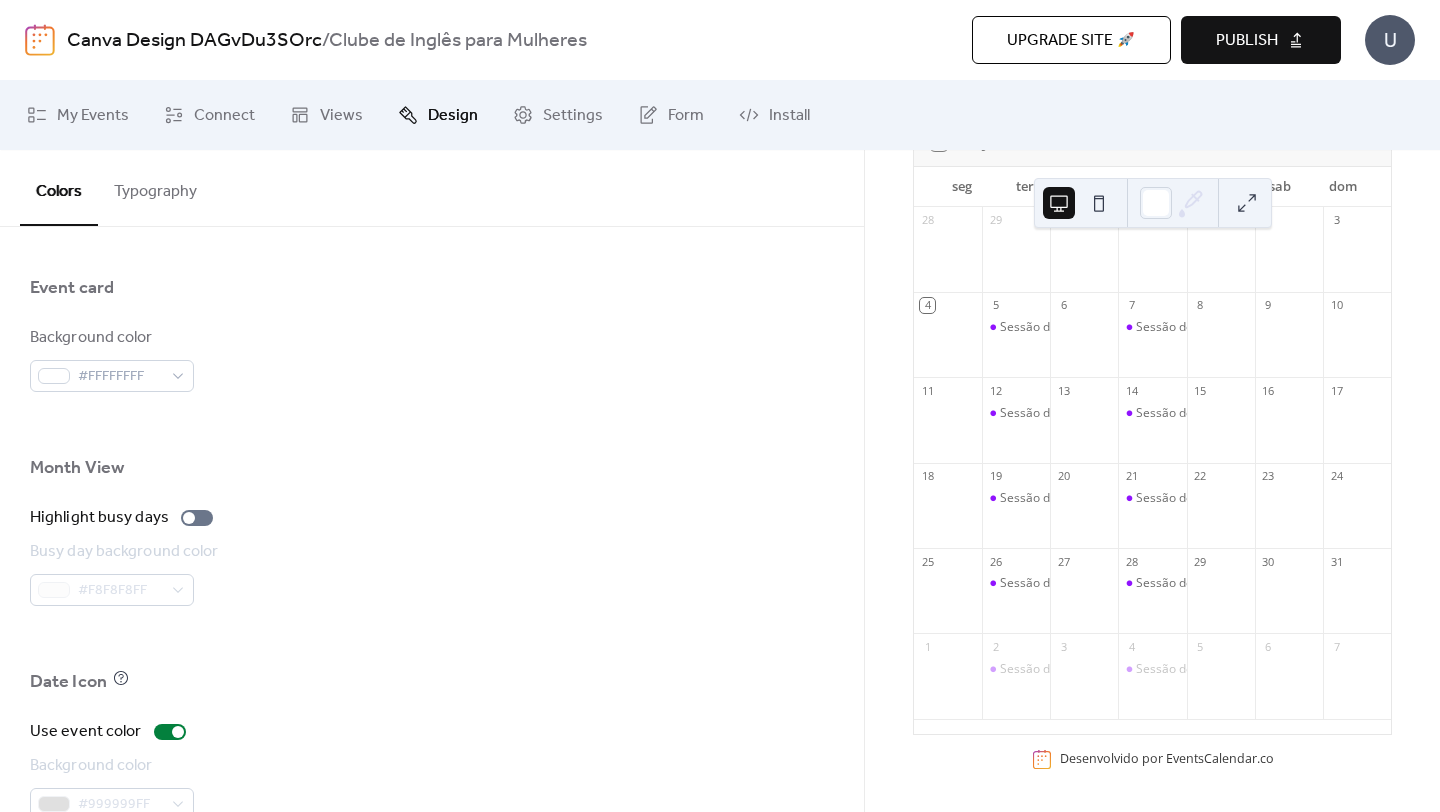 scroll, scrollTop: 1353, scrollLeft: 0, axis: vertical 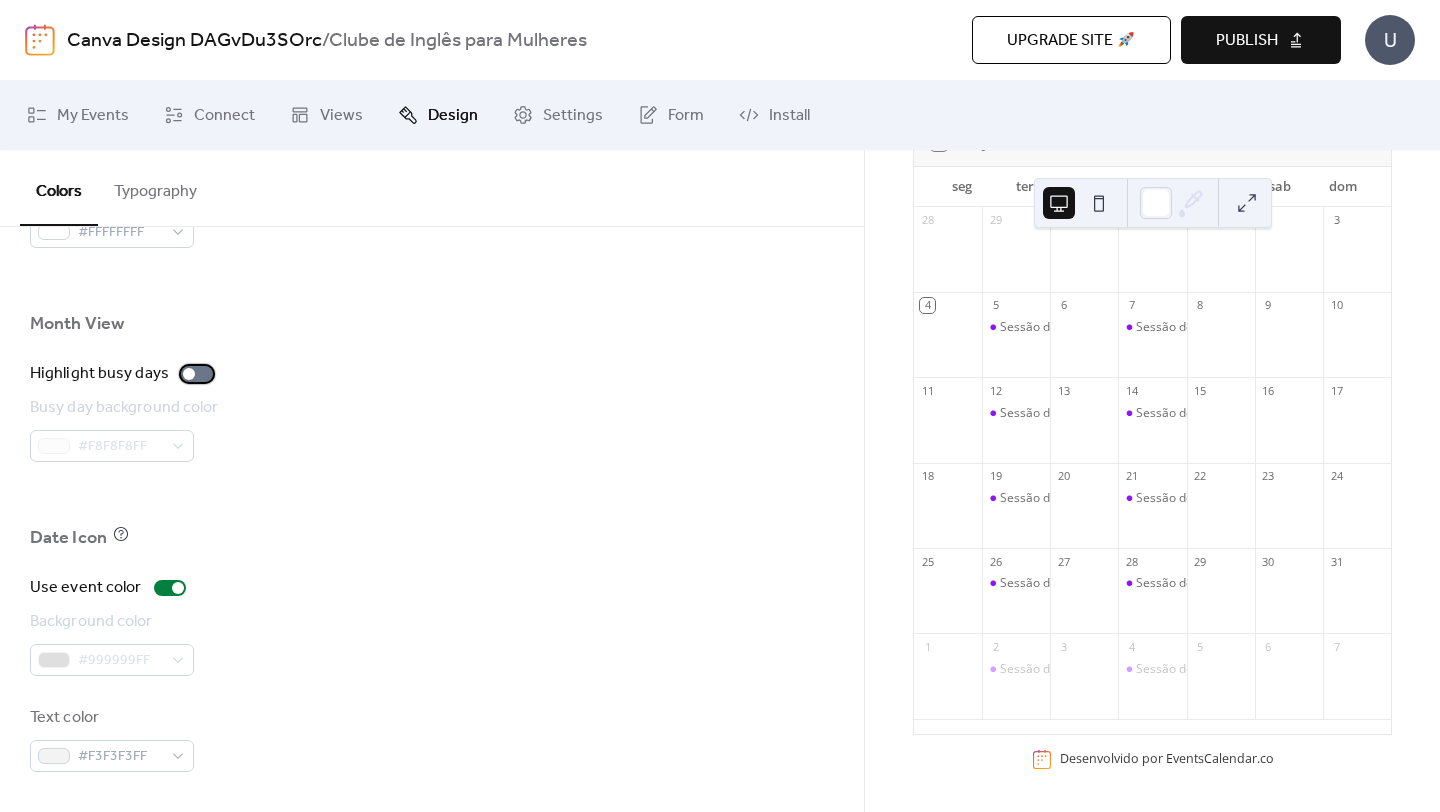 click at bounding box center [189, 374] 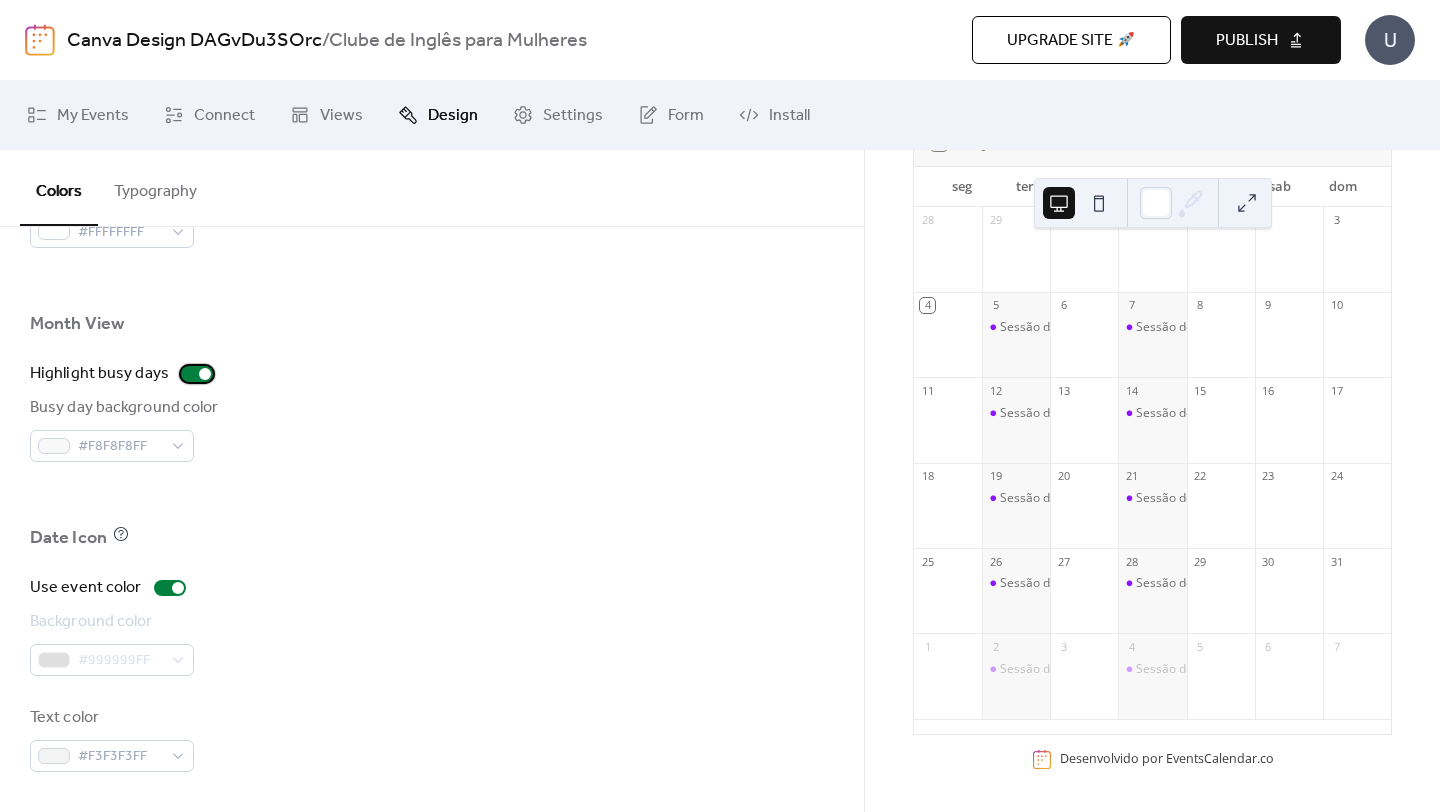 click at bounding box center (197, 374) 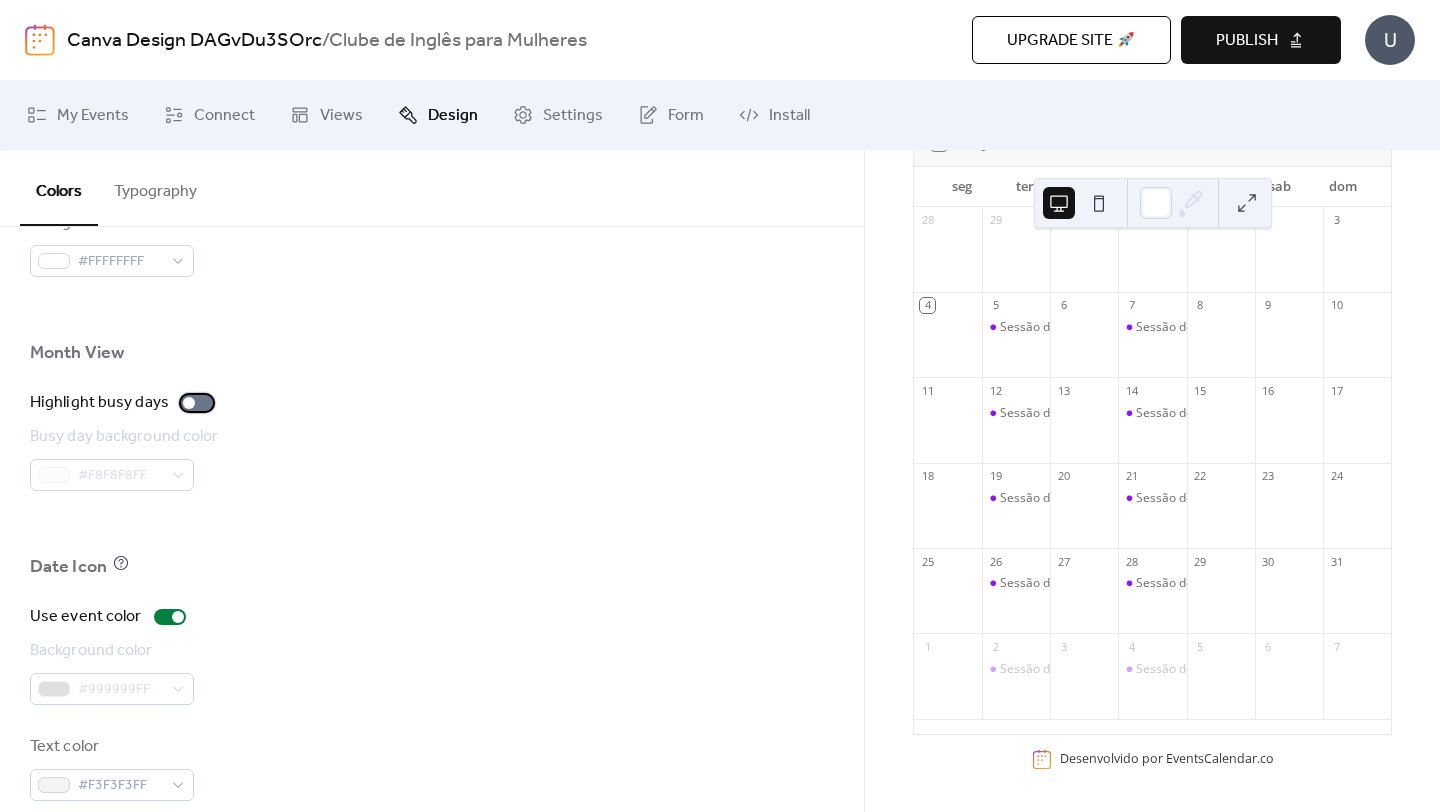 scroll, scrollTop: 1353, scrollLeft: 0, axis: vertical 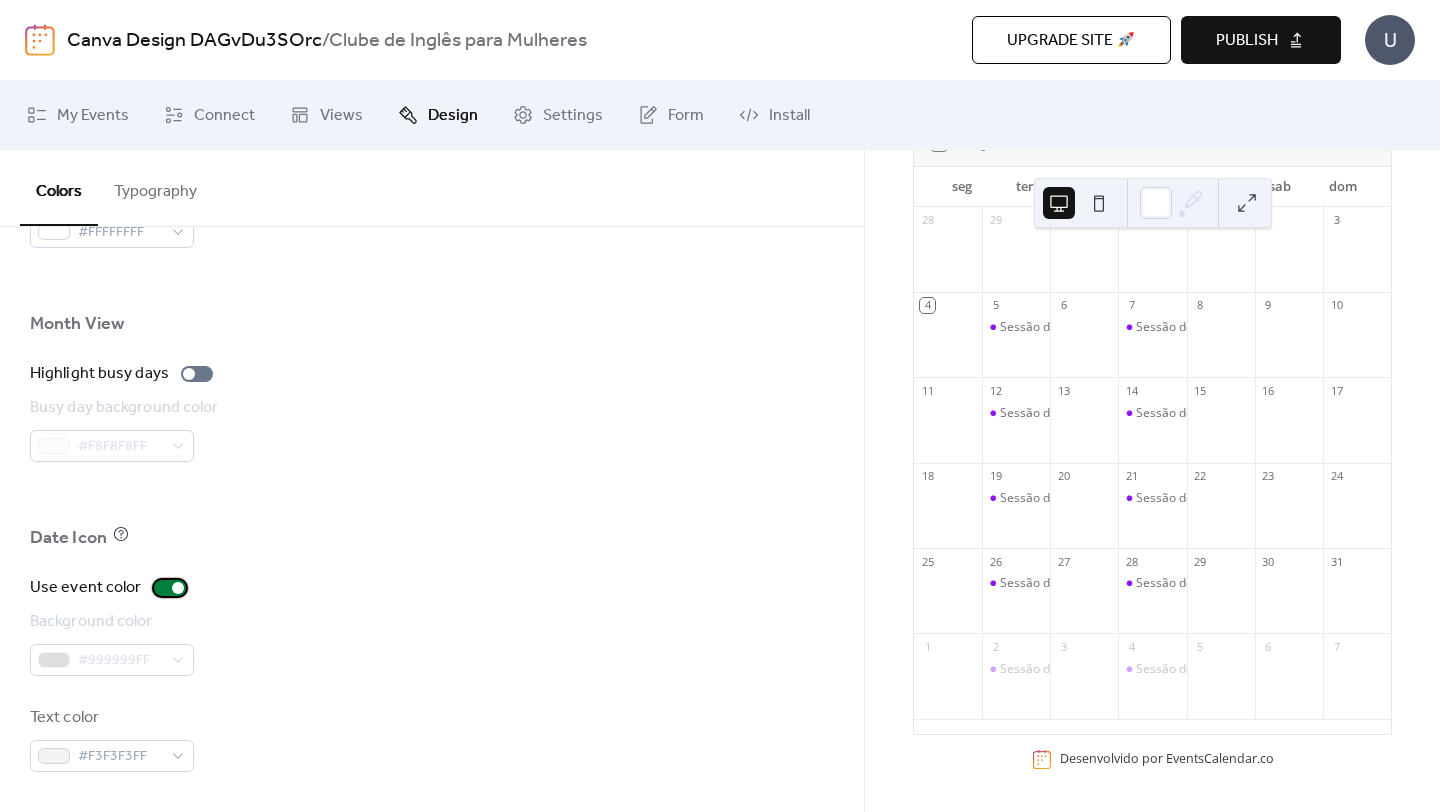 click at bounding box center (178, 588) 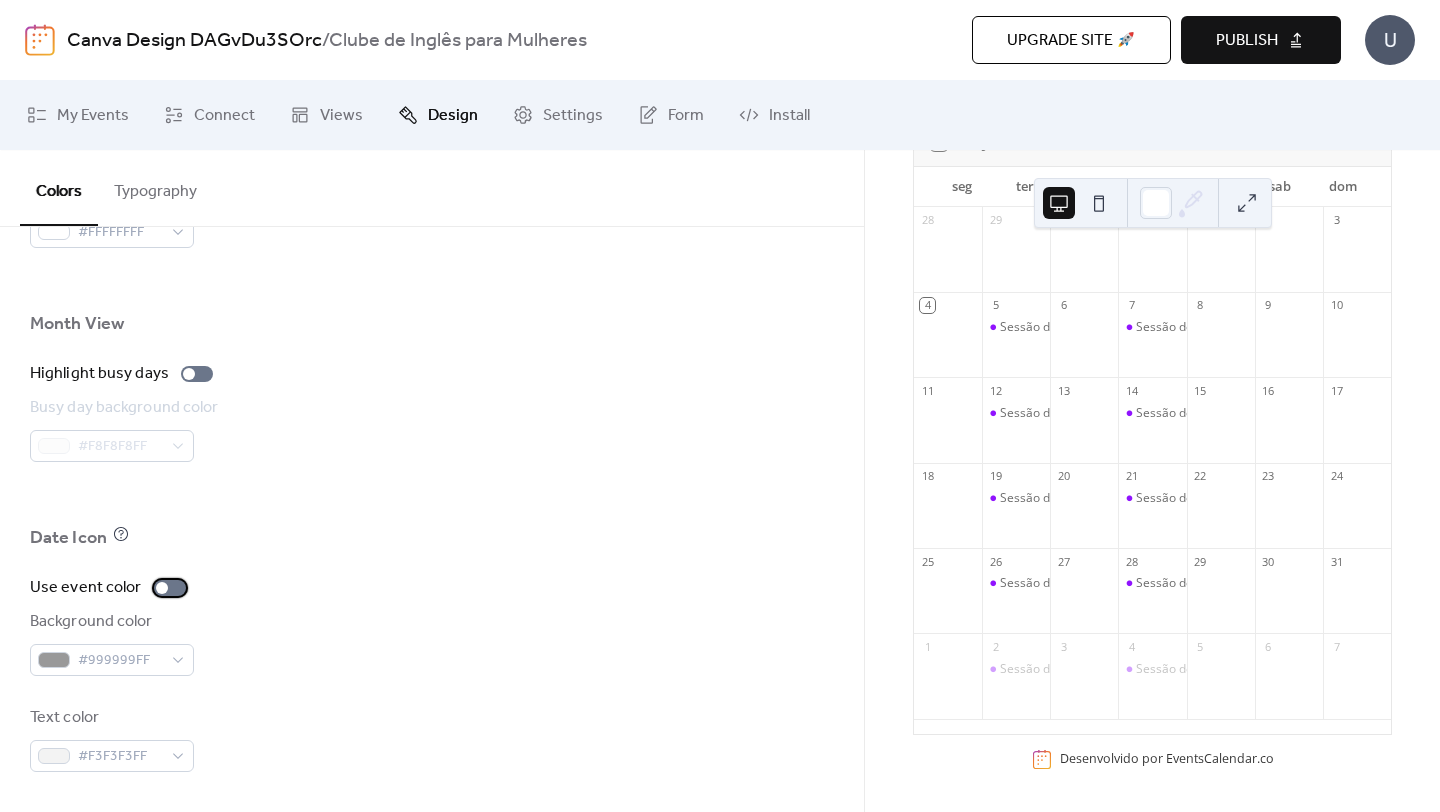 click at bounding box center (170, 588) 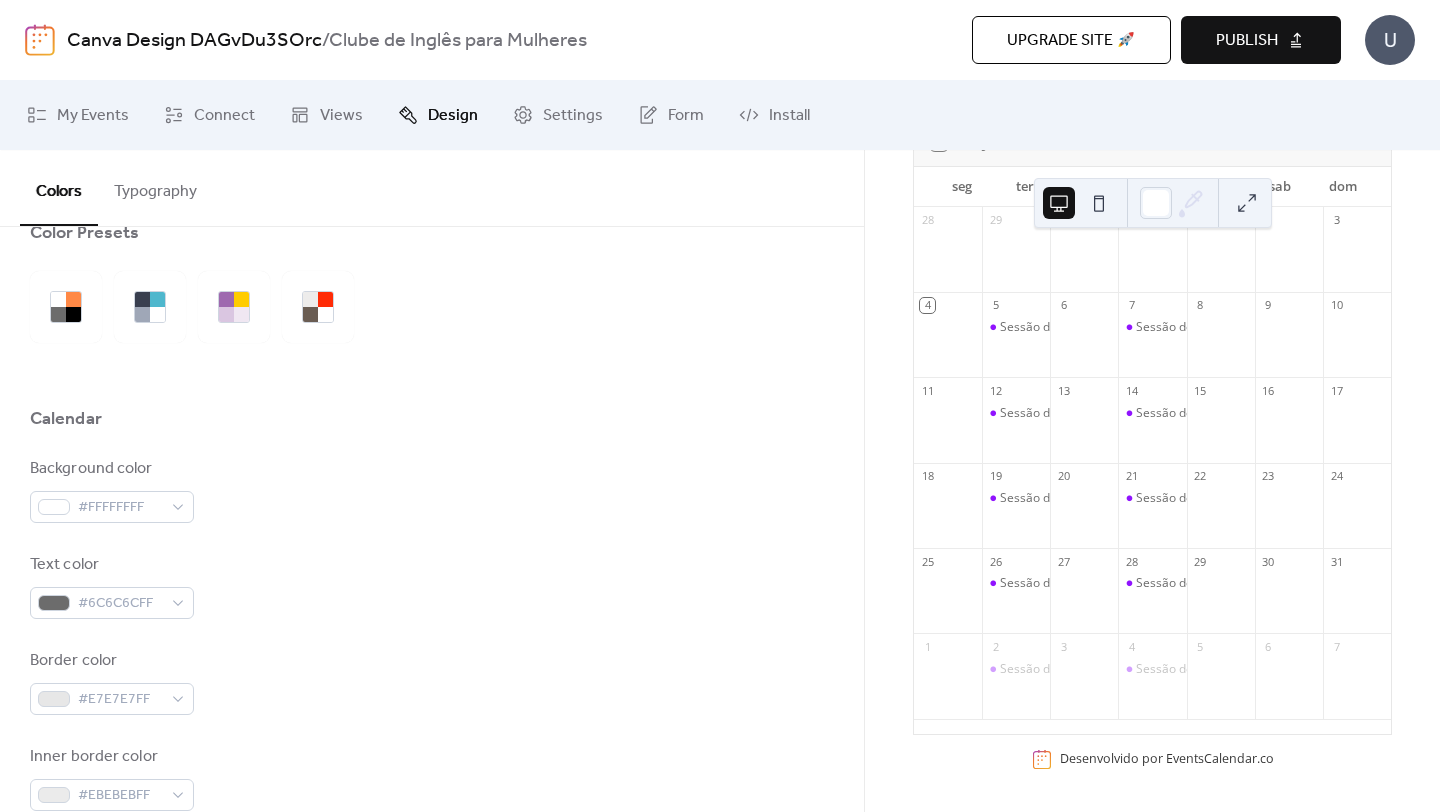 scroll, scrollTop: 0, scrollLeft: 0, axis: both 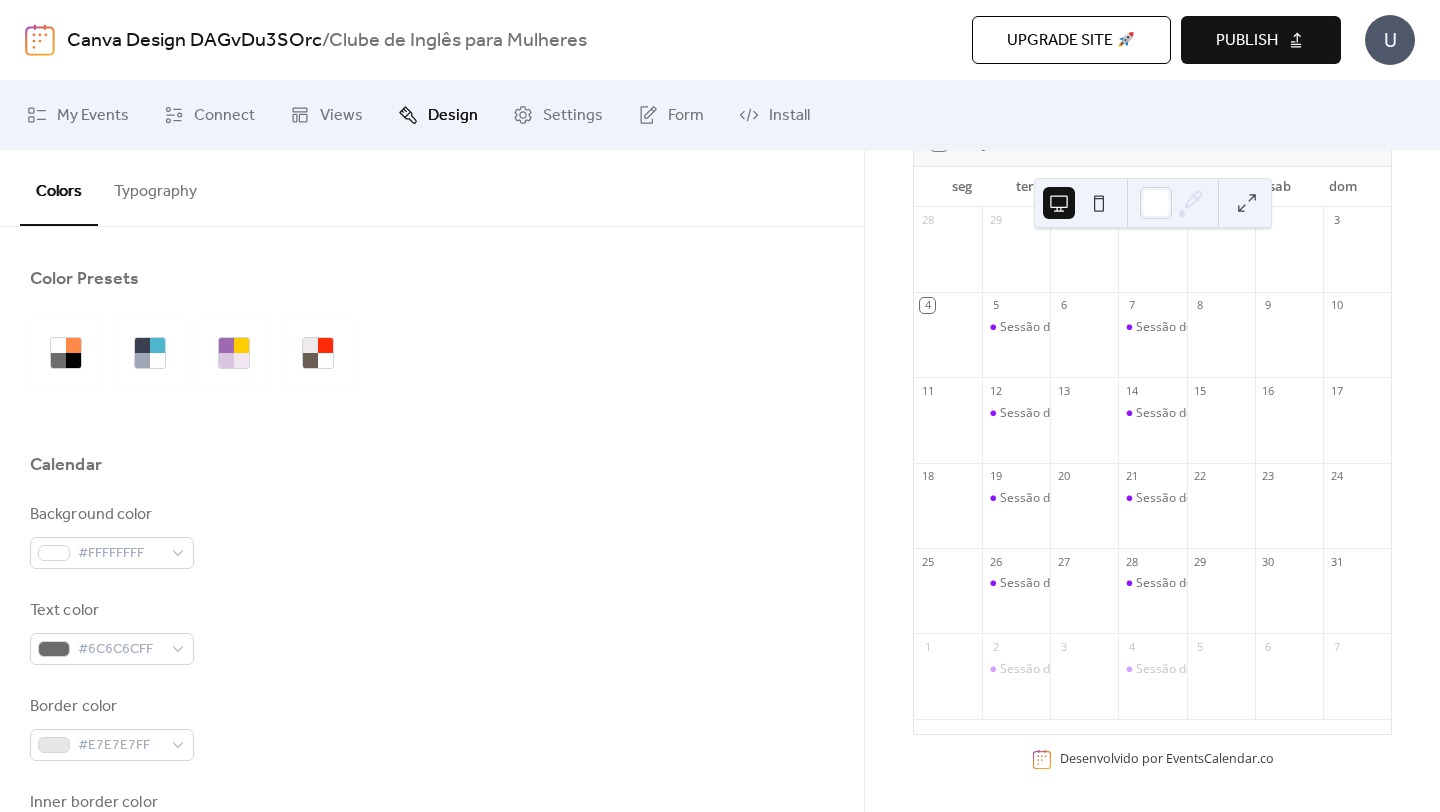 click on "Typography" at bounding box center (155, 187) 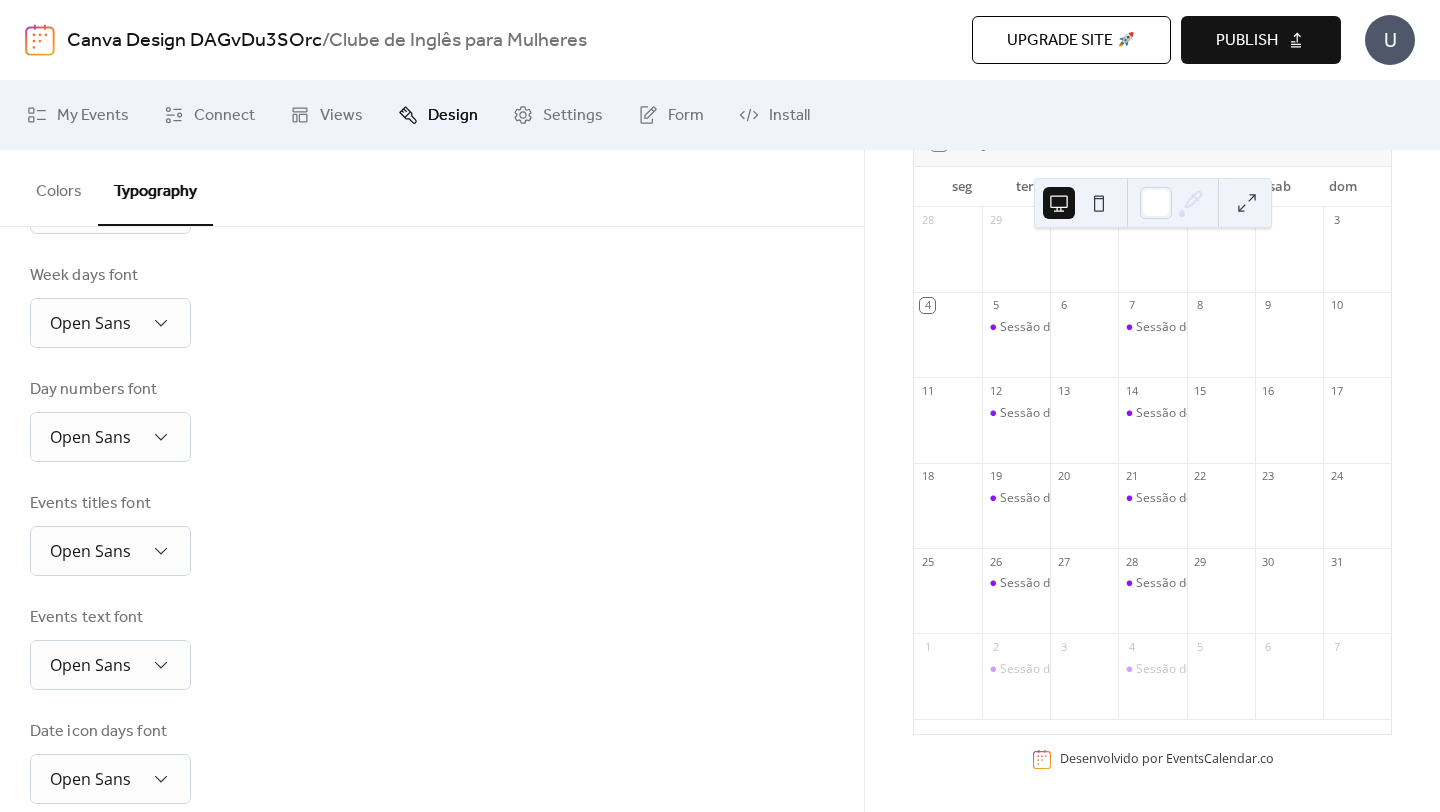 scroll, scrollTop: 451, scrollLeft: 0, axis: vertical 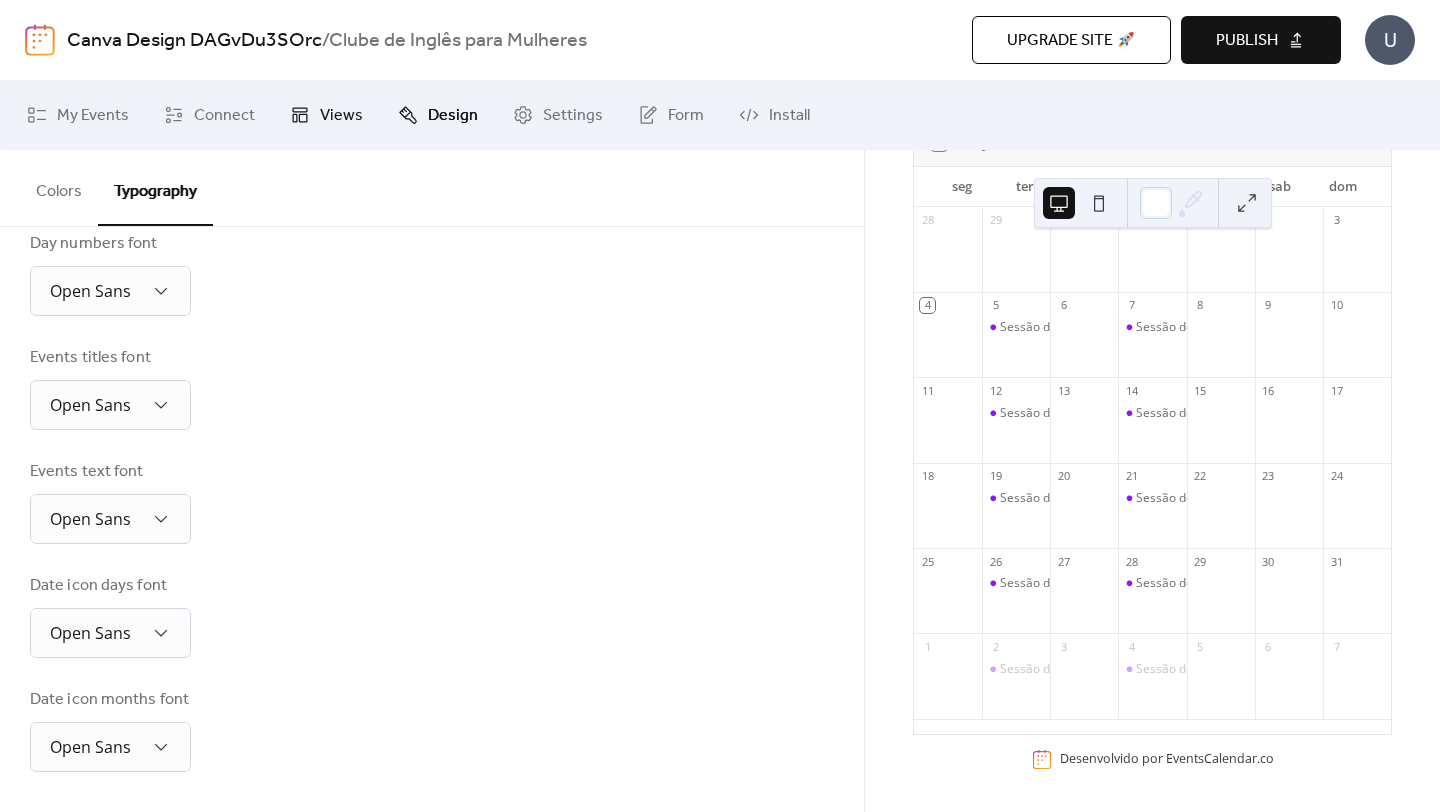click on "Views" at bounding box center [326, 115] 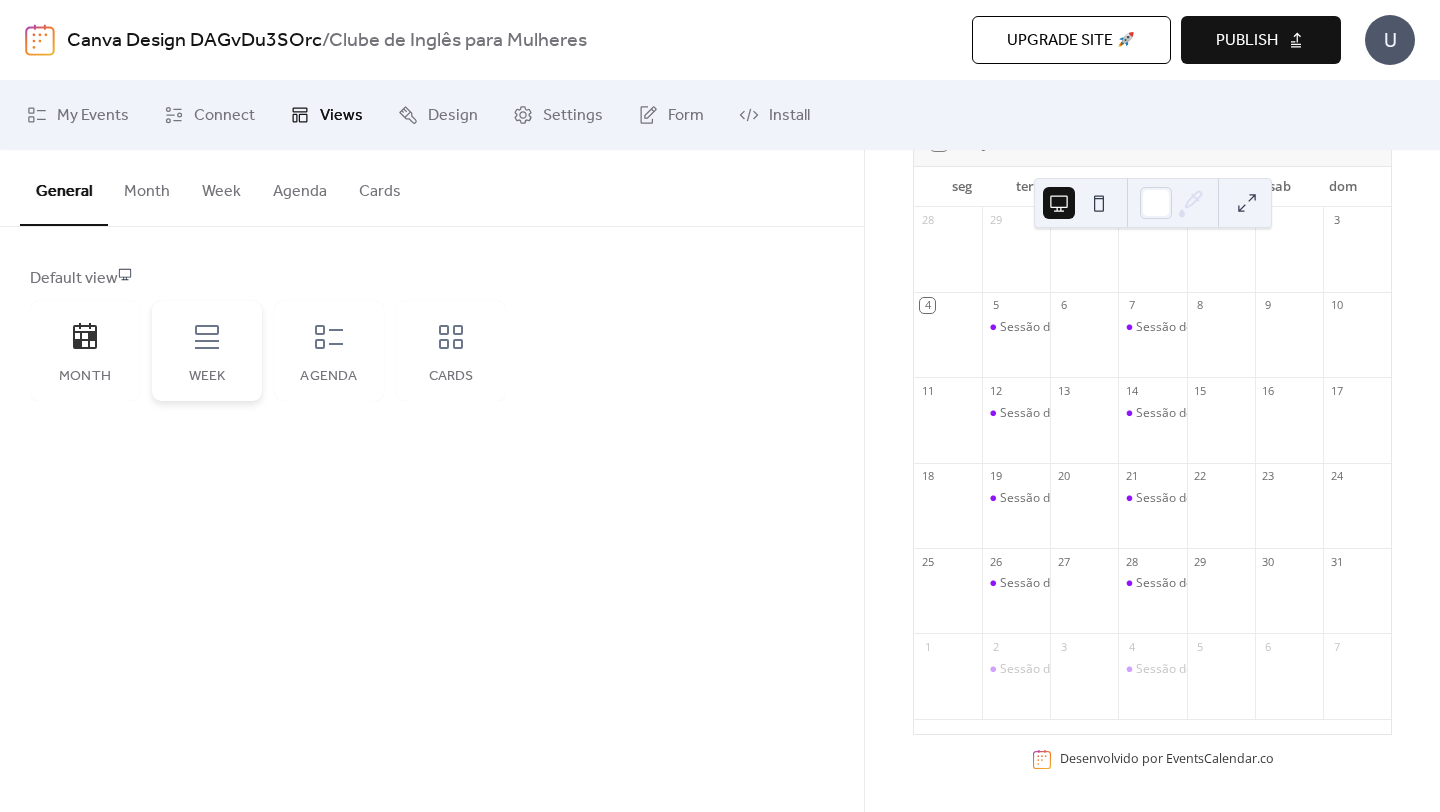 click 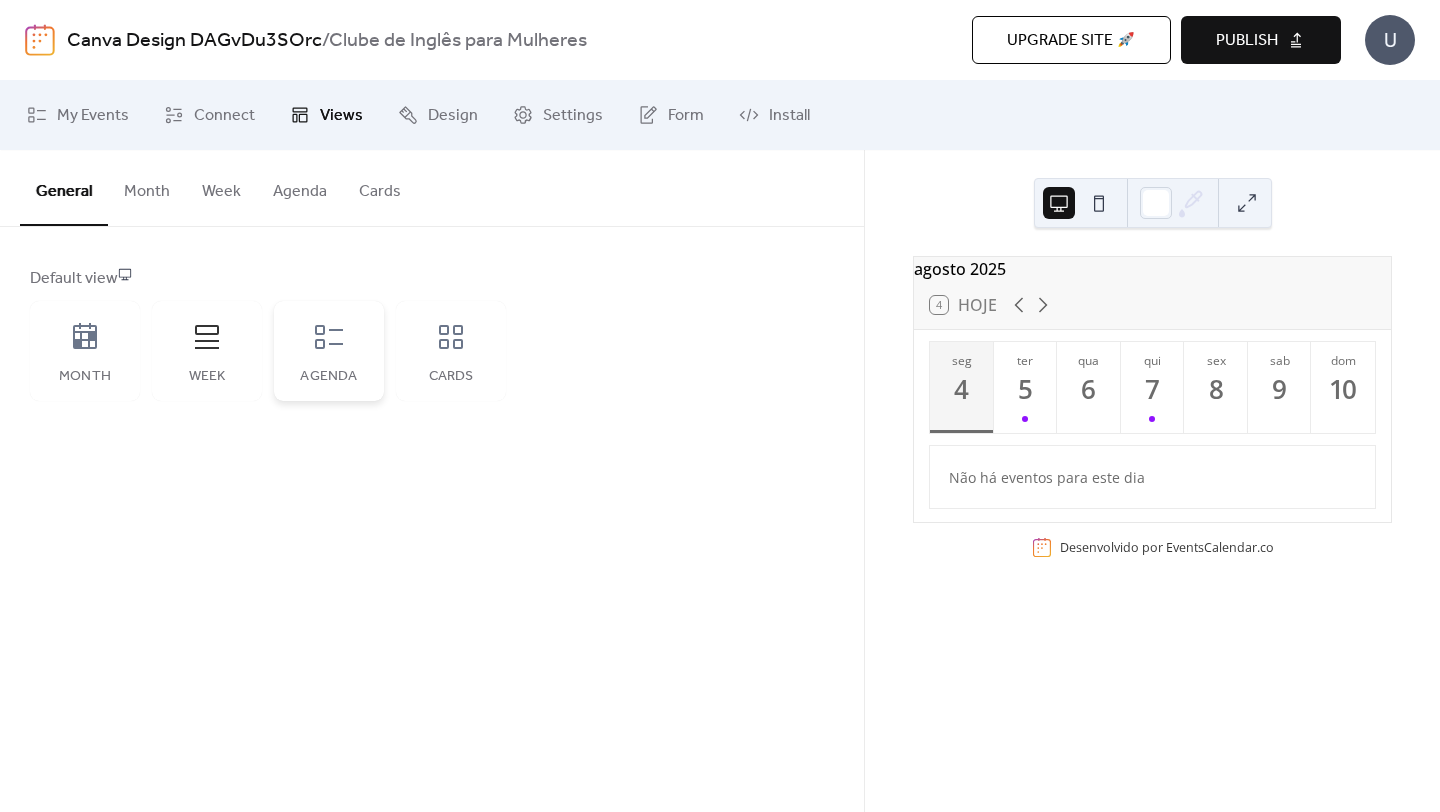 click 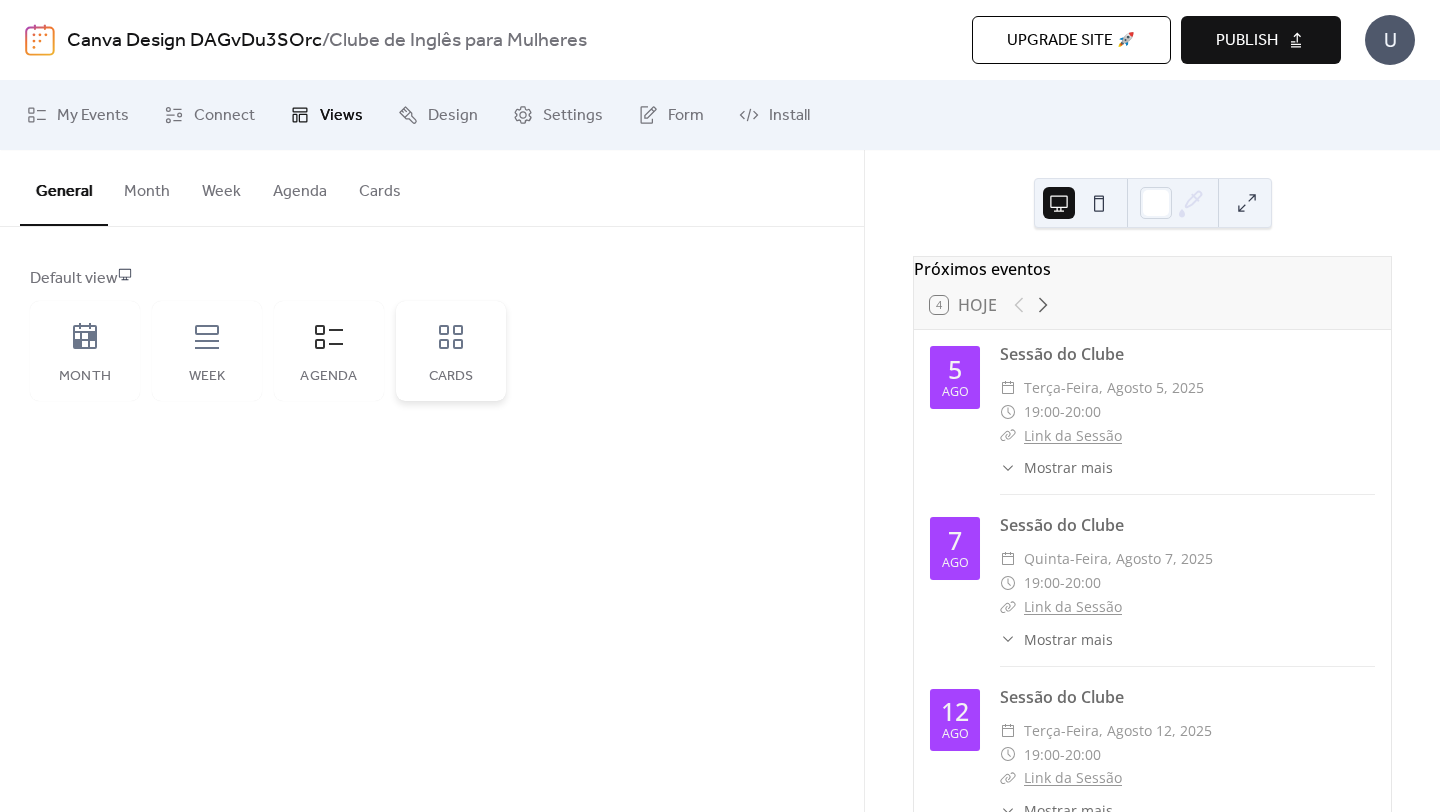 click on "Cards" at bounding box center [451, 351] 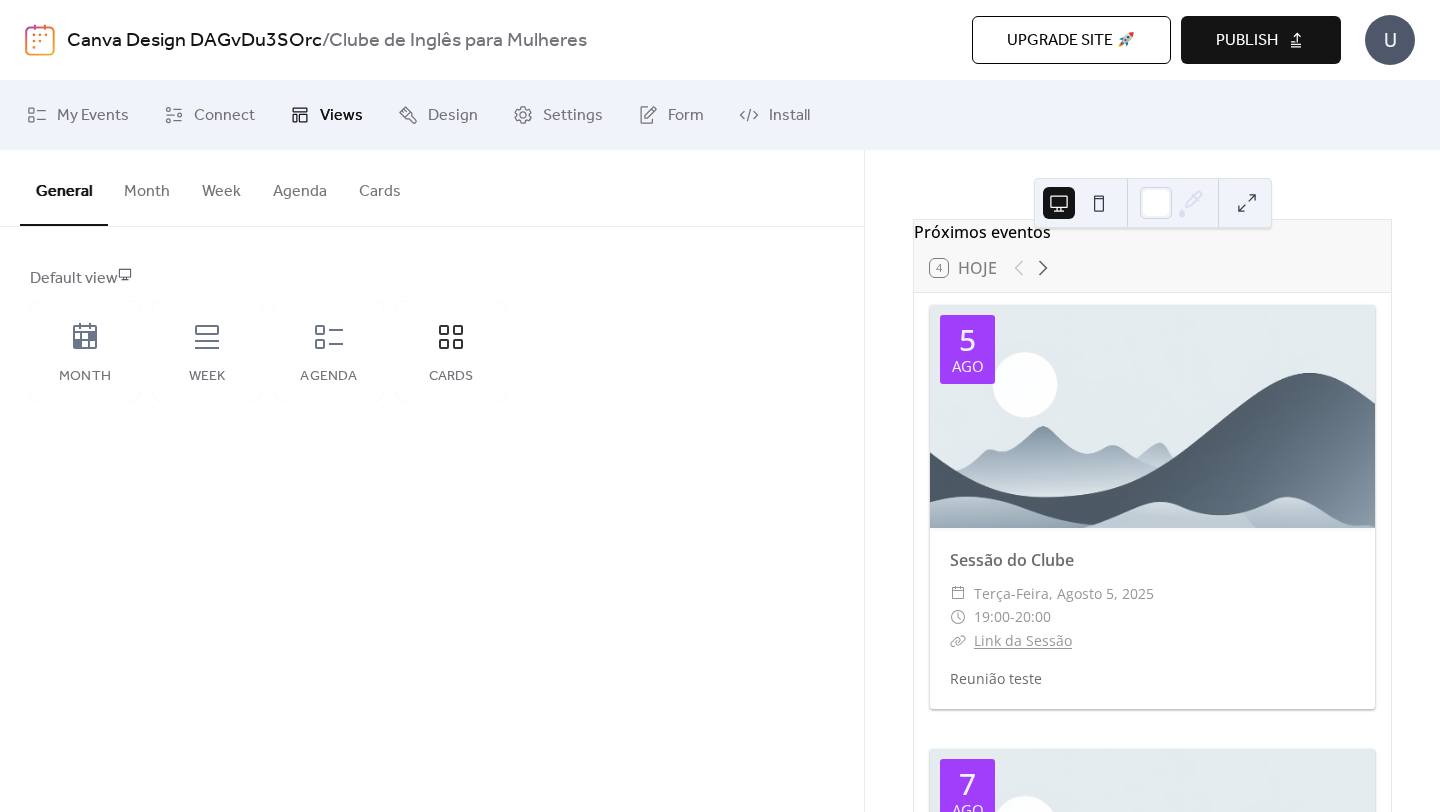 scroll, scrollTop: 33, scrollLeft: 0, axis: vertical 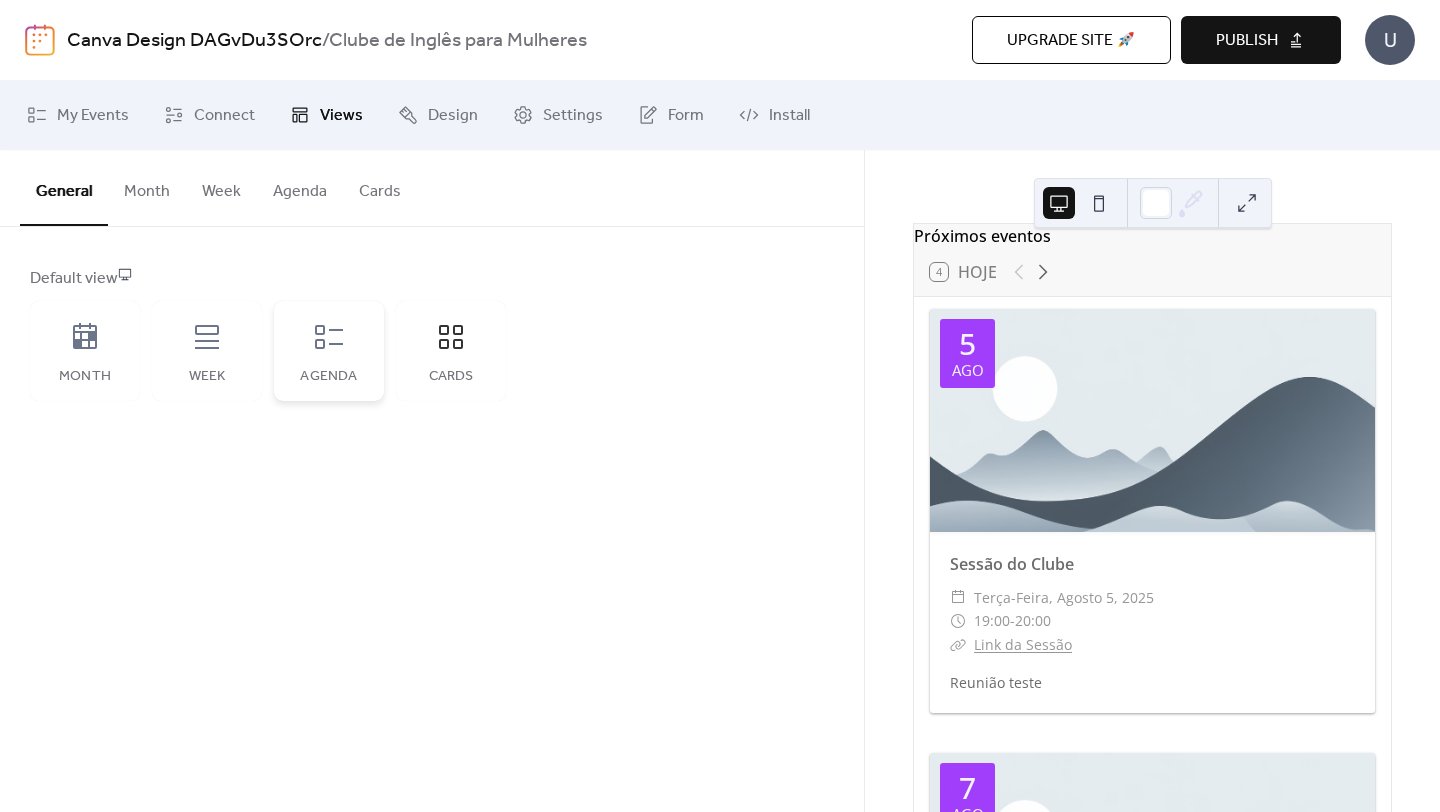 click on "Agenda" at bounding box center [329, 351] 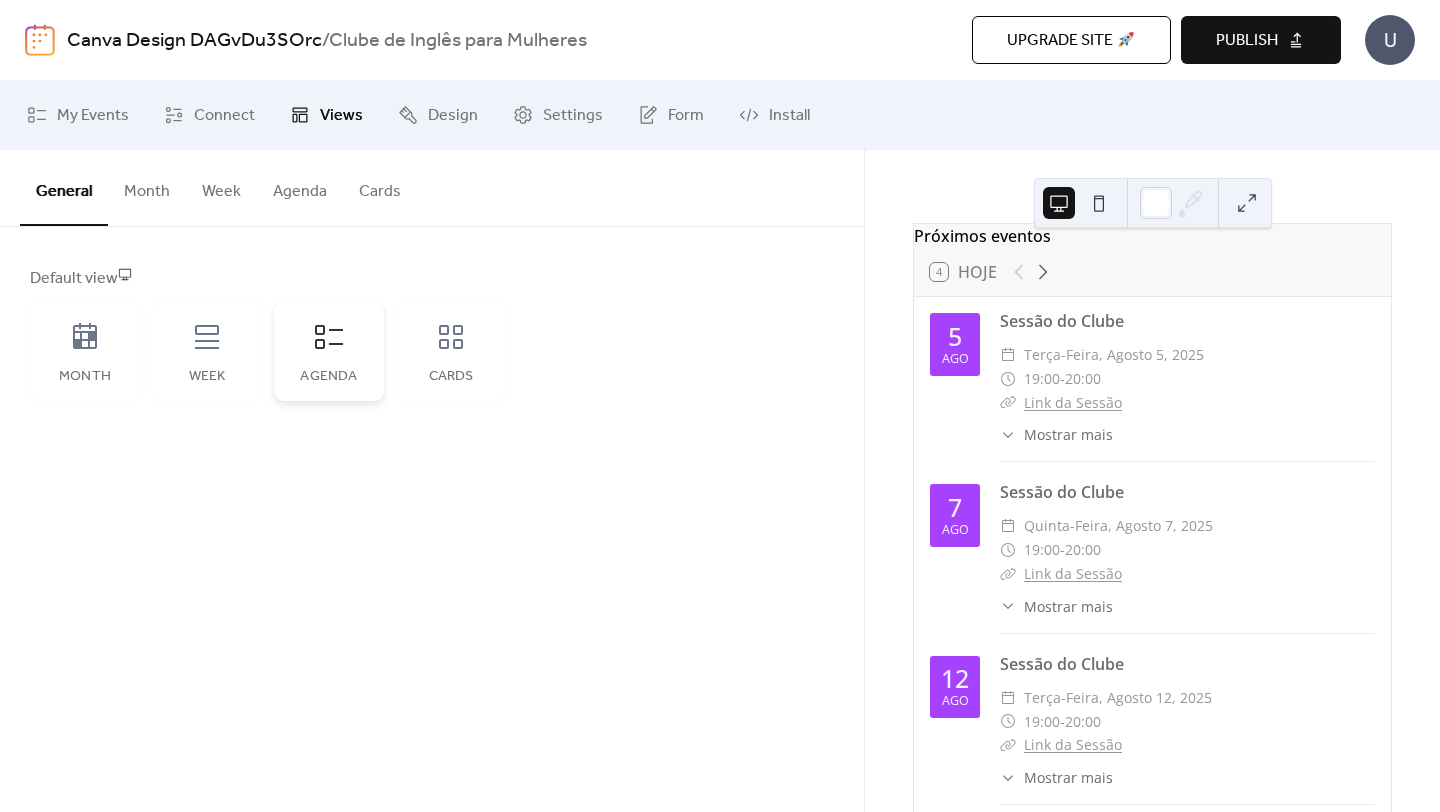 scroll, scrollTop: 0, scrollLeft: 0, axis: both 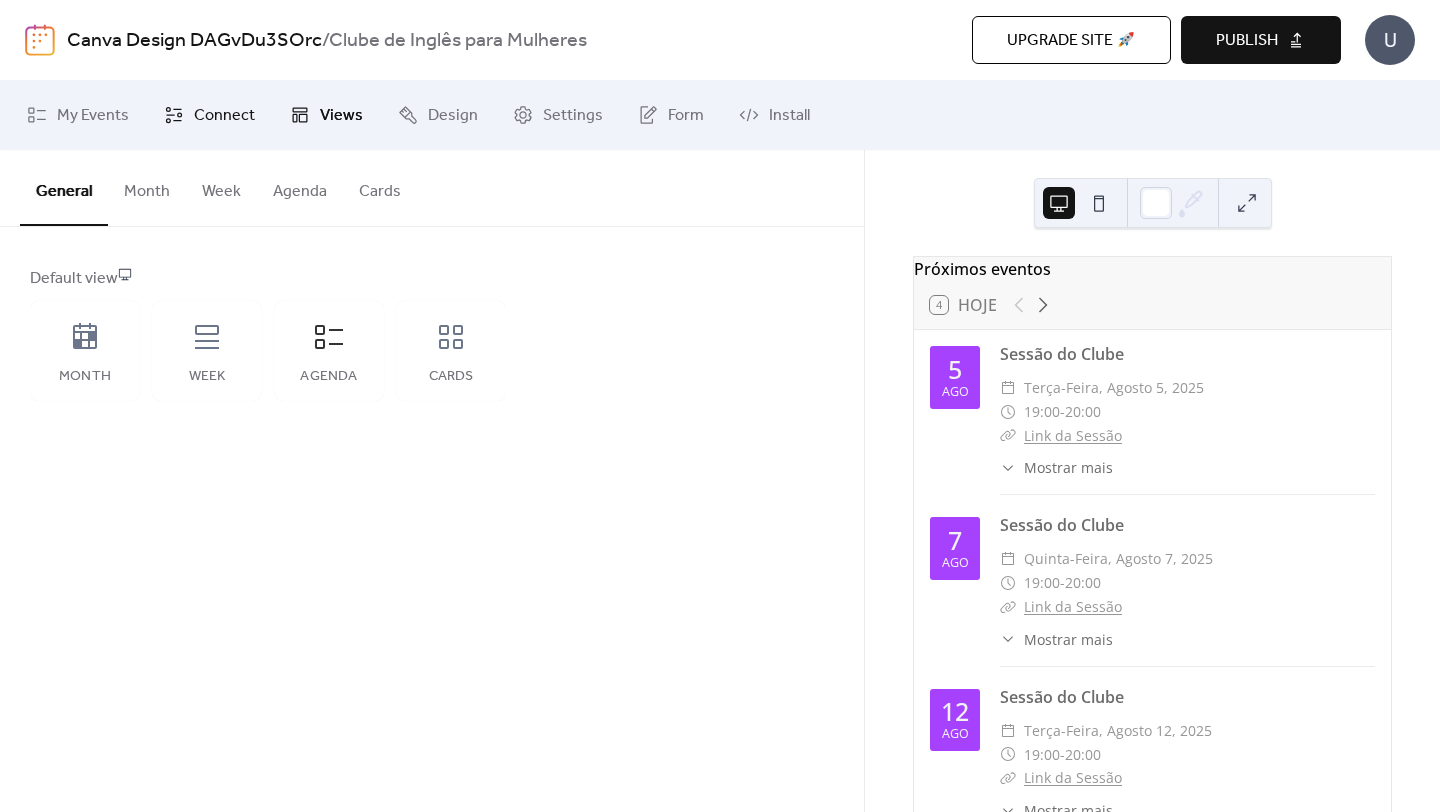 click on "Connect" at bounding box center (224, 116) 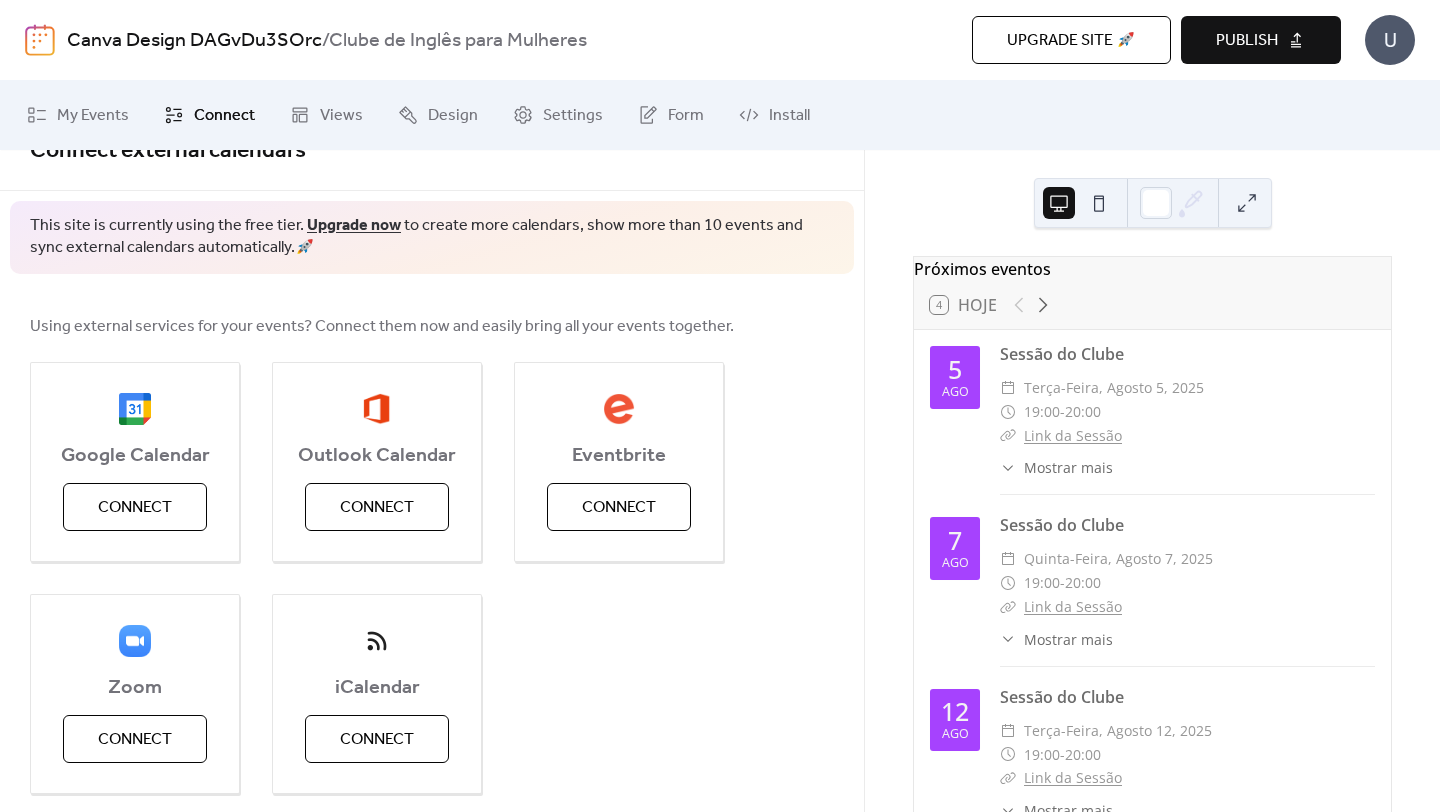scroll, scrollTop: 0, scrollLeft: 0, axis: both 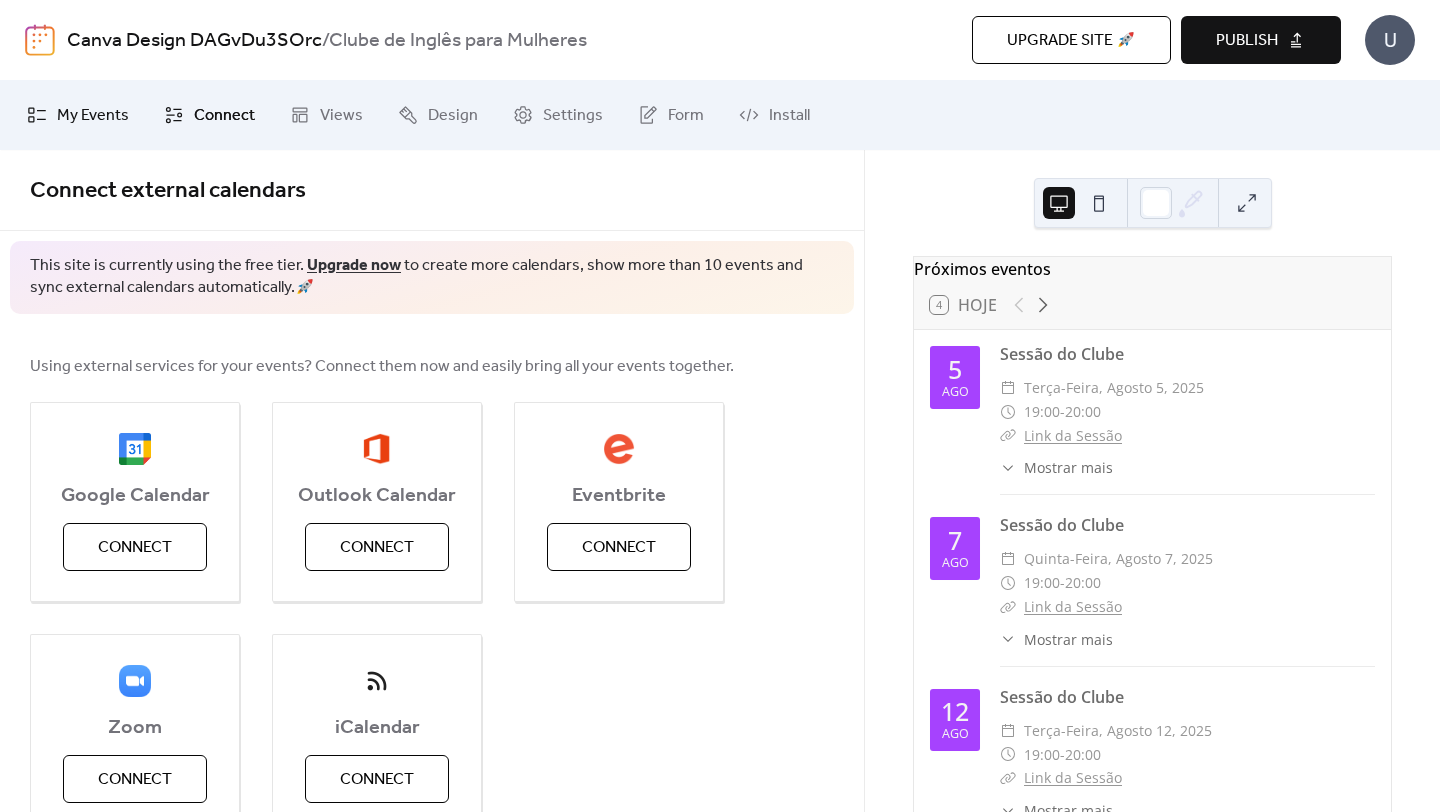 click on "My Events" at bounding box center [93, 116] 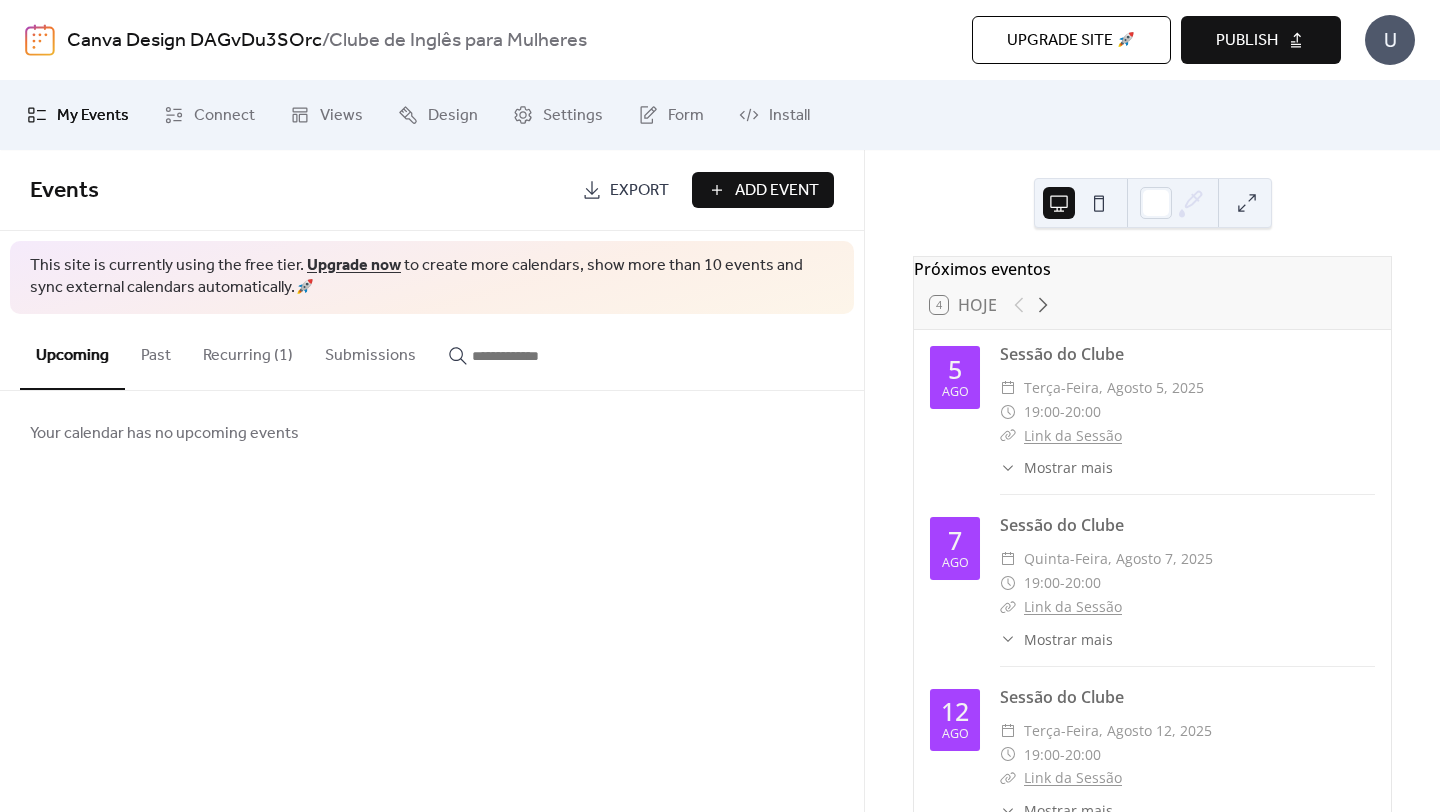 click at bounding box center (1099, 203) 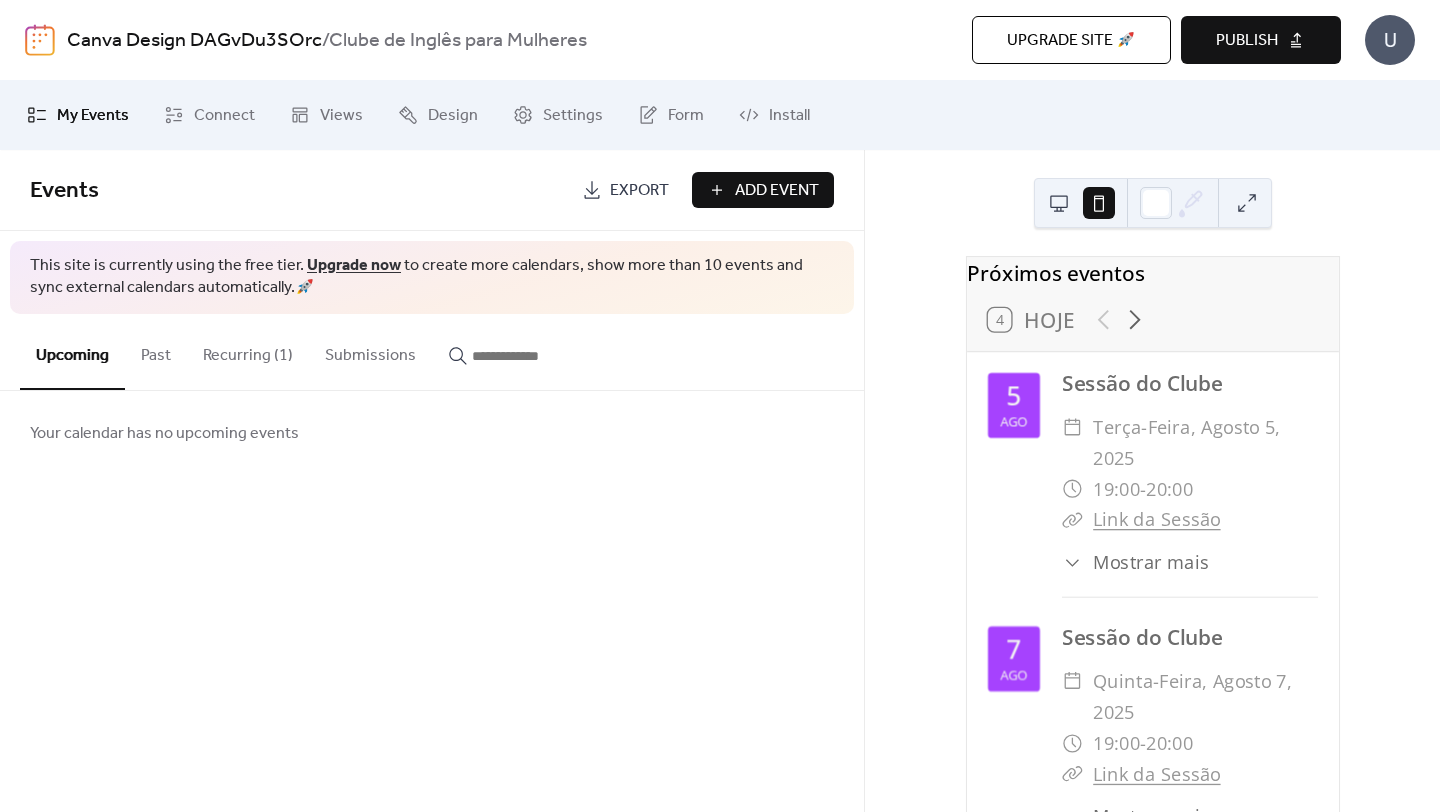 click at bounding box center (1059, 203) 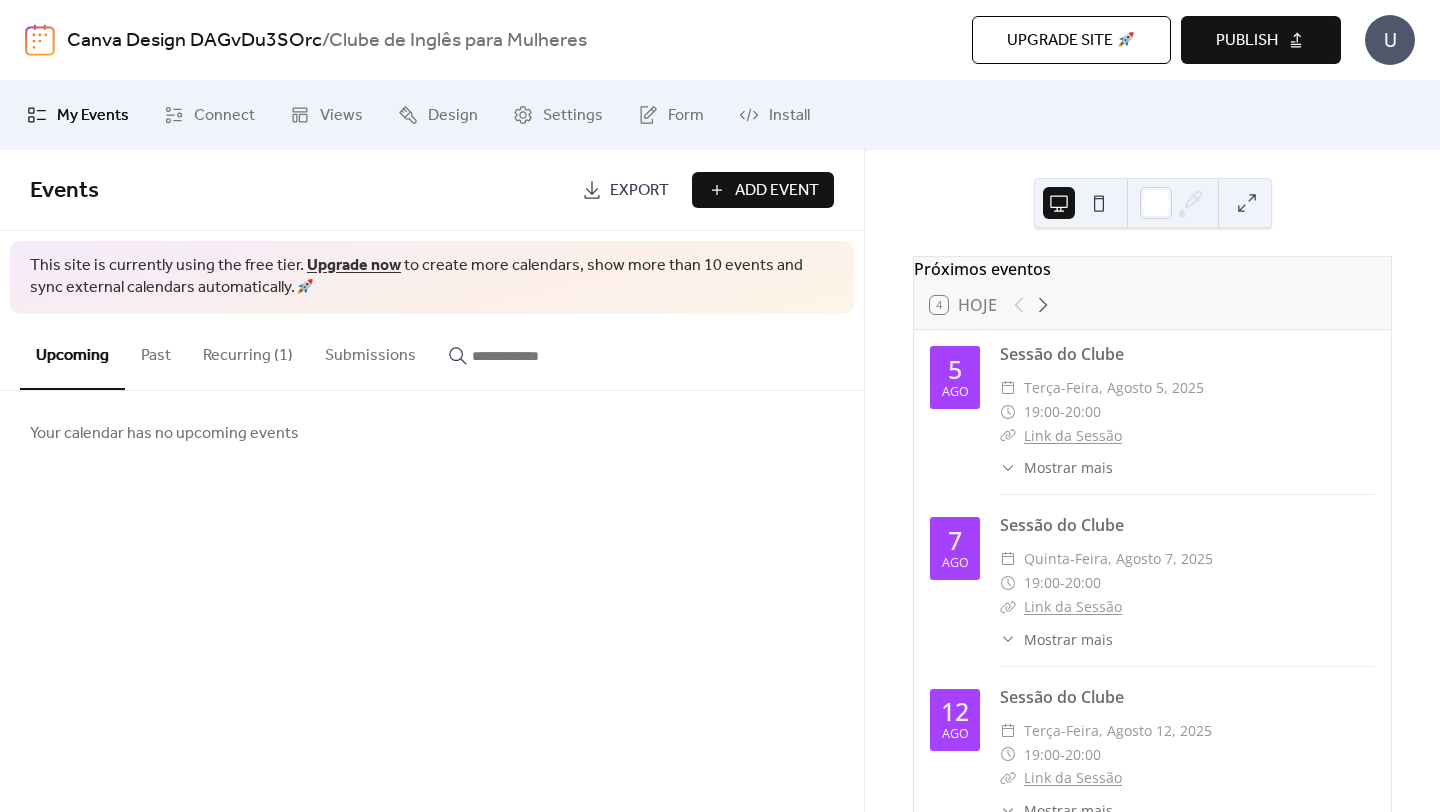click on "Publish" at bounding box center [1247, 41] 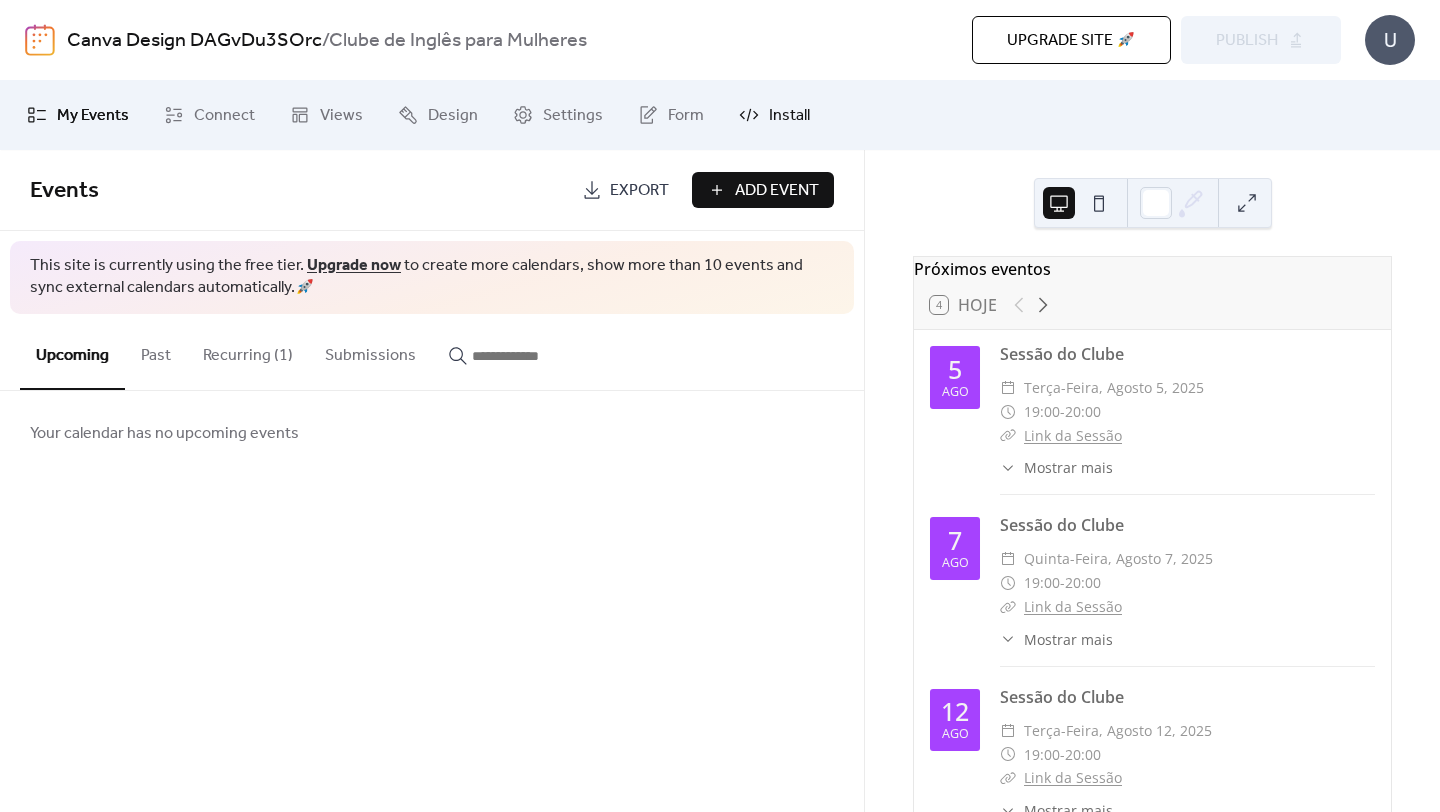click on "Install" at bounding box center (789, 116) 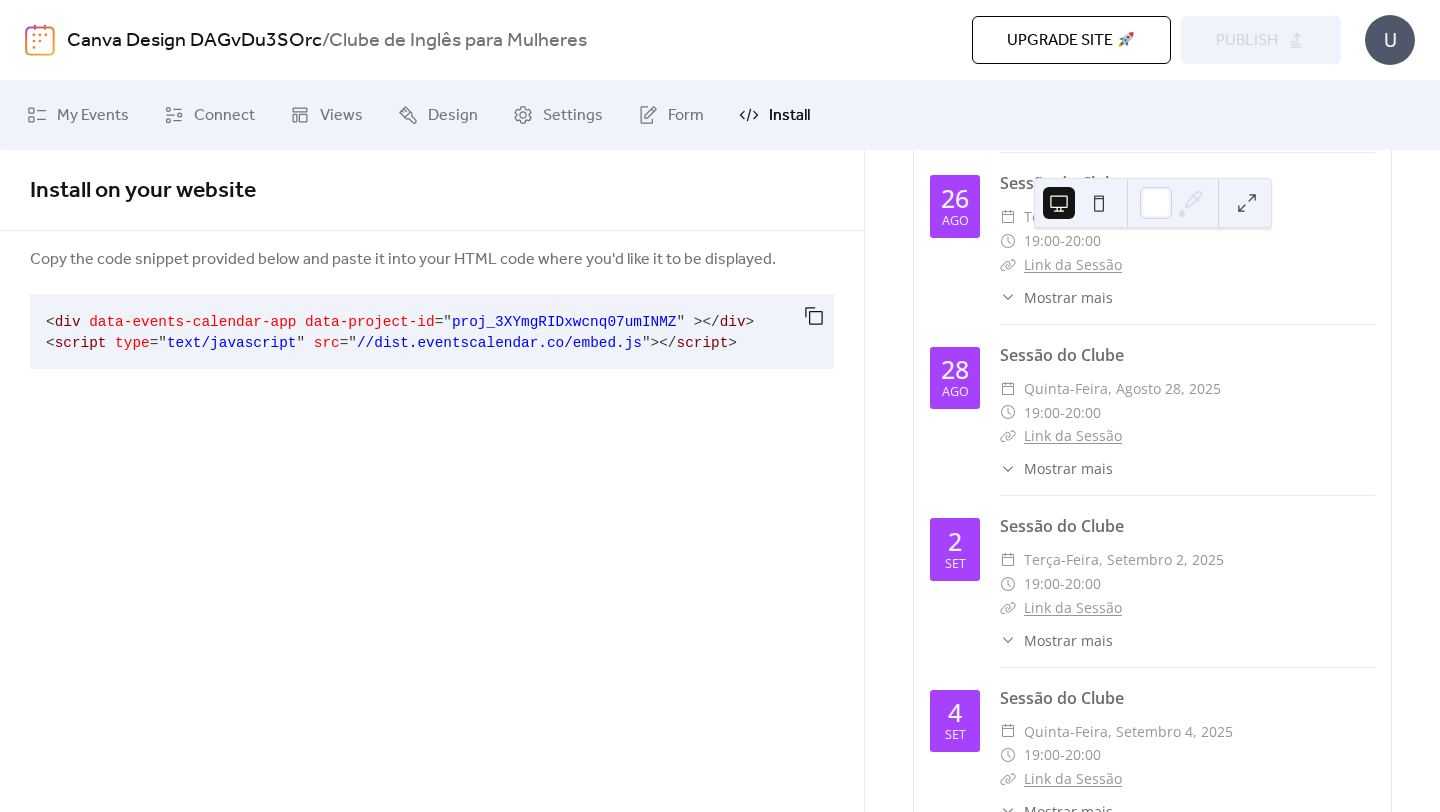 scroll, scrollTop: 1329, scrollLeft: 0, axis: vertical 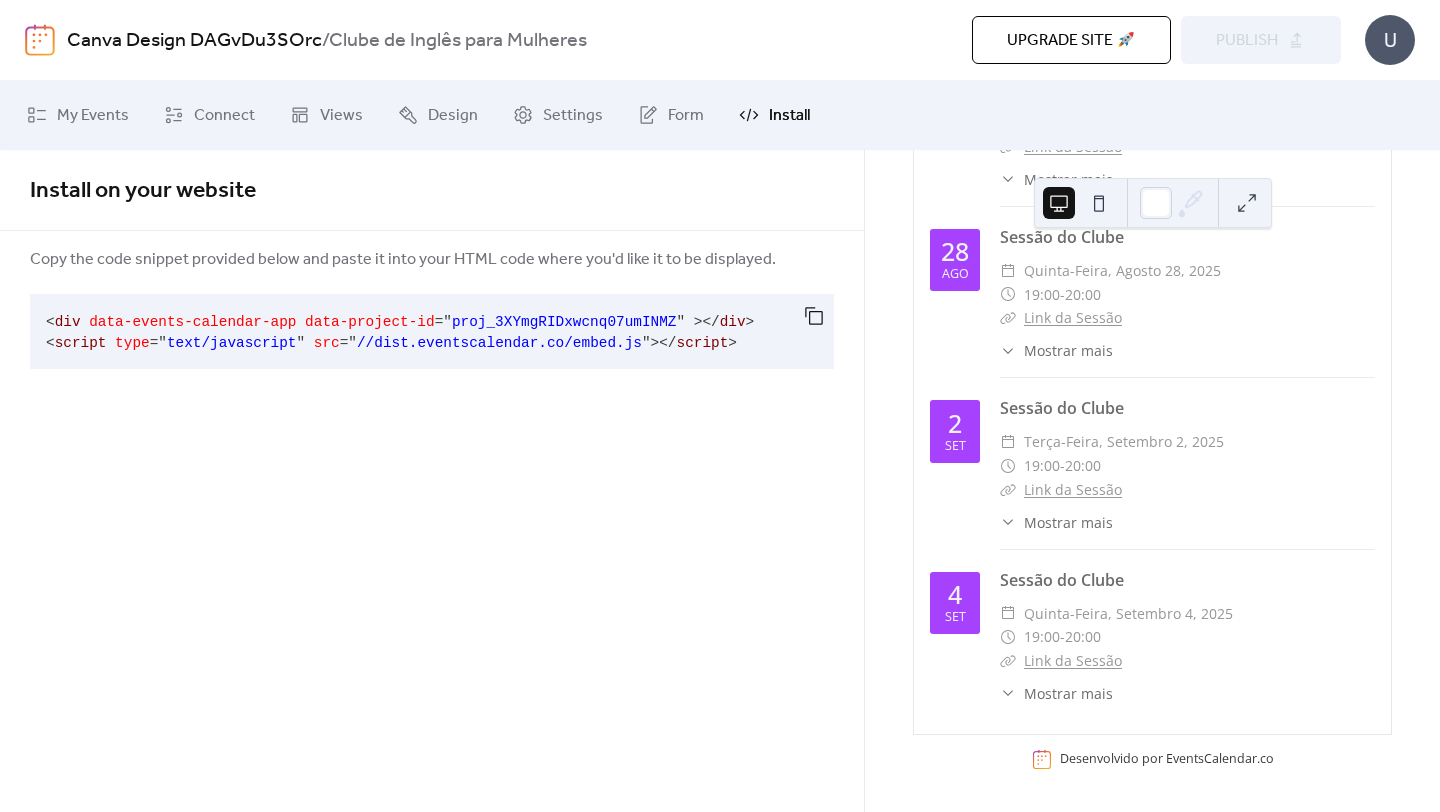 click on "U" at bounding box center (1390, 40) 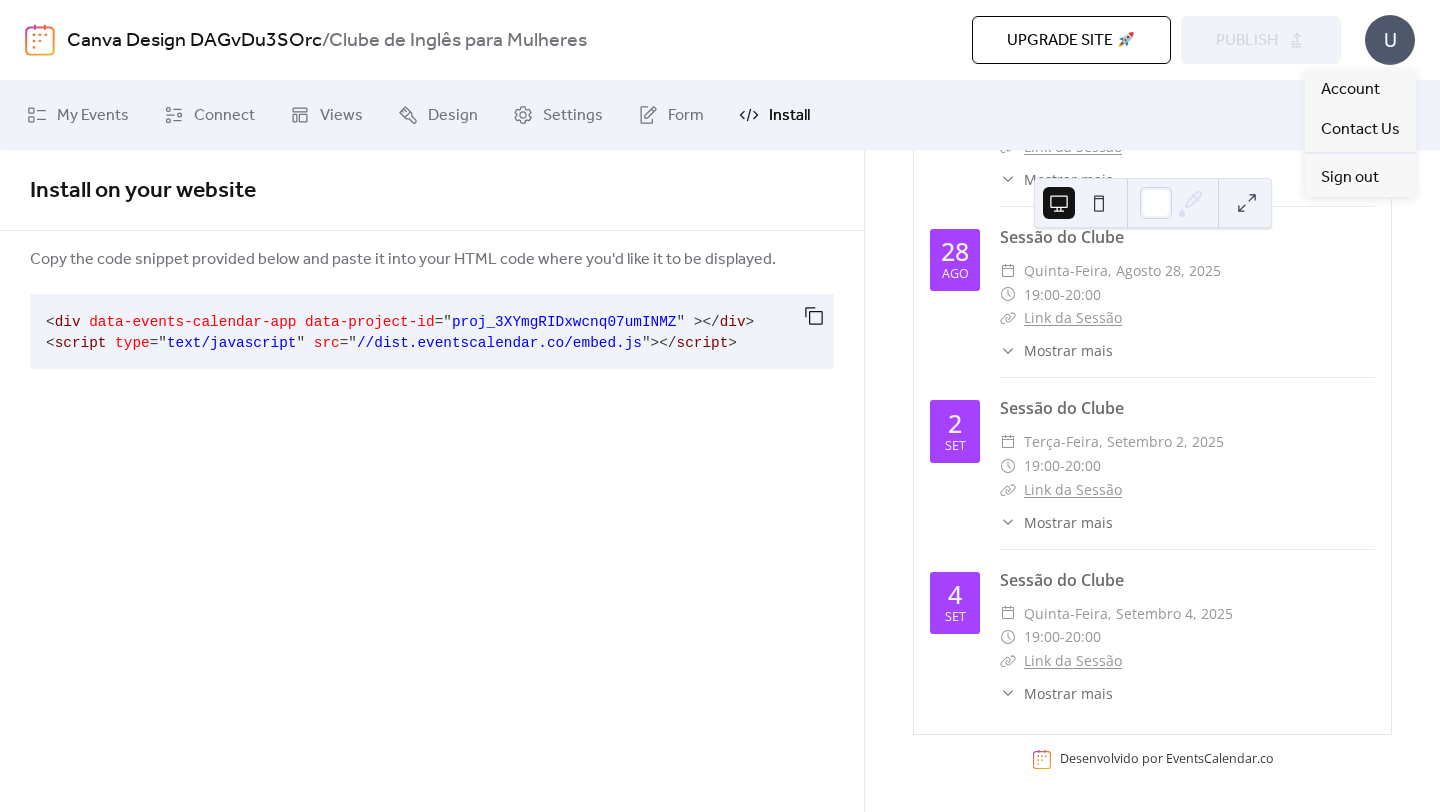 click on "U" at bounding box center (1390, 40) 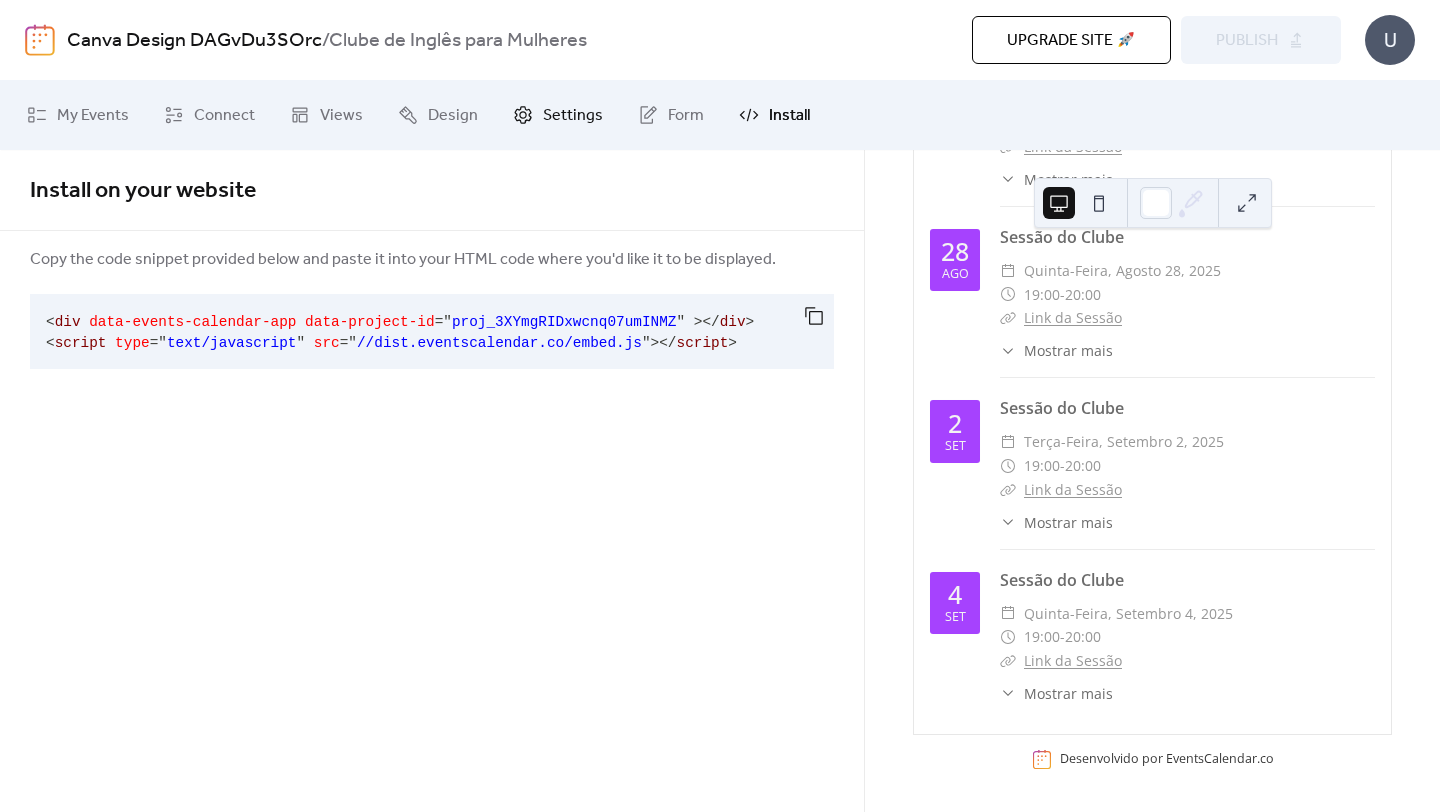 click on "Settings" at bounding box center (573, 116) 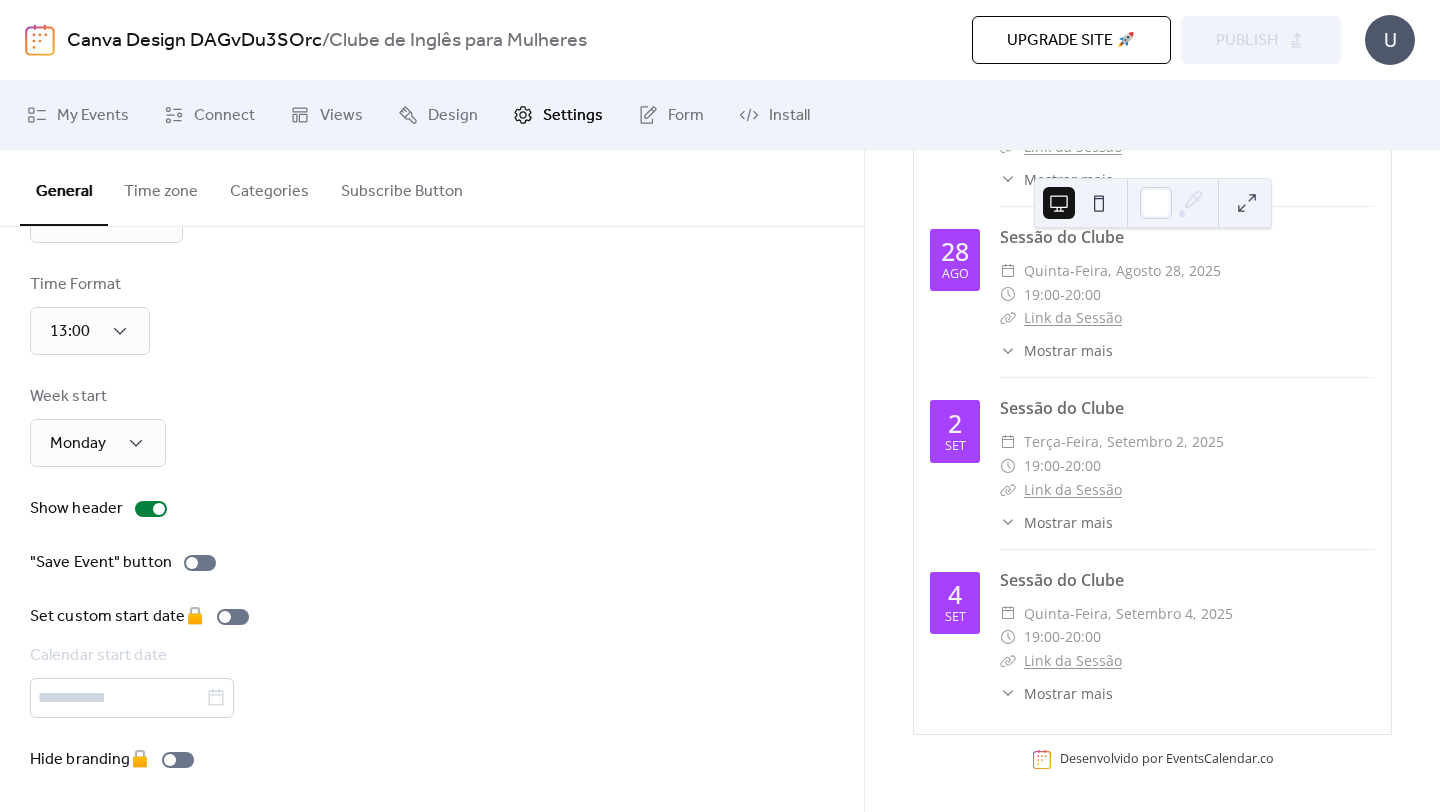 scroll, scrollTop: 0, scrollLeft: 0, axis: both 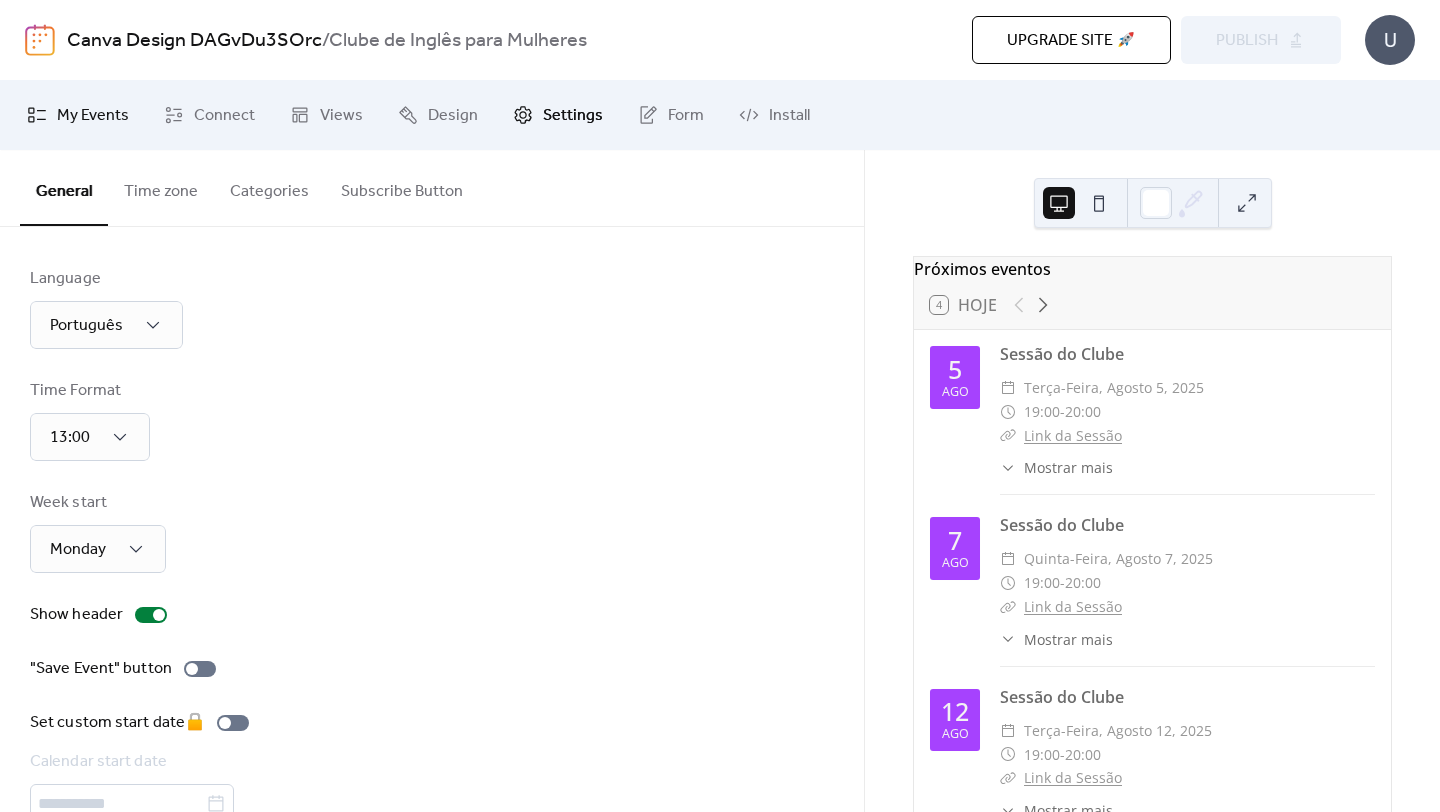 click on "My Events" at bounding box center [93, 116] 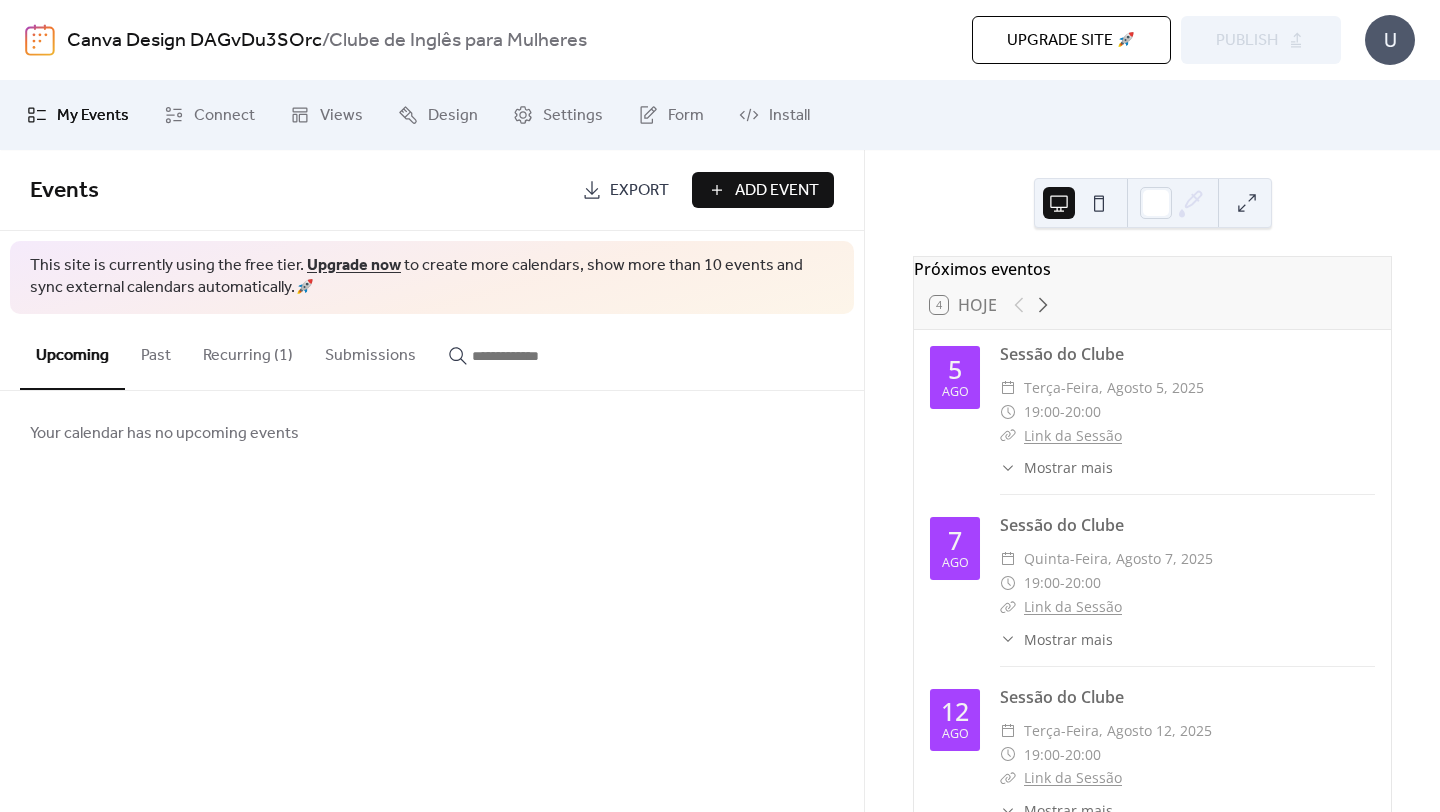 click on "Recurring (1)" at bounding box center (248, 351) 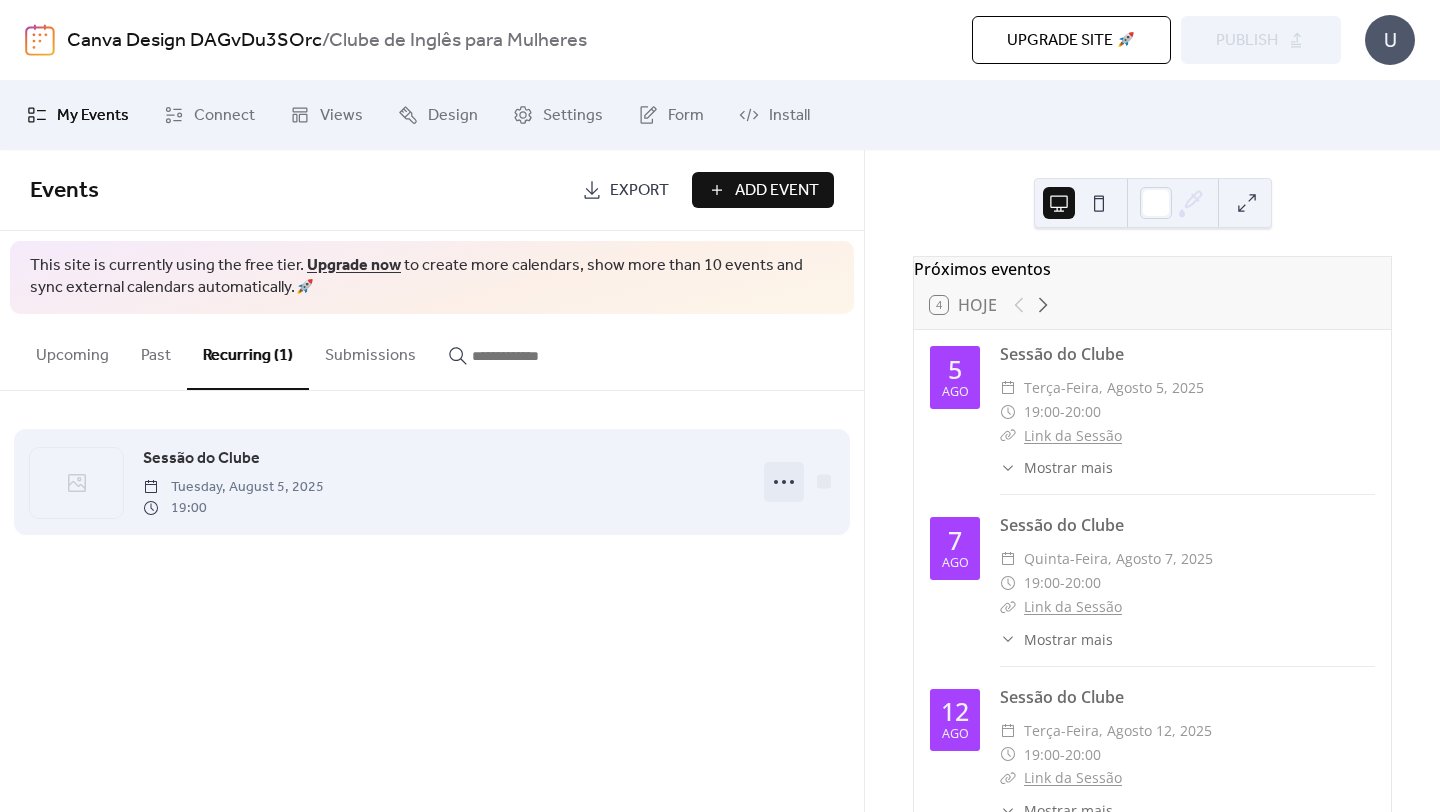 click 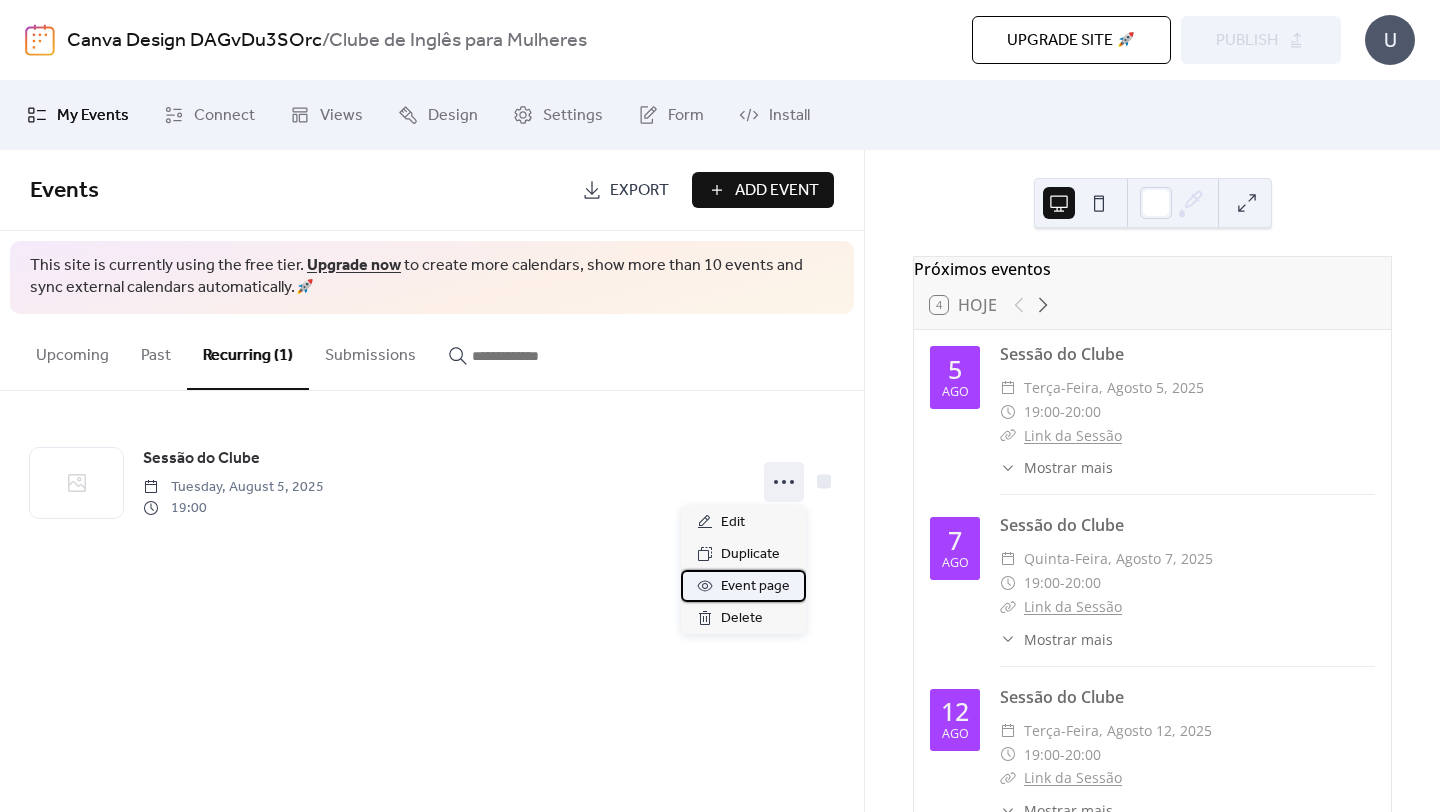 click on "Event page" at bounding box center (755, 587) 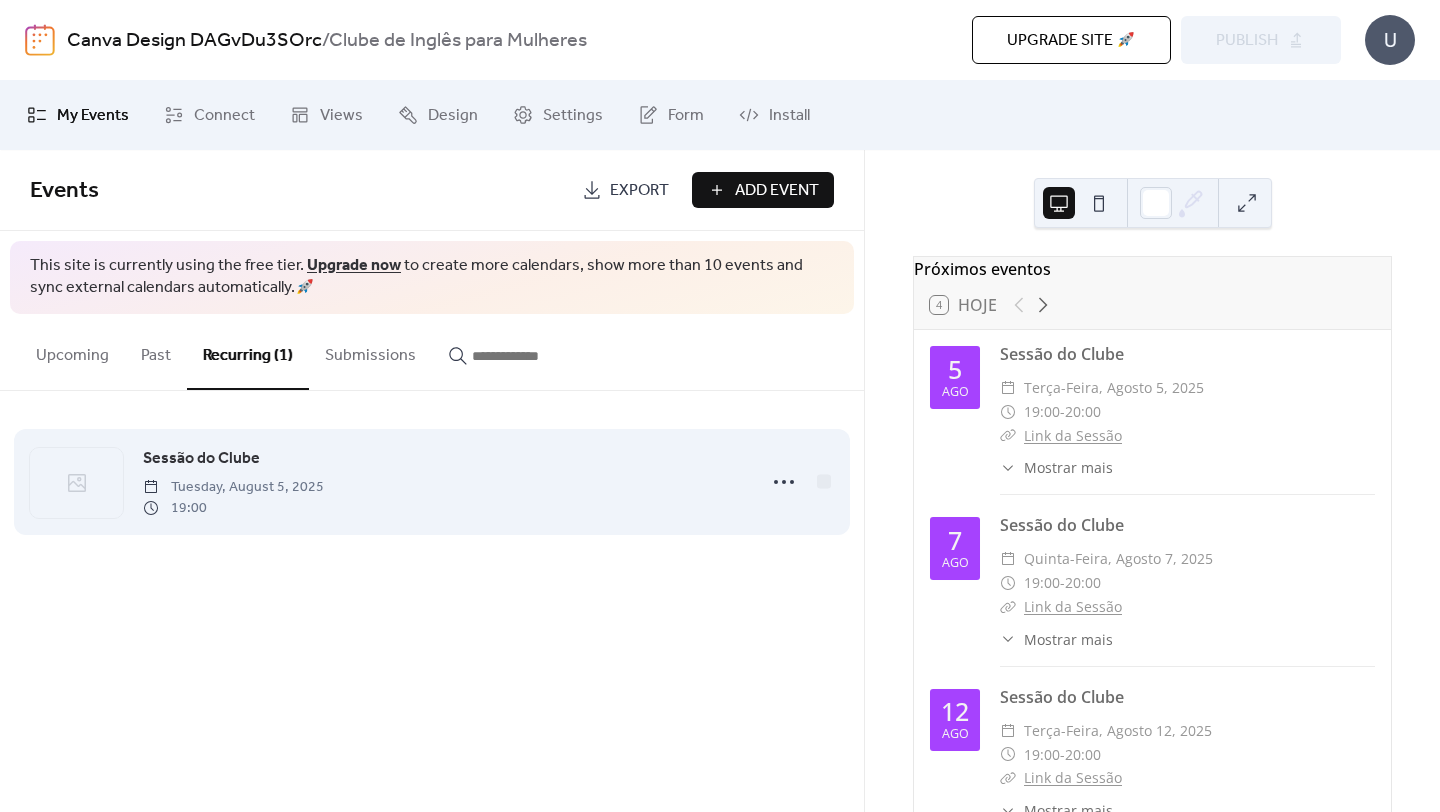 click on "Sessão do Clube Tuesday, August 5, 2025 19:00" at bounding box center [443, 482] 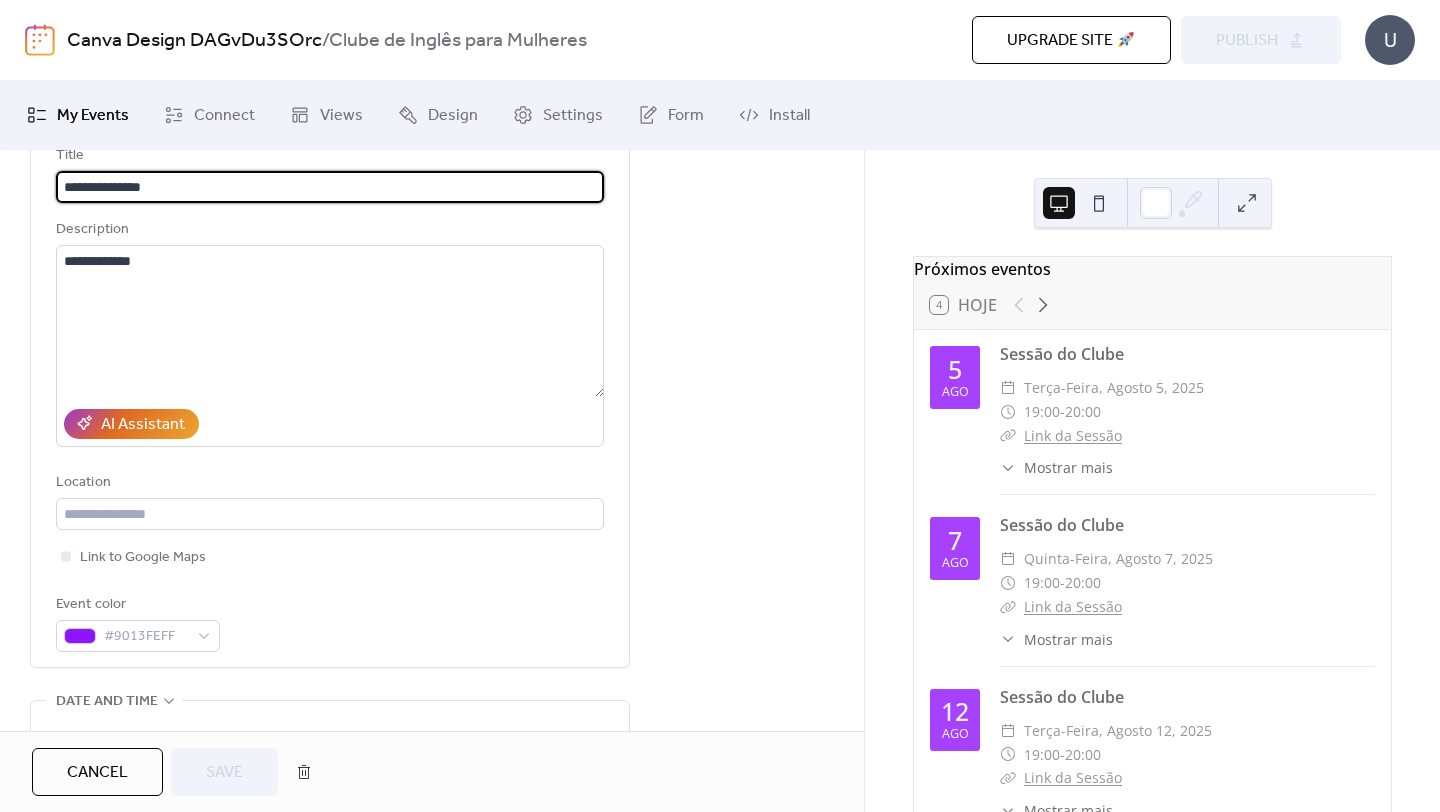 scroll, scrollTop: 0, scrollLeft: 0, axis: both 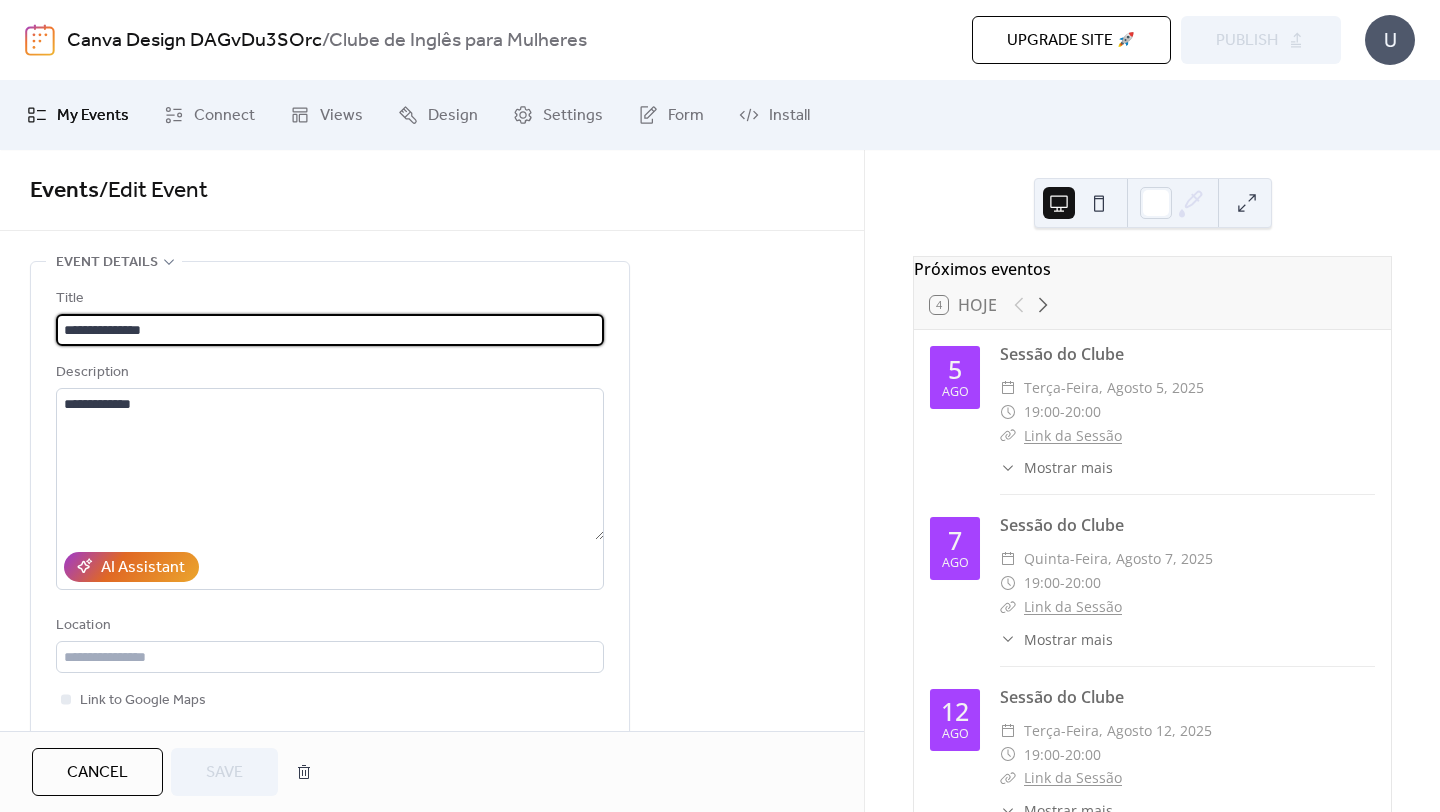 click on "Cancel" at bounding box center [97, 773] 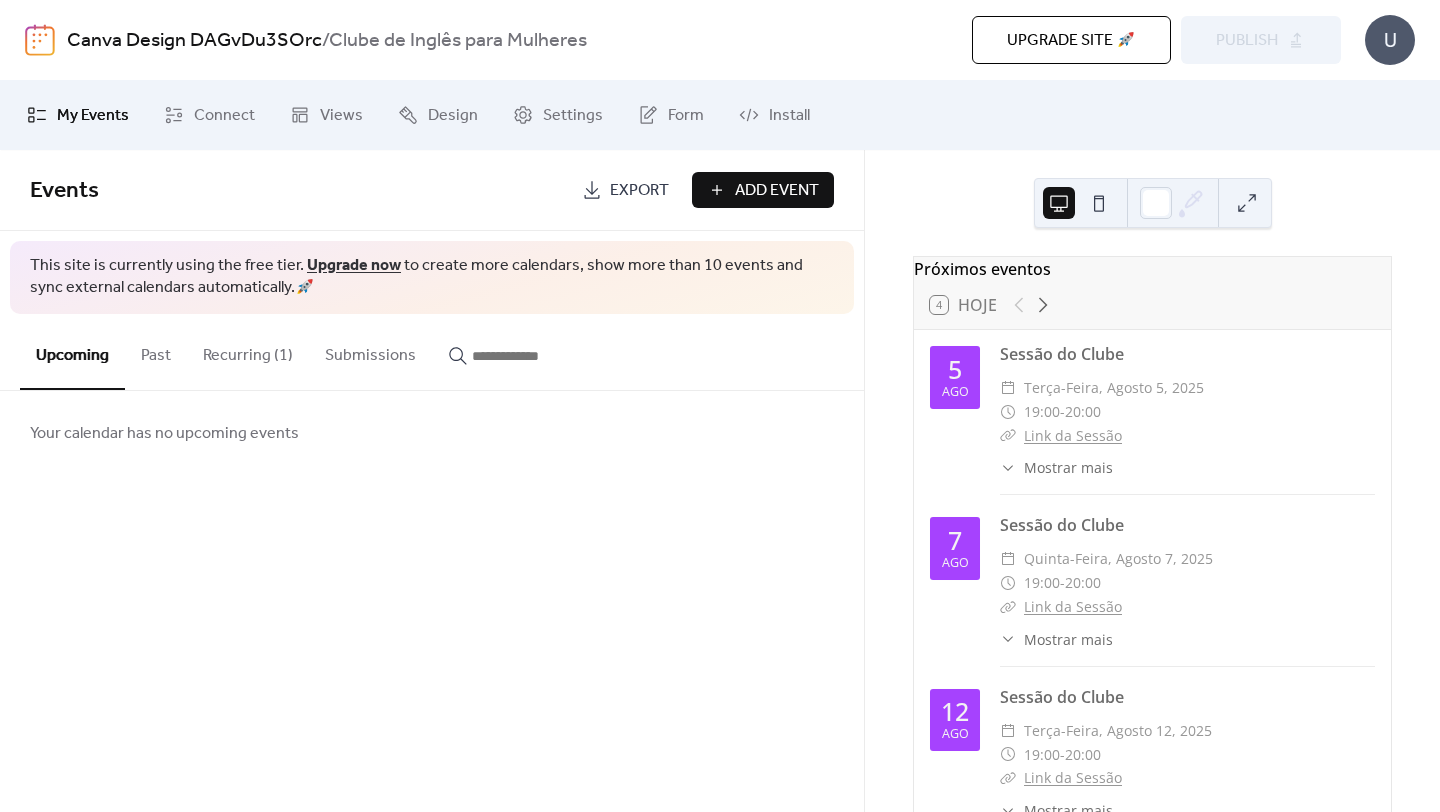 click on "Export" at bounding box center (639, 191) 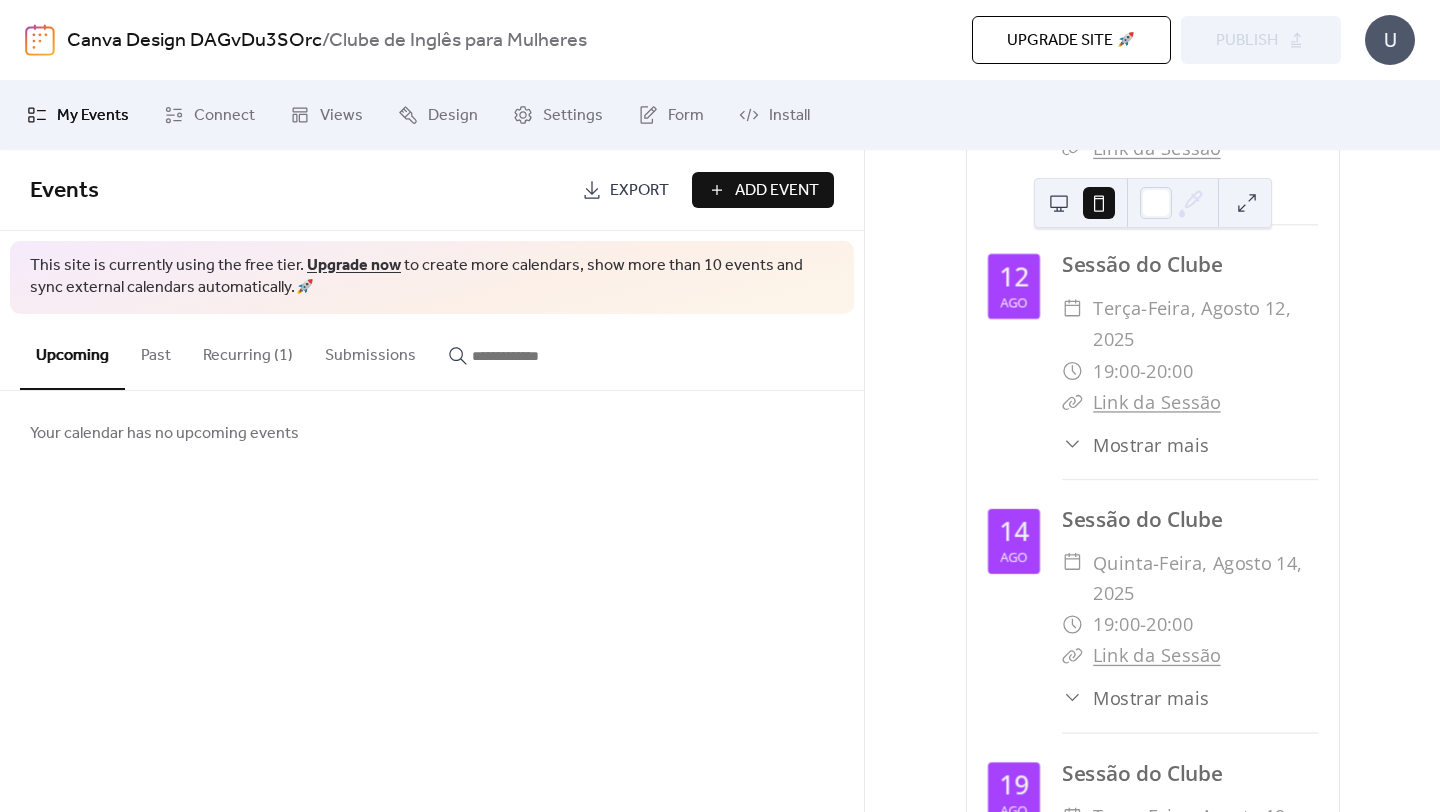 scroll, scrollTop: 647, scrollLeft: 0, axis: vertical 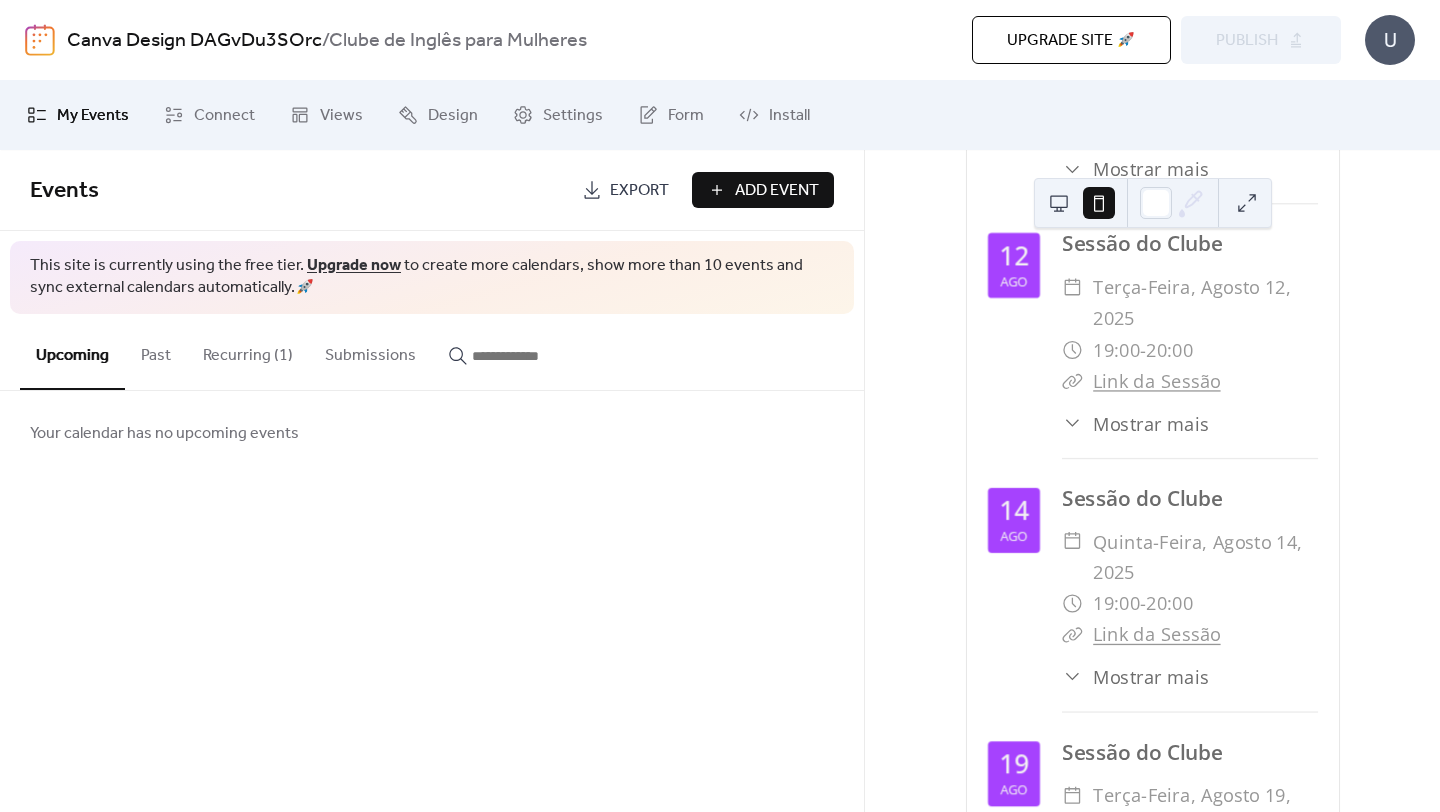 click on "Recurring (1)" at bounding box center [248, 351] 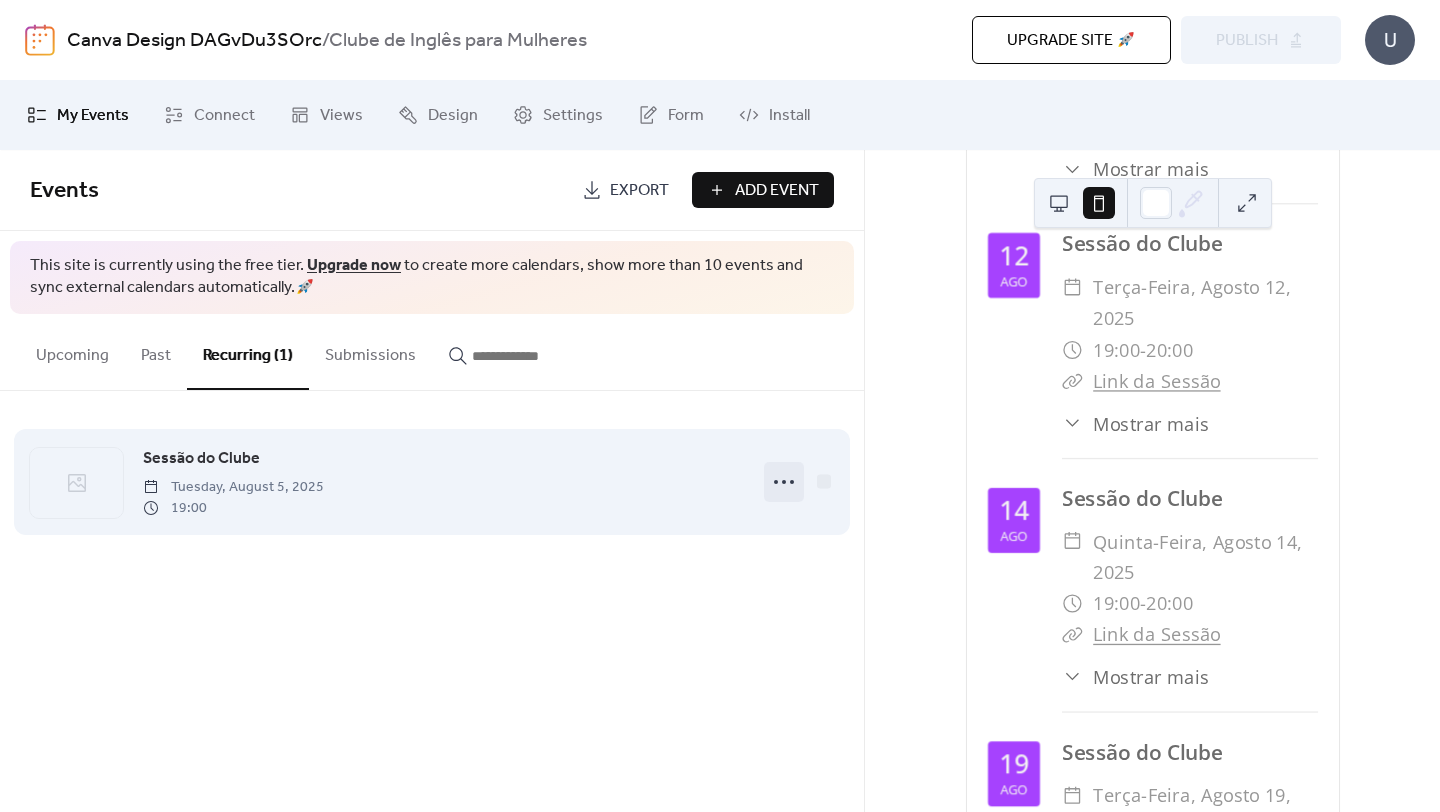 click 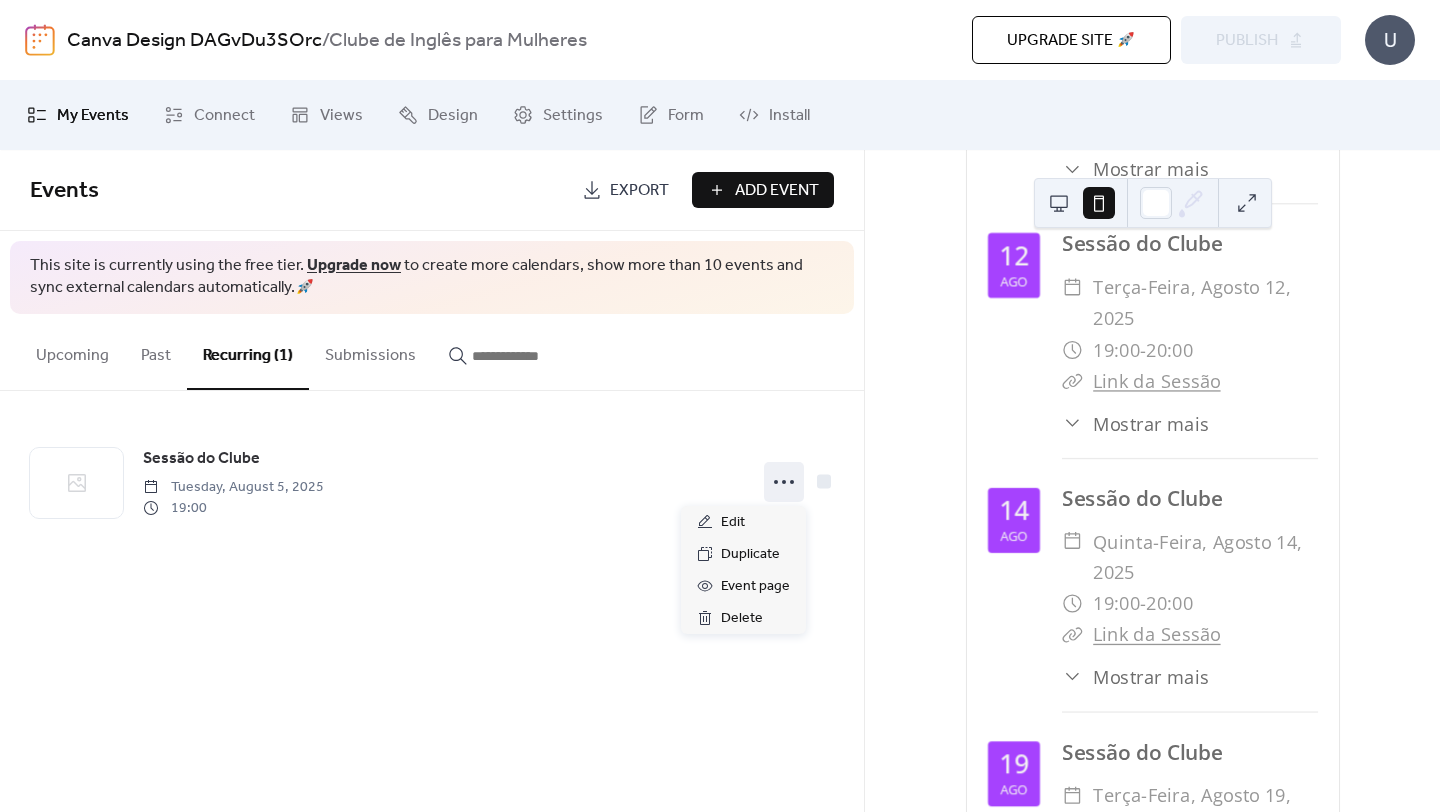 click on "Events Export Add Event This site is currently using the free tier. Upgrade now to create more calendars, show more than 10 events and sync external calendars automatically. 🚀 Upcoming Past Recurring (1) Submissions Your calendar has no upcoming events Sessão do Clube Tuesday, August 5, 2025 19:00 Cancel" at bounding box center (432, 481) 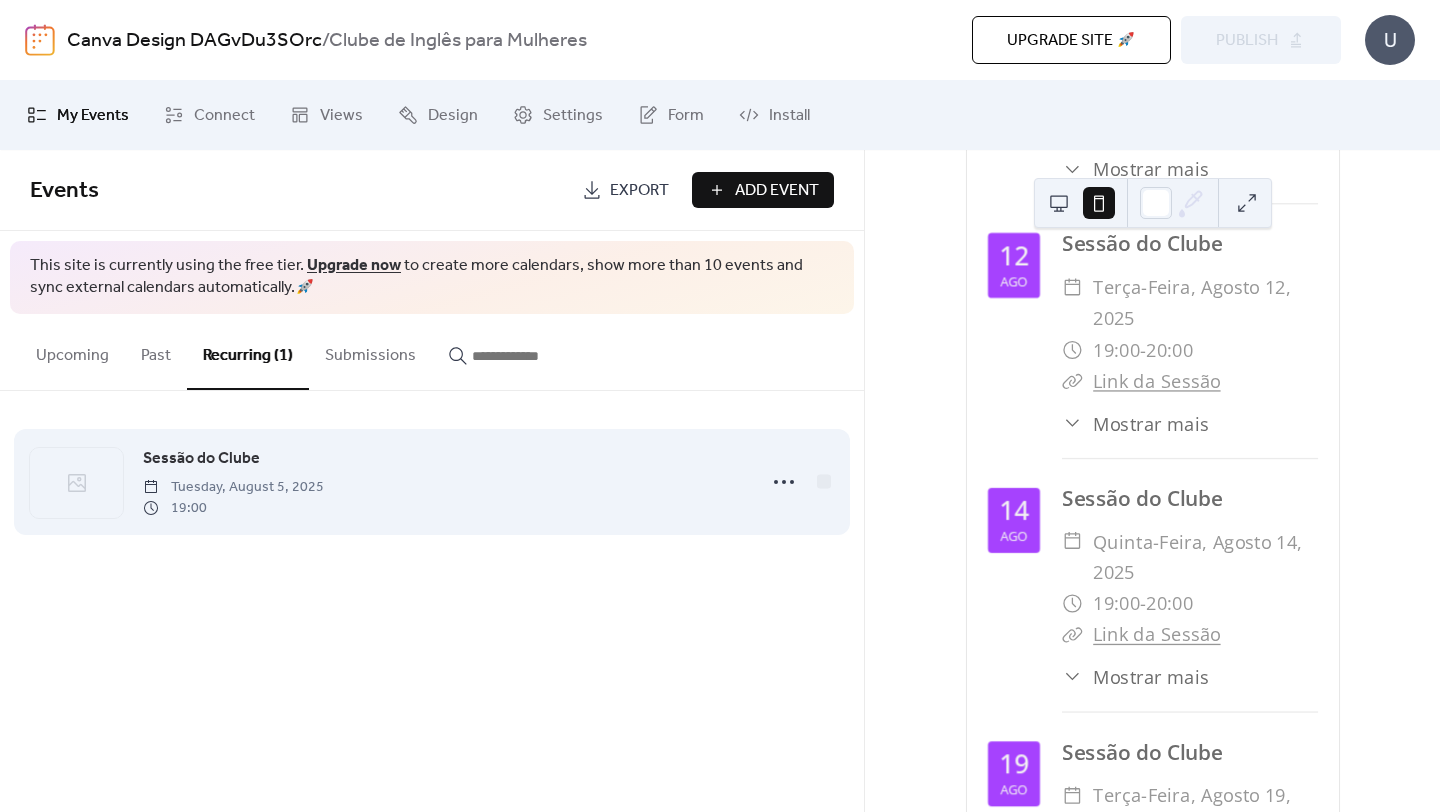 click at bounding box center (76, 483) 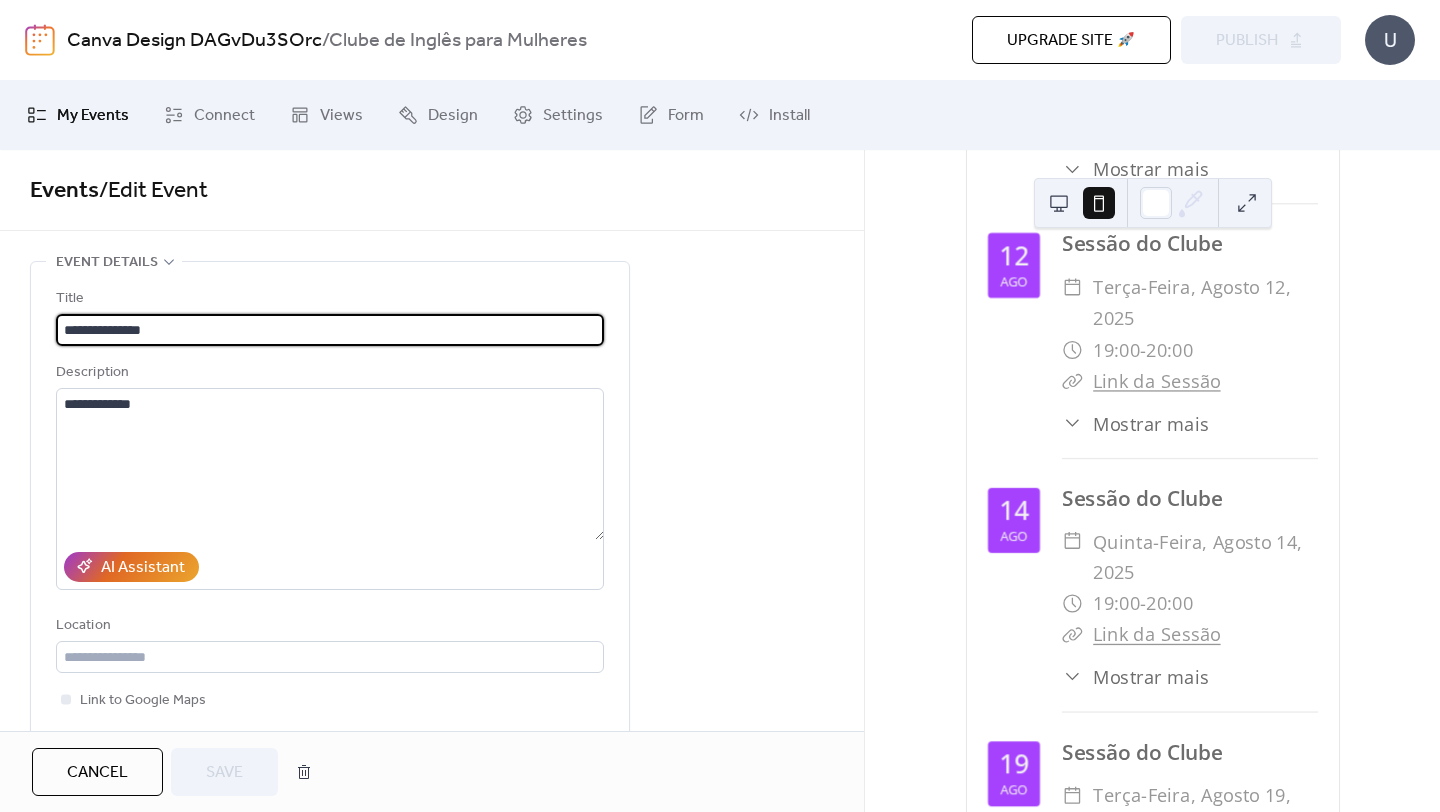click on "My Events" at bounding box center [93, 116] 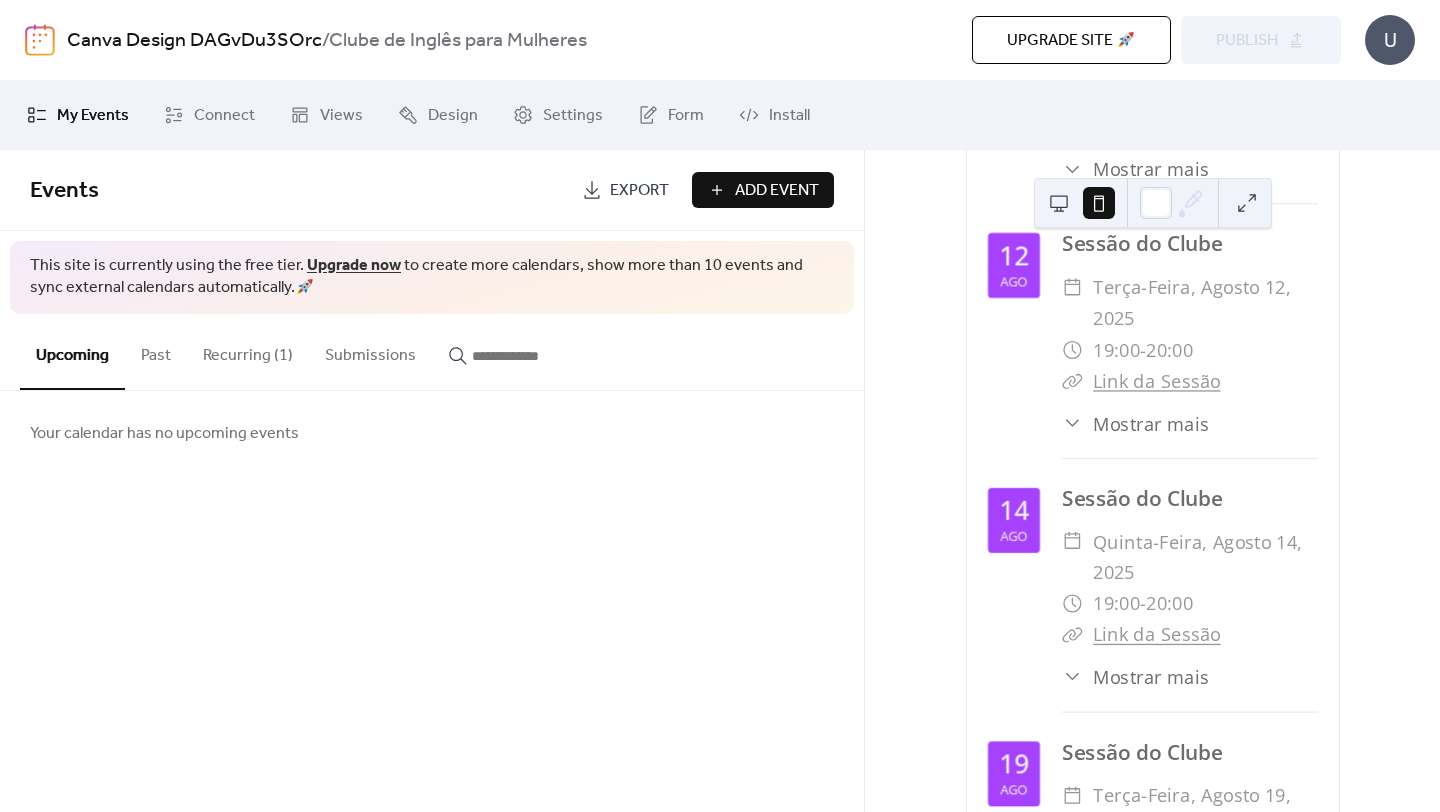 click on "Canva Design DAGvDu3SOrc" at bounding box center (194, 41) 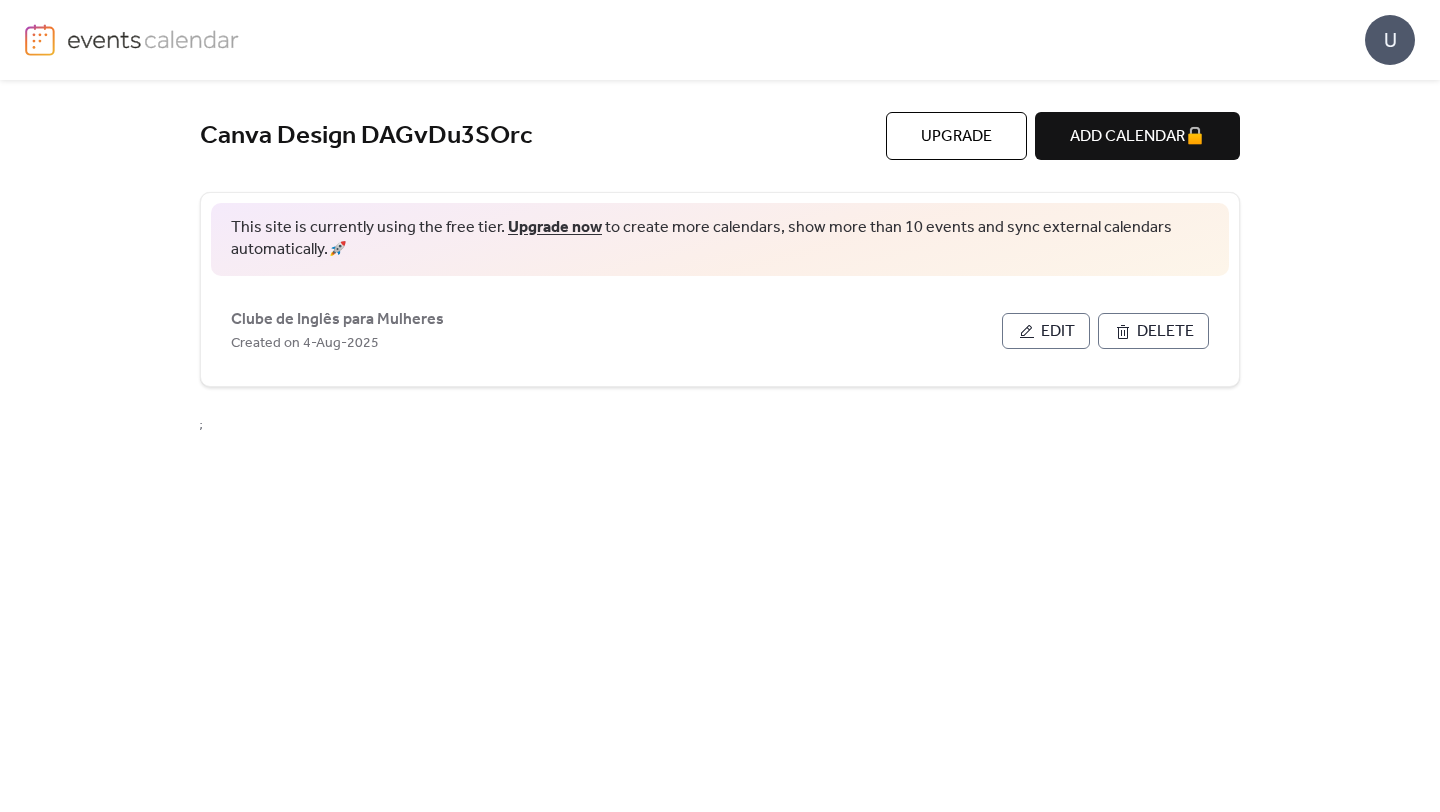 click at bounding box center (40, 40) 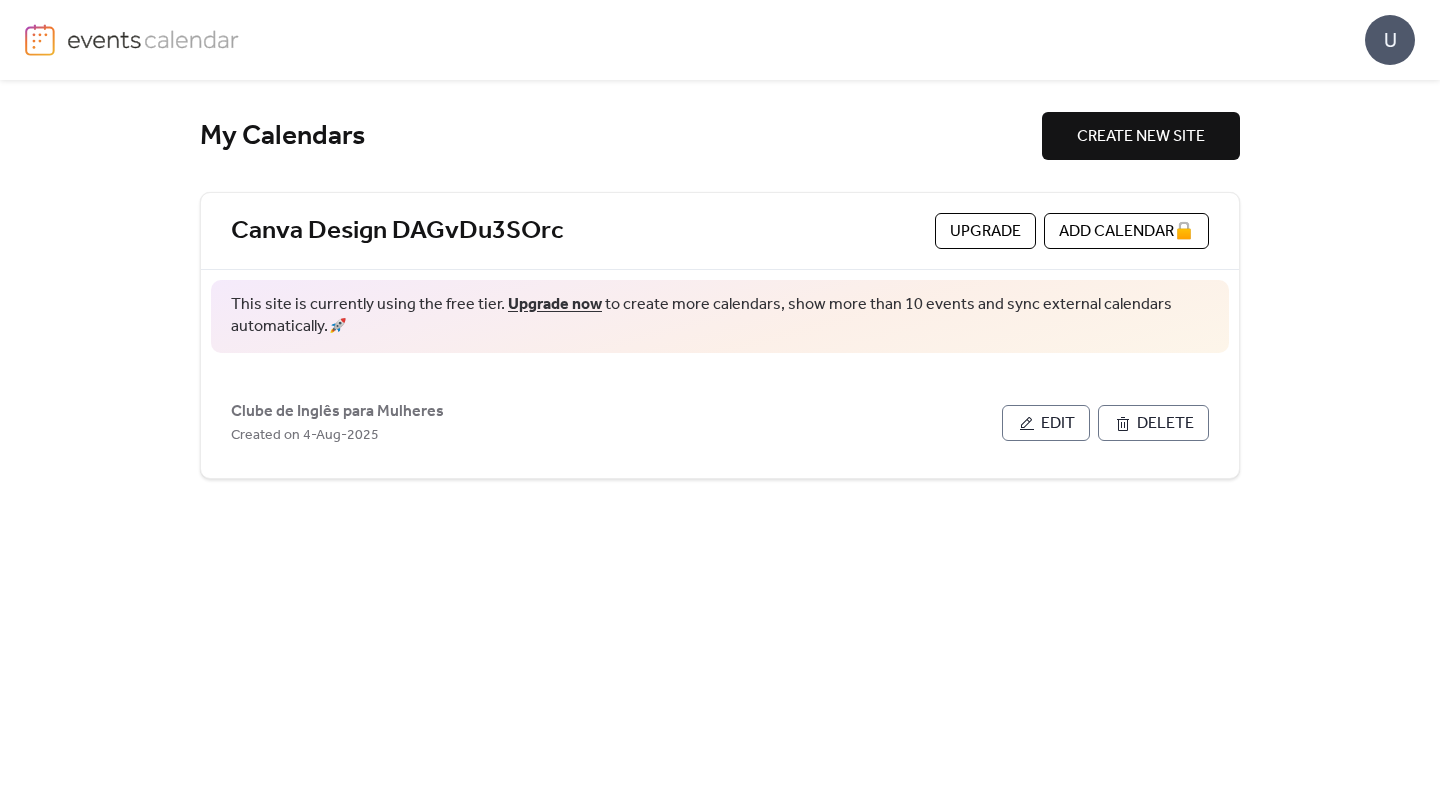 click on "U" at bounding box center (1390, 40) 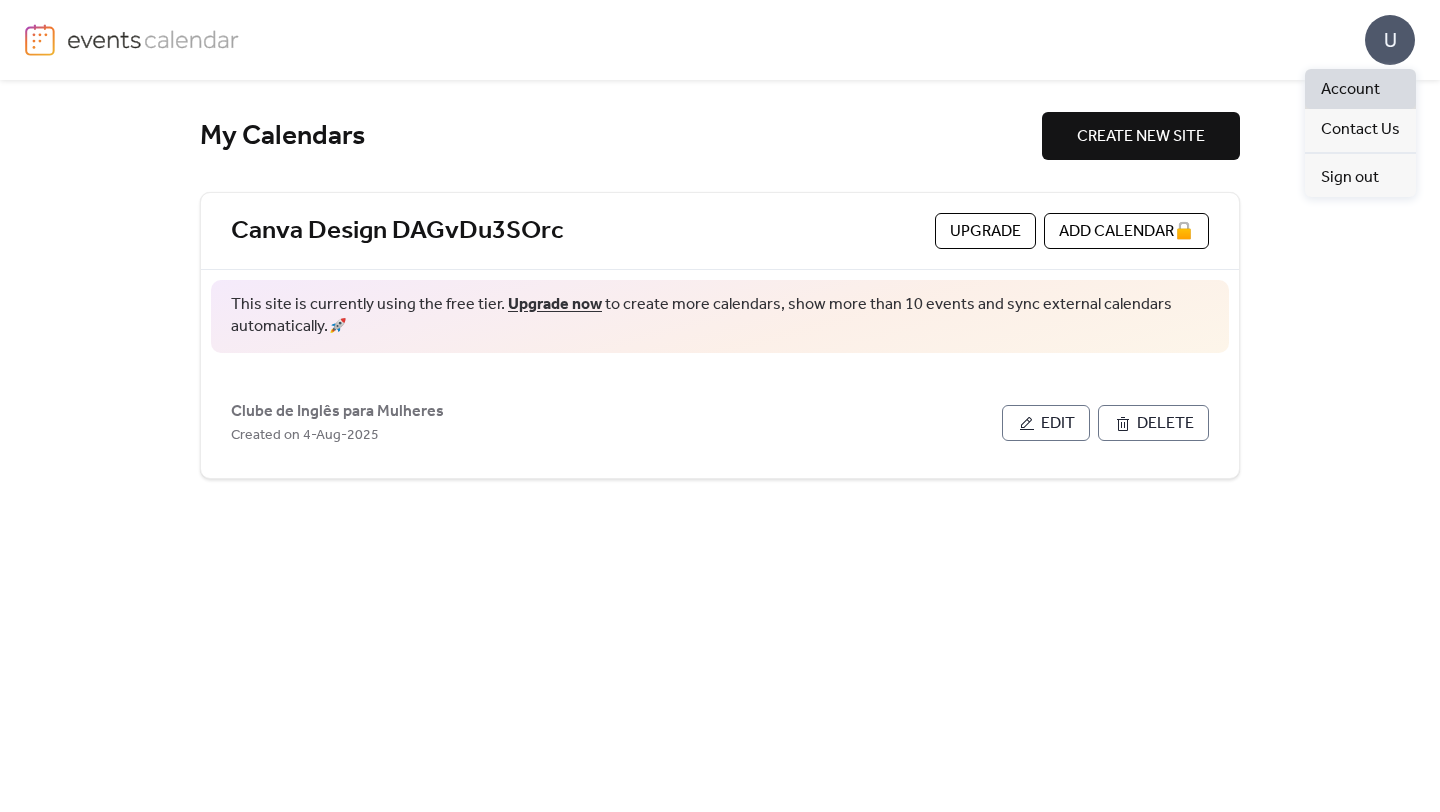 click on "Account" at bounding box center (1350, 90) 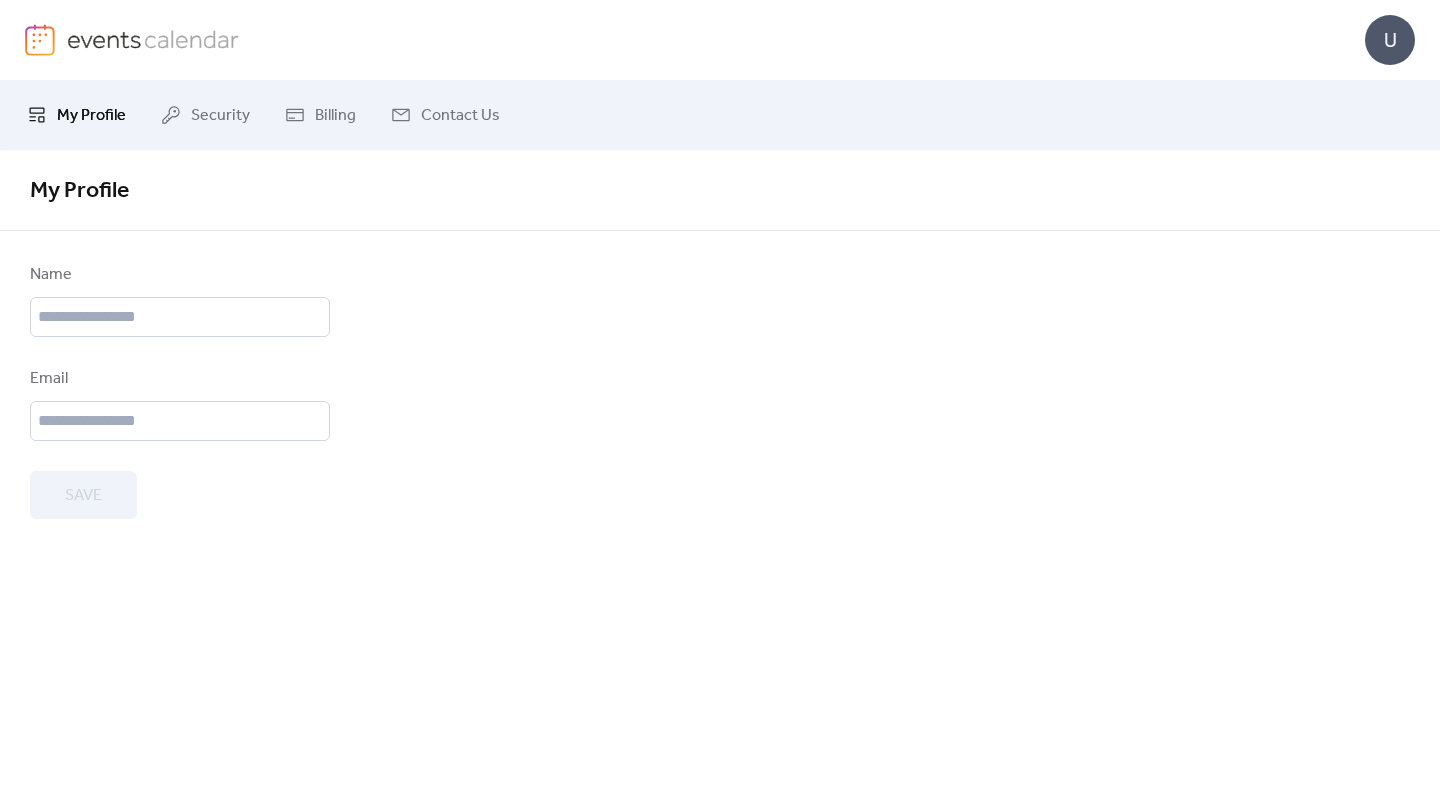 click at bounding box center [153, 39] 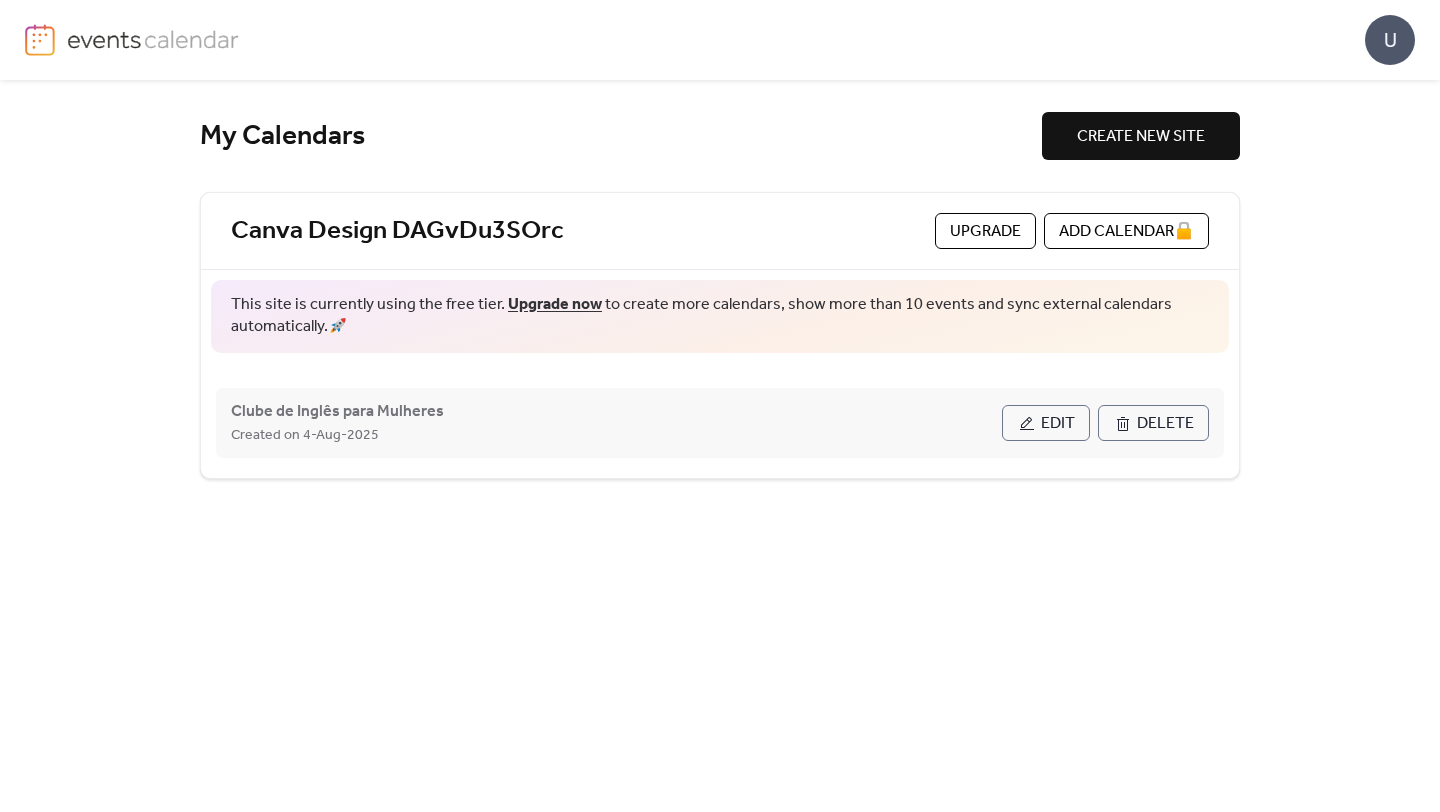 click on "Edit" at bounding box center (1058, 424) 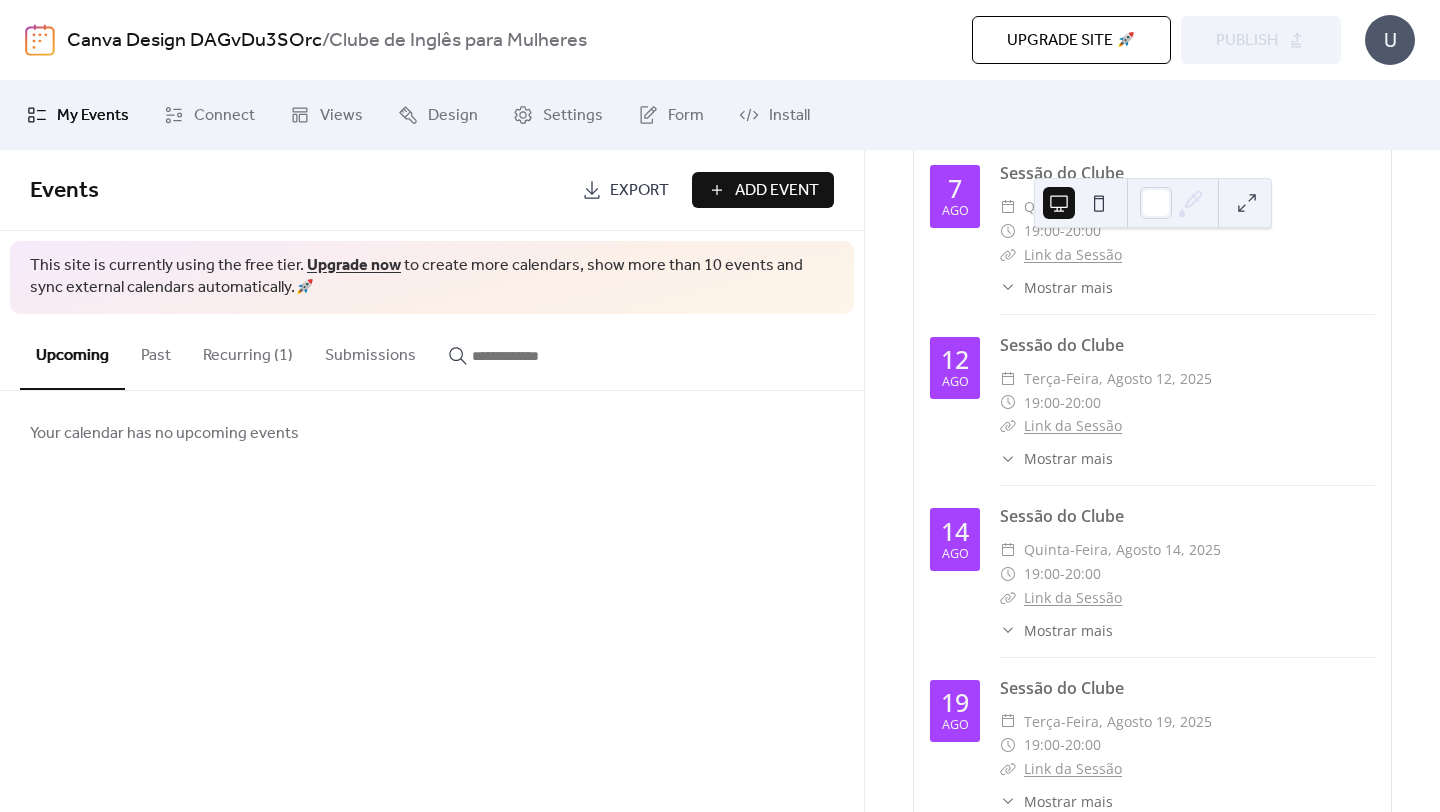 scroll, scrollTop: 0, scrollLeft: 0, axis: both 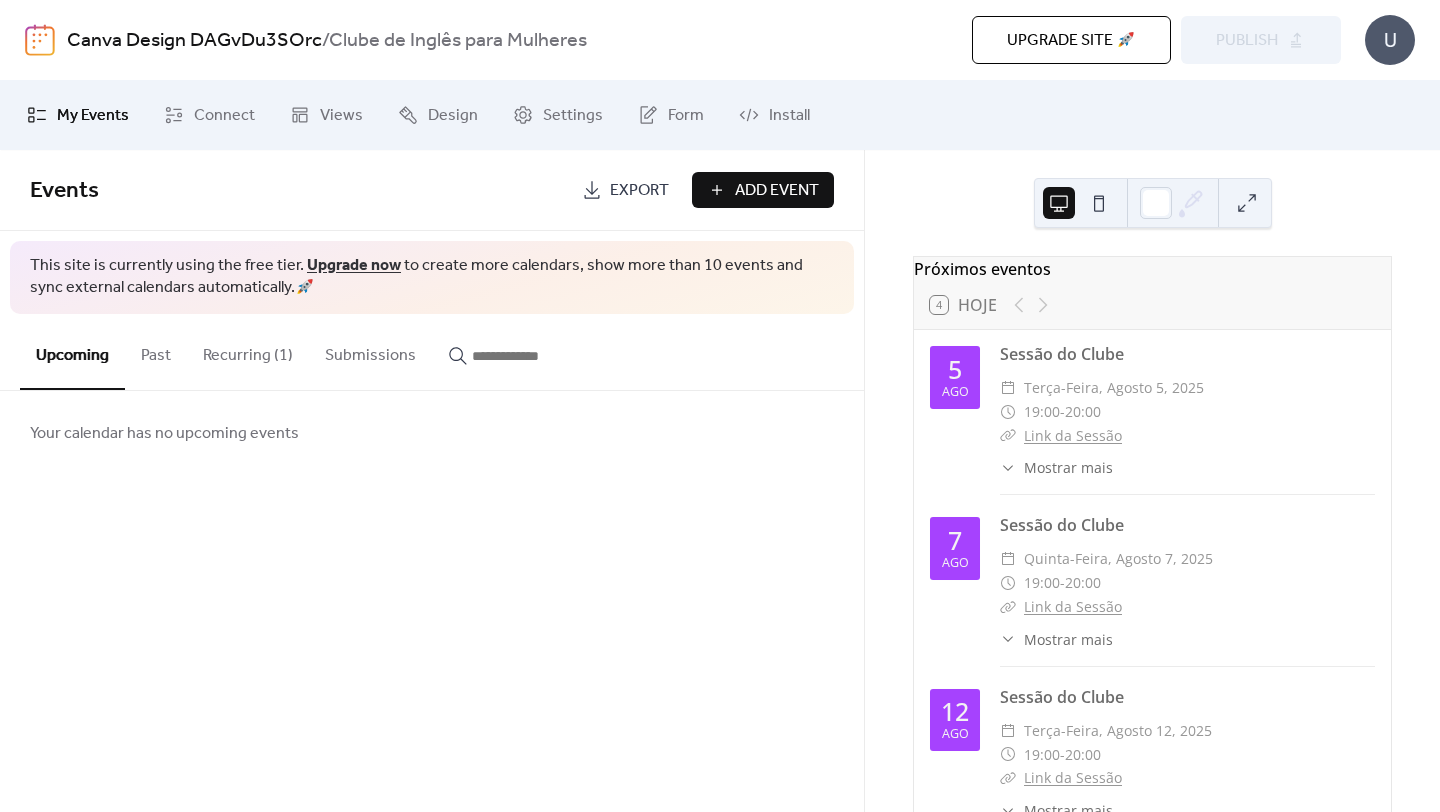 click on "Próximos eventos 4 Hoje 5 ago Sessão do Clube ​ terça-feira, agosto 5, 2025 ​ 19:00 - 20:00 ​ Link da Sessão ​ Mostrar mais Reunião teste 7 ago Sessão do Clube ​ quinta-feira, agosto 7, 2025 ​ 19:00 - 20:00 ​ Link da Sessão ​ Mostrar mais Reunião teste 12 ago Sessão do Clube ​ terça-feira, agosto 12, 2025 ​ 19:00 - 20:00 ​ Link da Sessão ​ Mostrar mais Reunião teste 14 ago Sessão do Clube ​ quinta-feira, agosto 14, 2025 ​ 19:00 - 20:00 ​ Link da Sessão ​ Mostrar mais Reunião teste 19 ago Sessão do Clube ​ terça-feira, agosto 19, 2025 ​ 19:00 - 20:00 ​ Link da Sessão ​ Mostrar mais Reunião teste 21 ago Sessão do Clube ​ quinta-feira, agosto 21, 2025 ​ 19:00 - 20:00 ​ Link da Sessão ​ Mostrar mais Reunião teste 26 ago Sessão do Clube ​ terça-feira, agosto 26, 2025 ​ 19:00 - 20:00 ​ Link da Sessão ​ Mostrar mais Reunião teste 28 ago Sessão do Clube ​ quinta-feira, agosto 28, 2025 ​ 19:00 - 20:00 ​ Link da Sessão ​ 2 set -" at bounding box center [1152, 481] 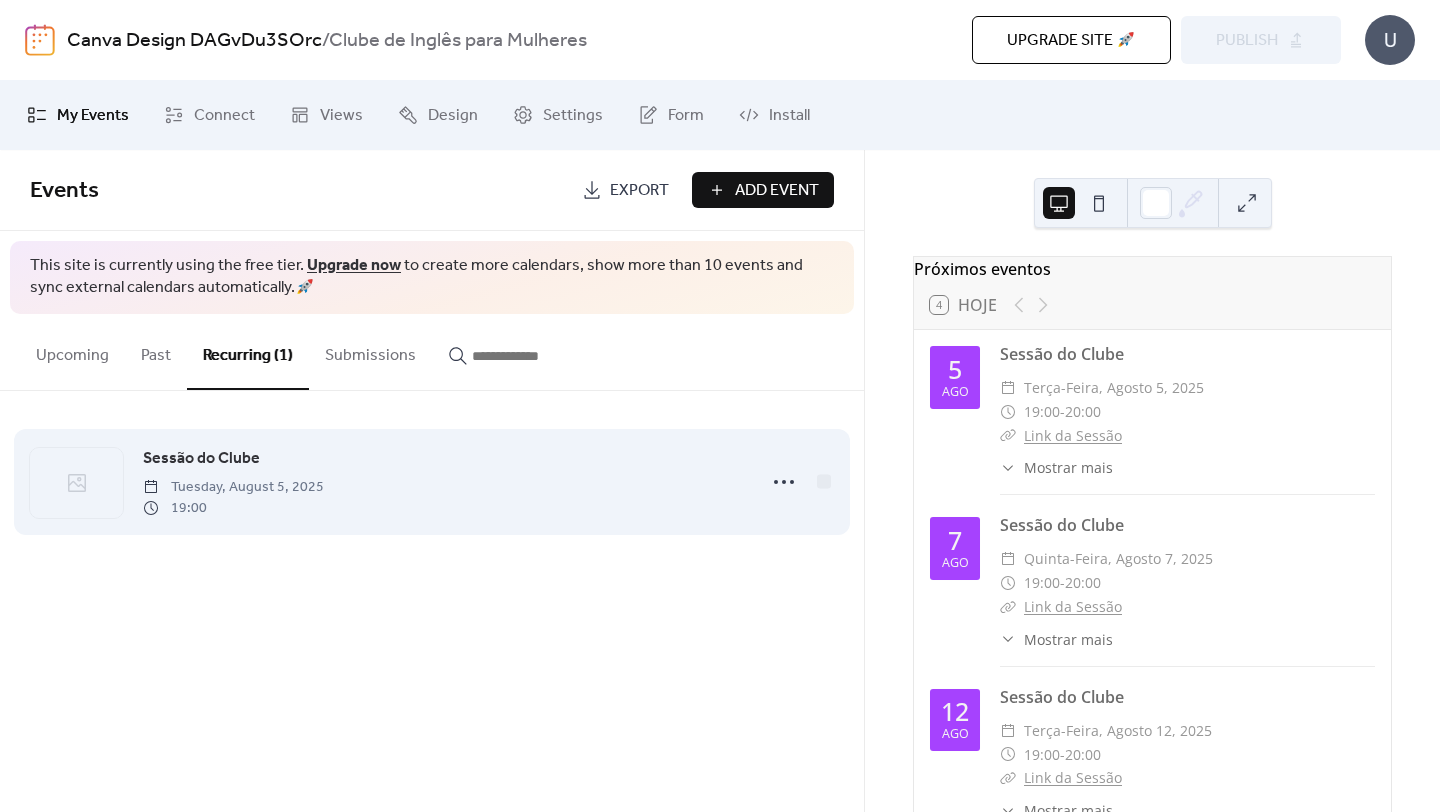 click on "Sessão do Clube Tuesday, August 5, 2025 19:00" at bounding box center [443, 482] 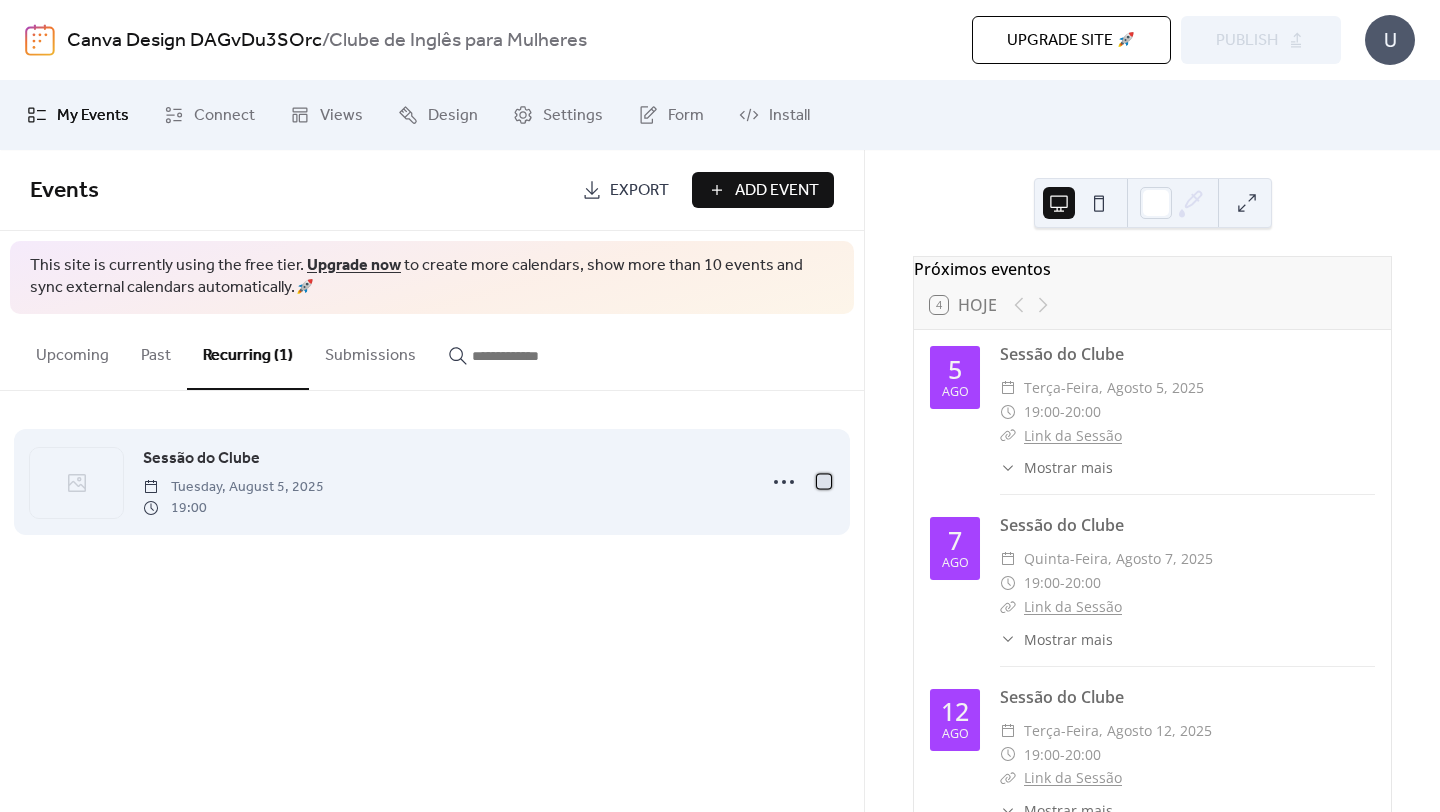 click at bounding box center [824, 481] 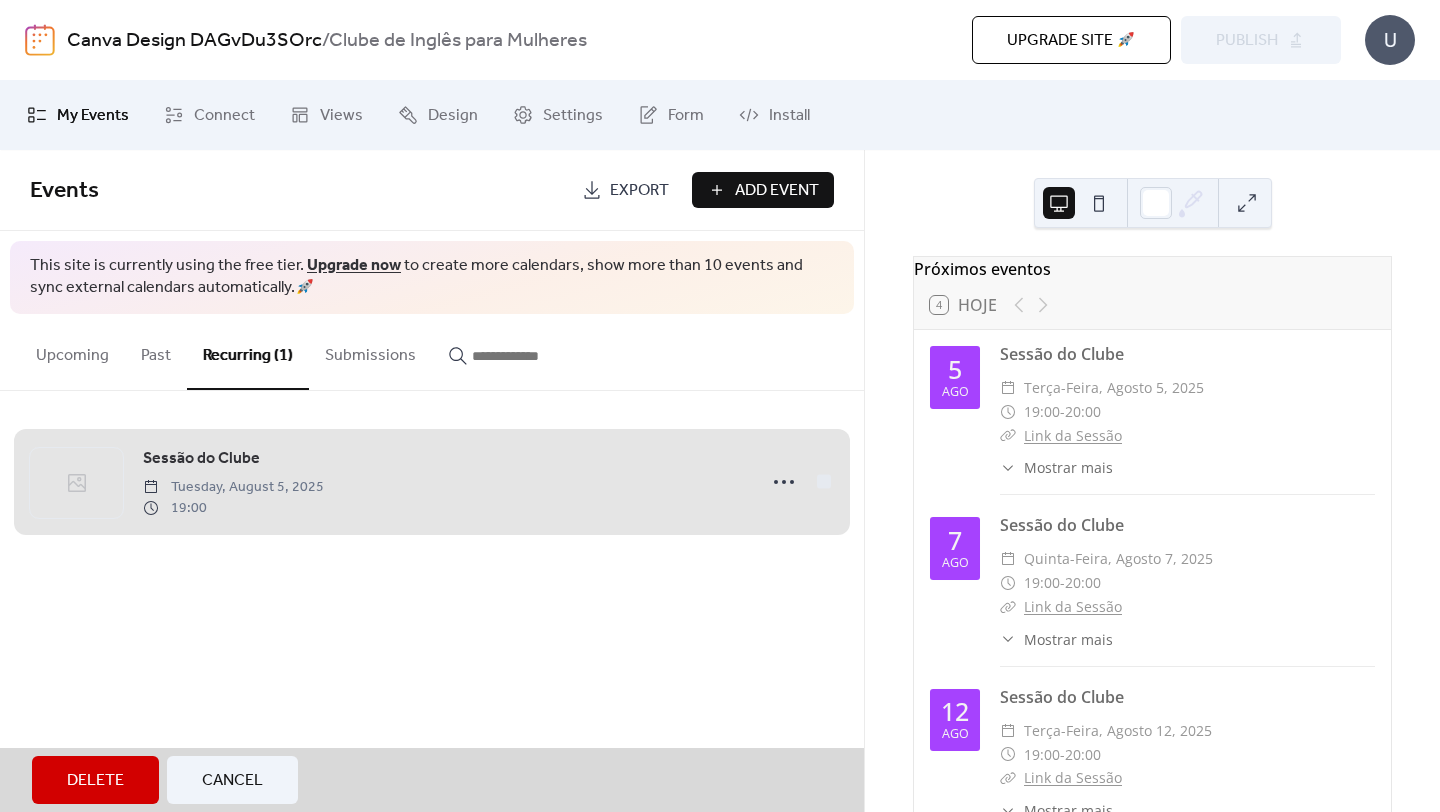click on "Cancel" at bounding box center (232, 780) 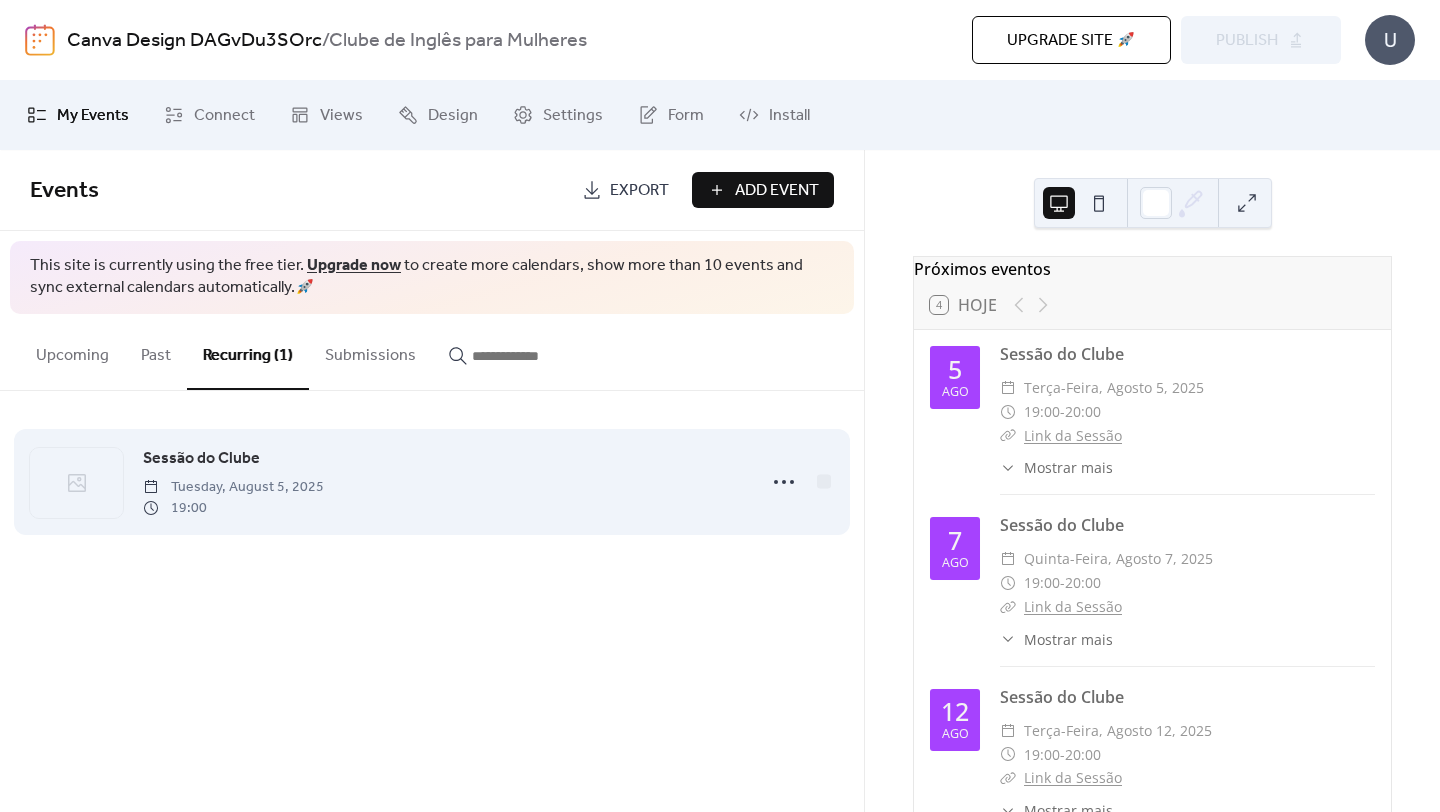 click on "Tuesday, August 5, 2025" at bounding box center [233, 487] 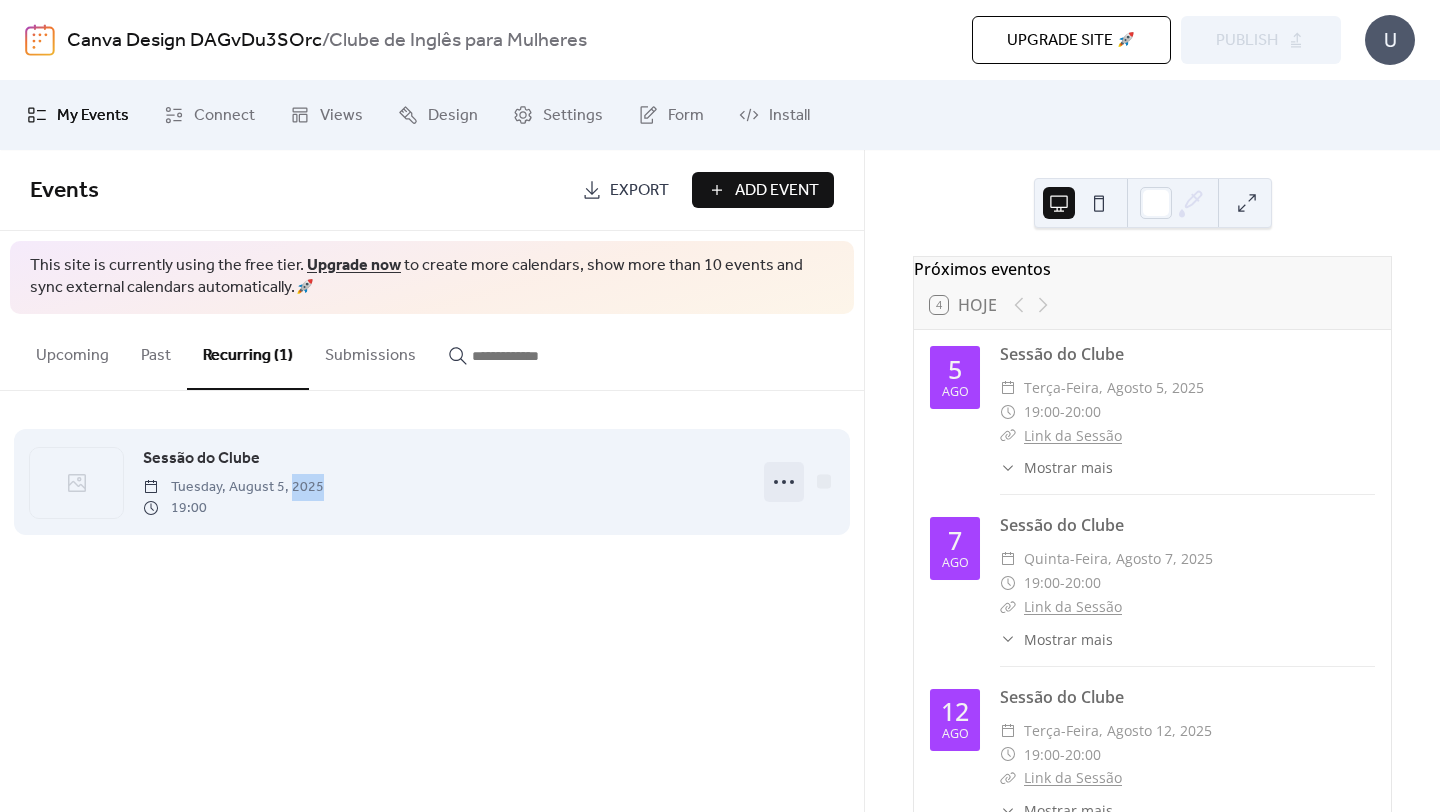 click 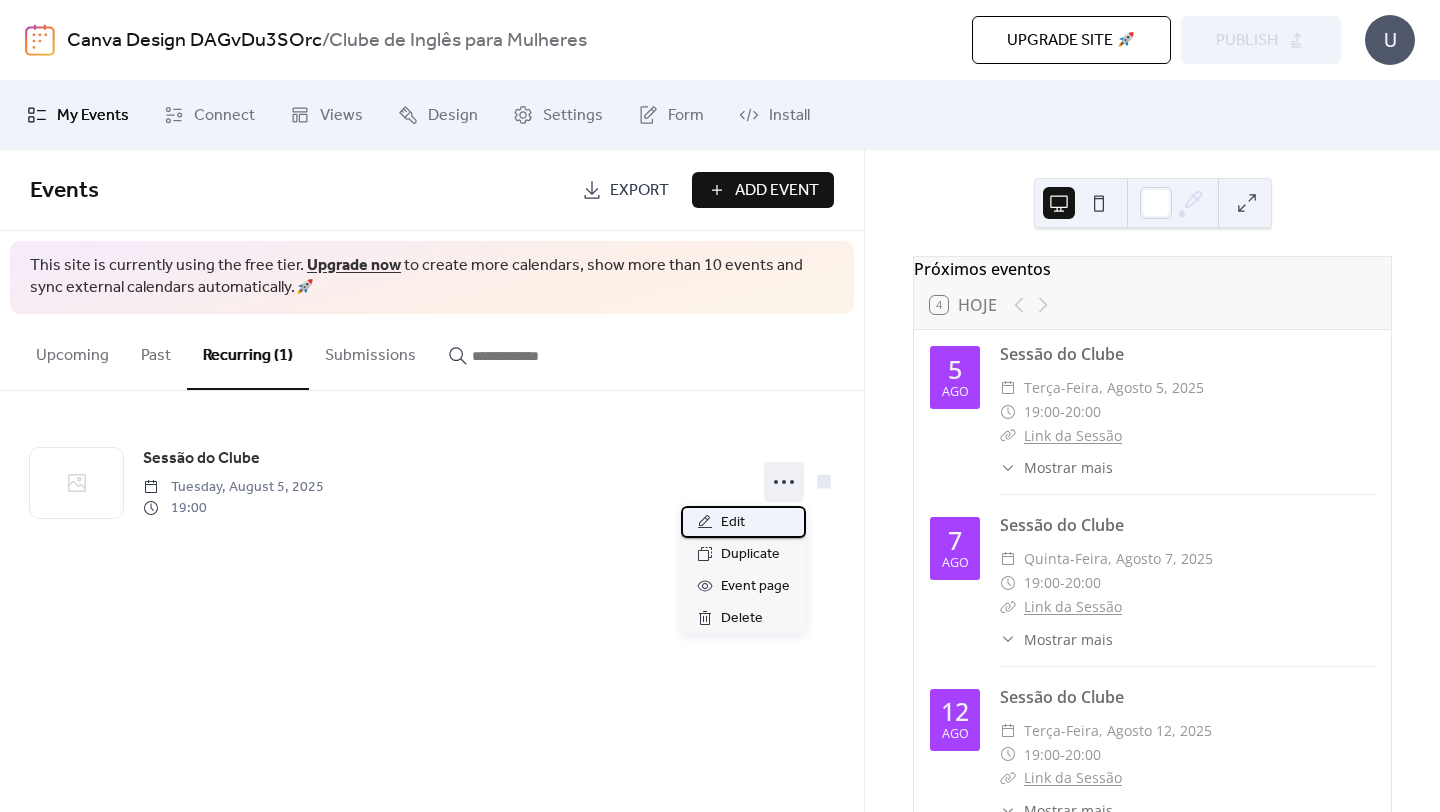 click on "Edit" at bounding box center [743, 522] 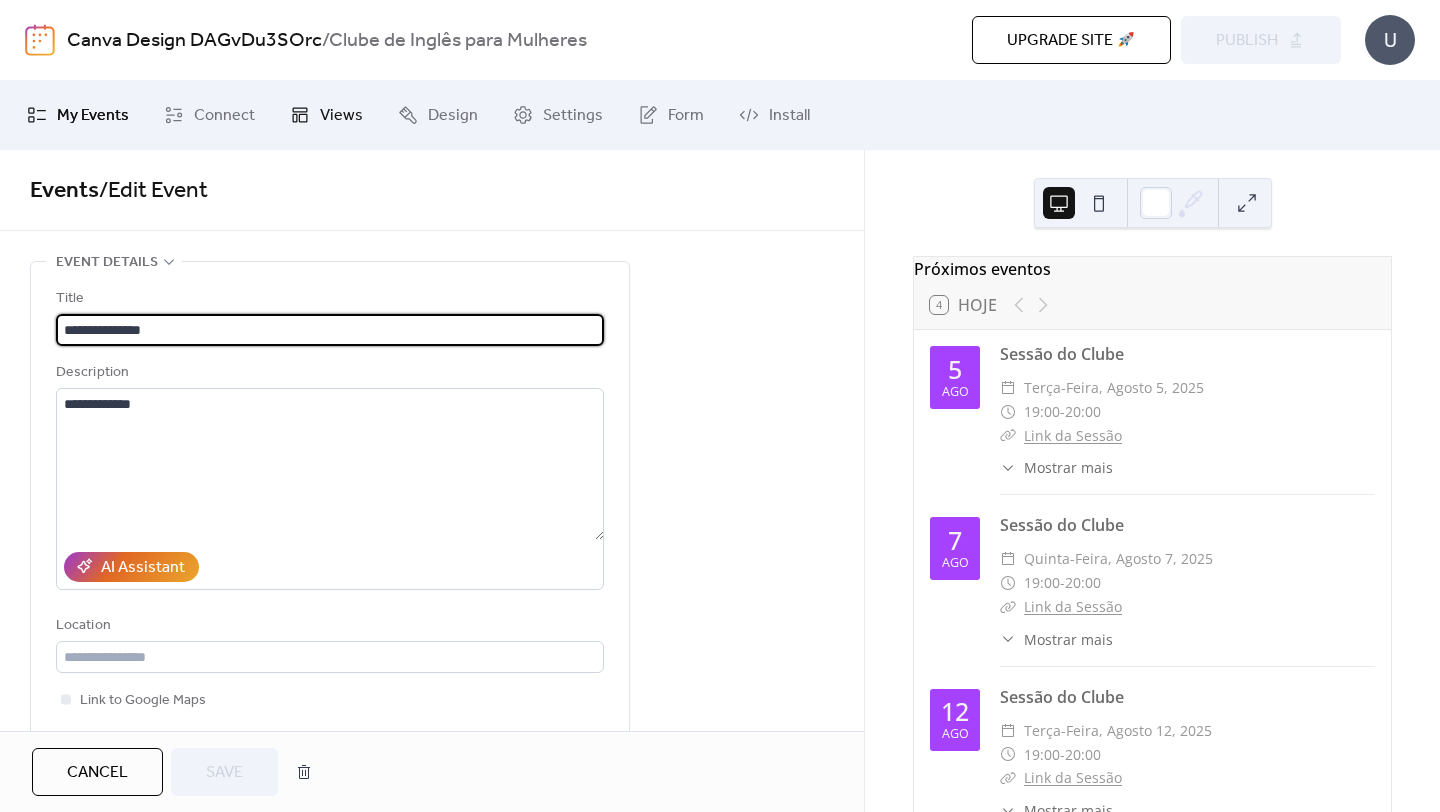 click 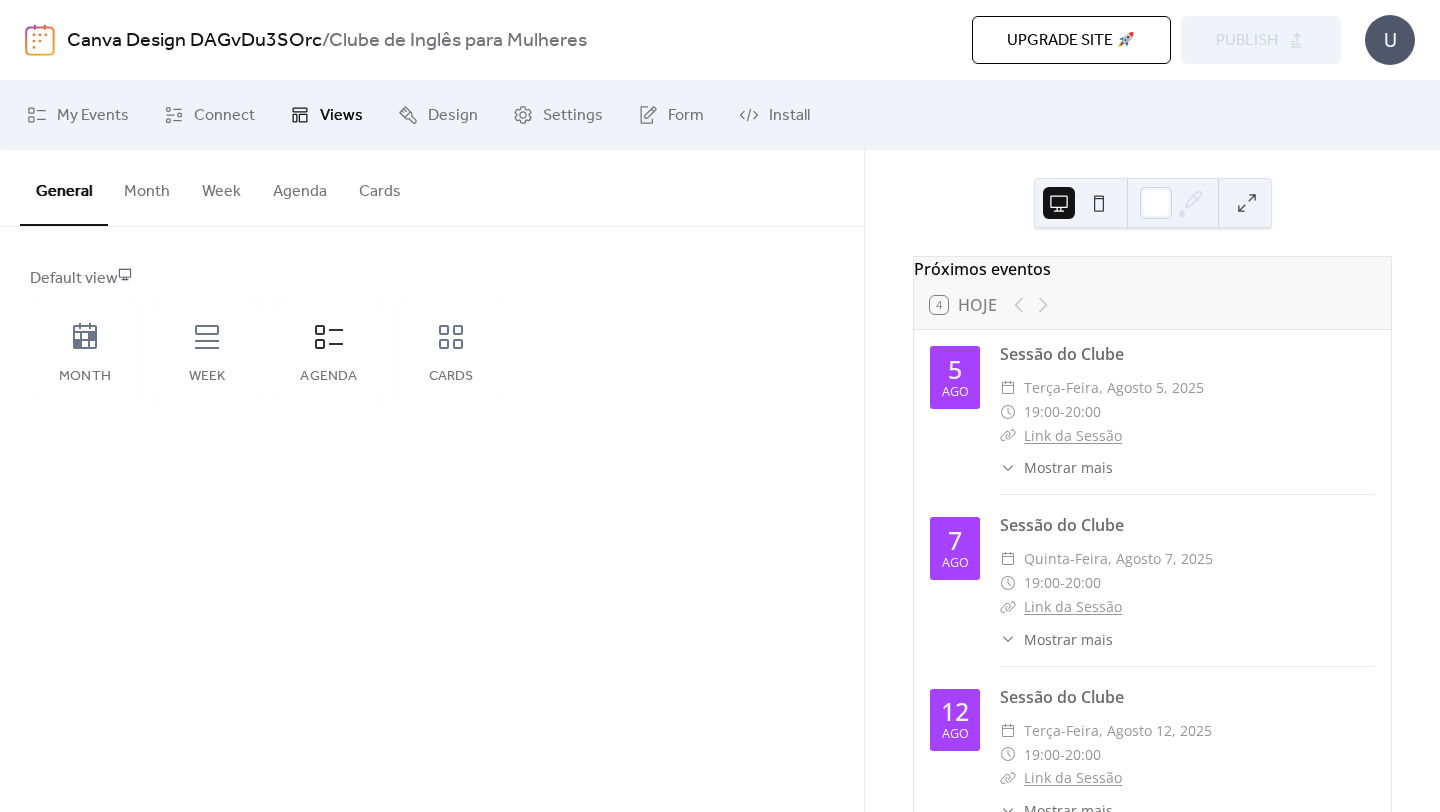 click on "Default view" at bounding box center (430, 279) 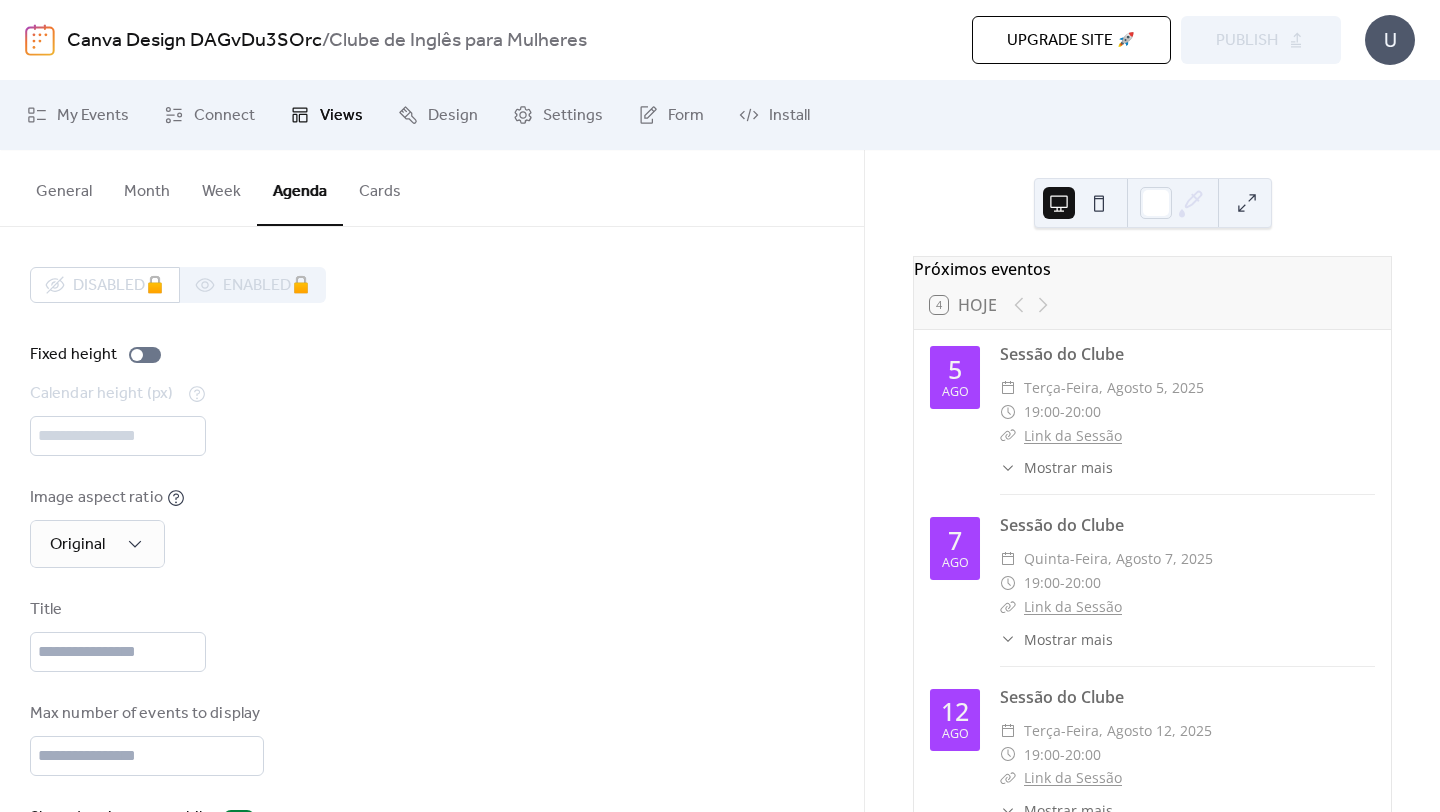 click on "Week" at bounding box center (221, 187) 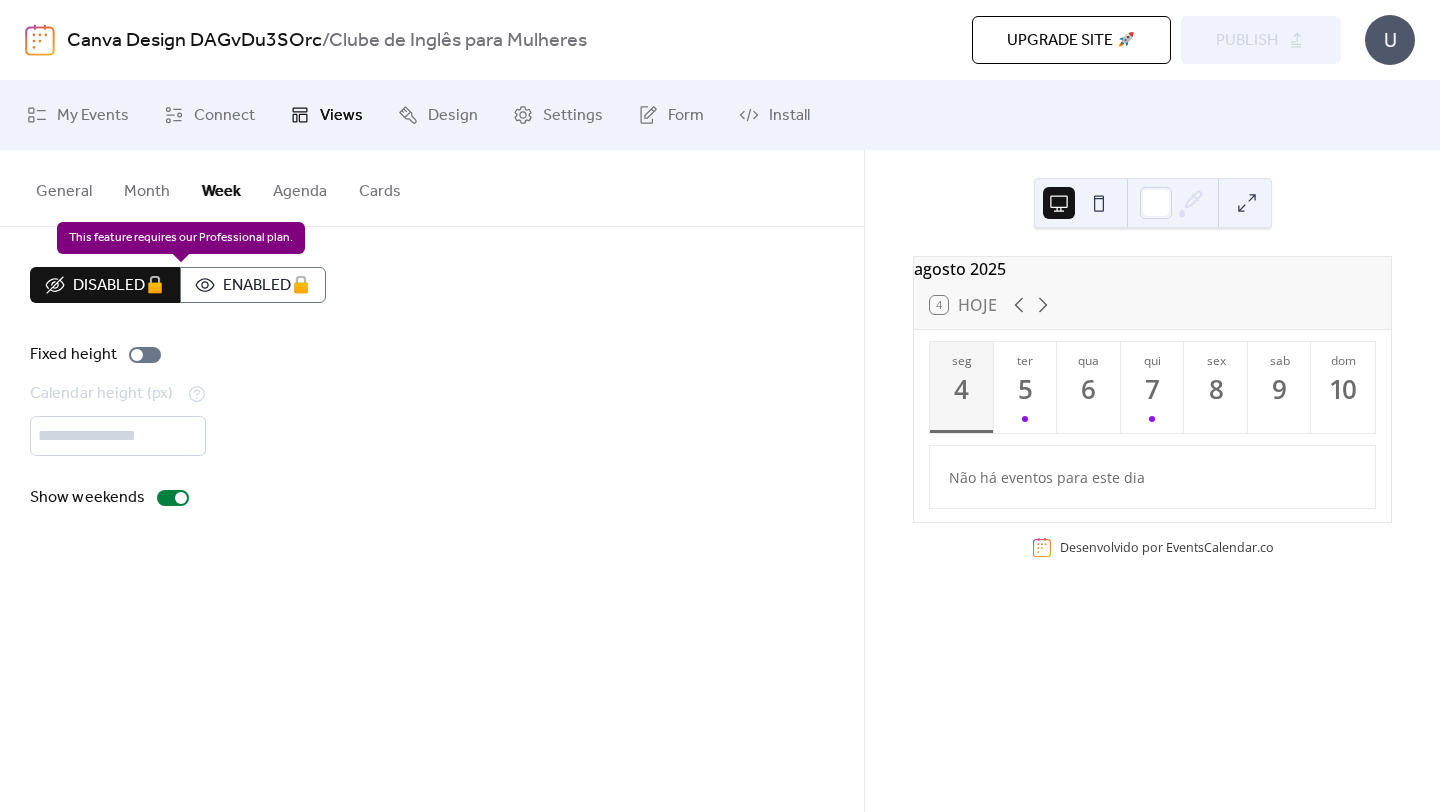 click on "Disabled  🔒 Enabled  🔒" at bounding box center [178, 285] 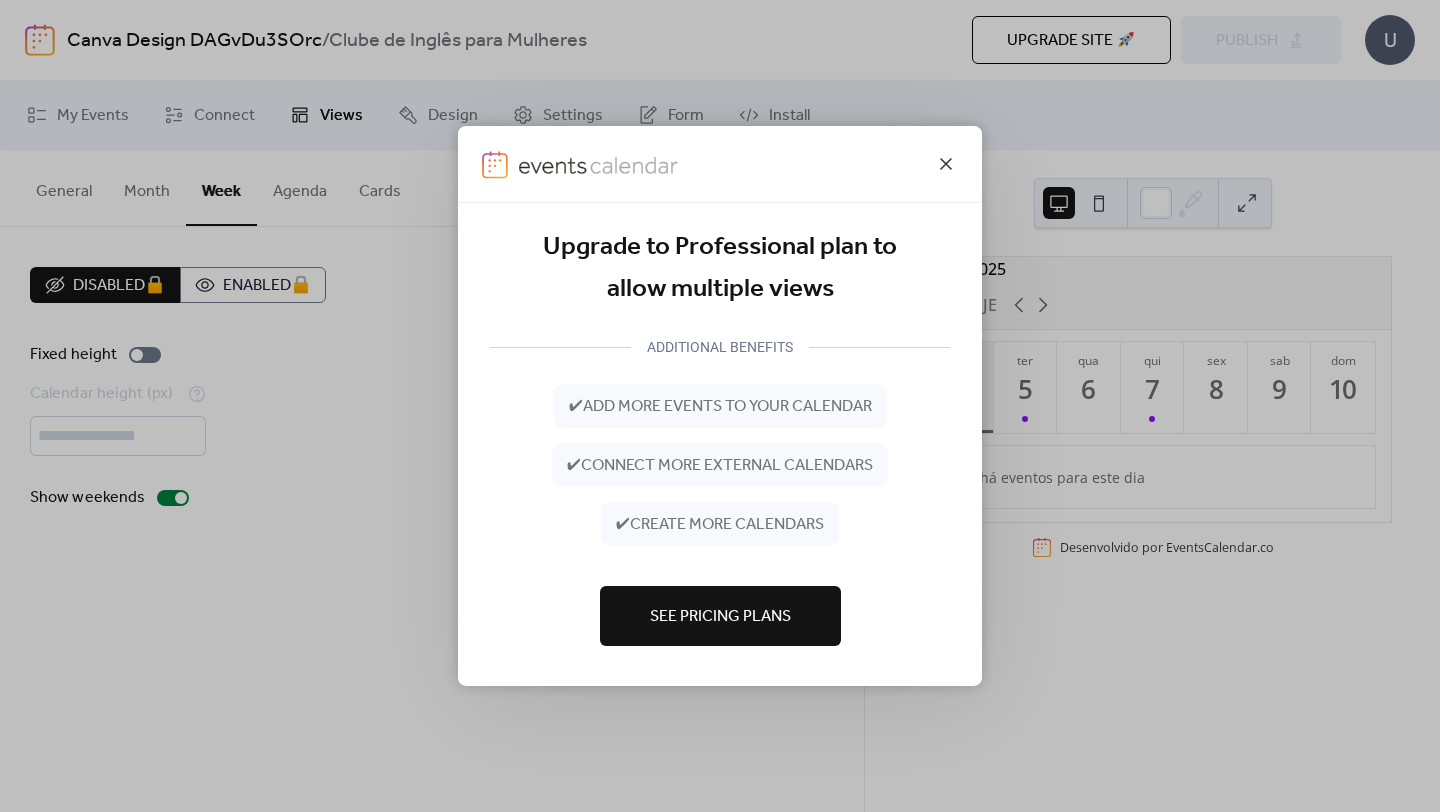 click 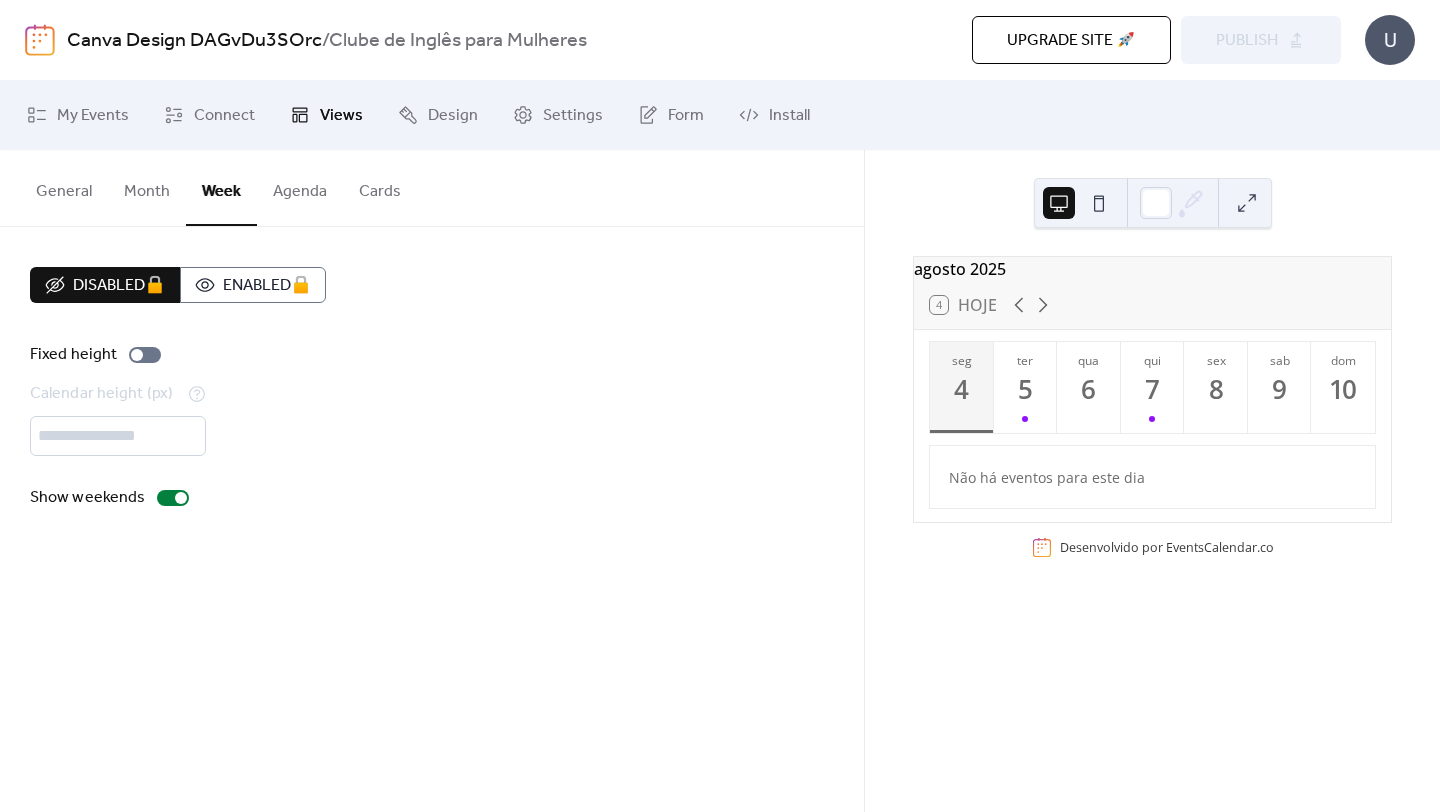click on "General" at bounding box center [64, 187] 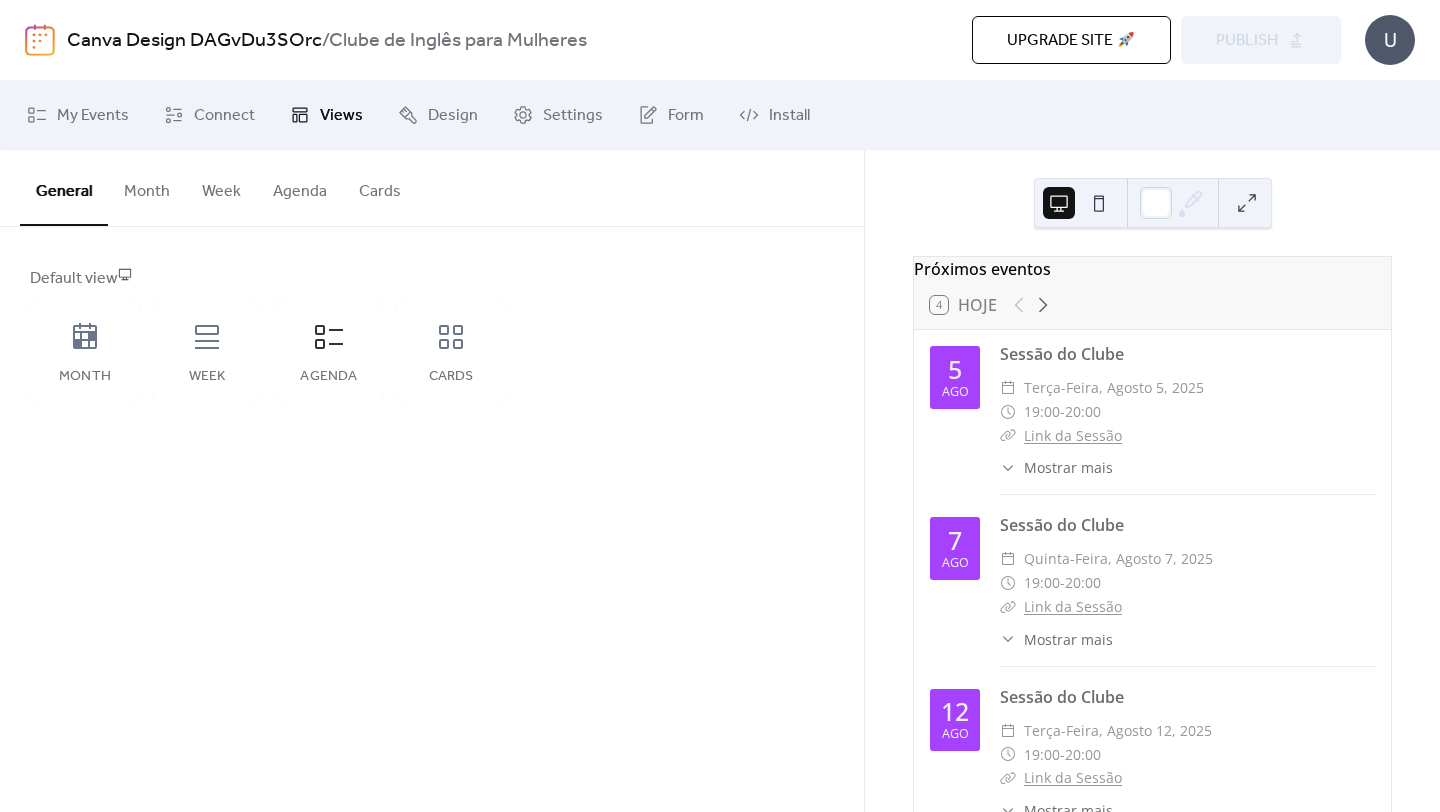 click on "Month" at bounding box center (147, 187) 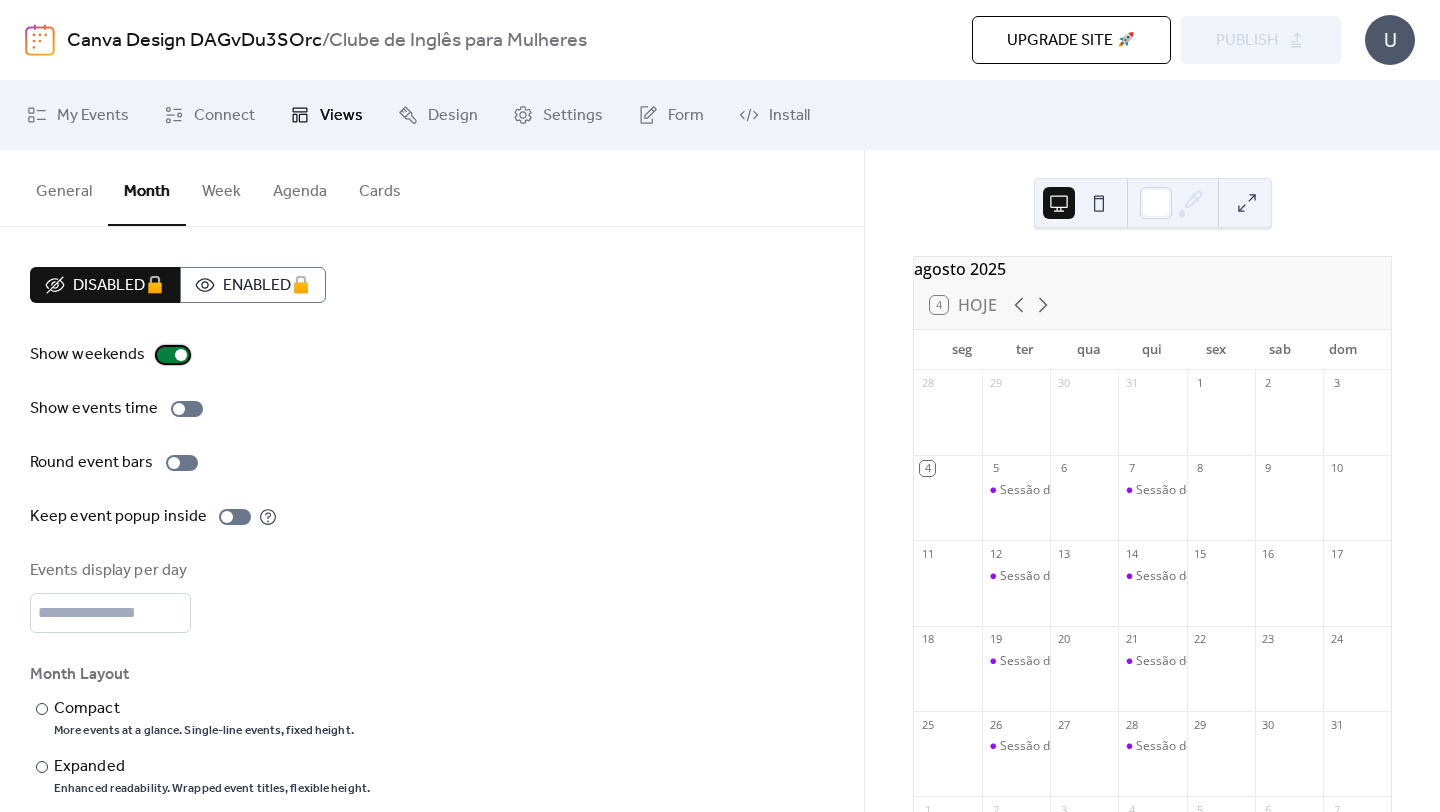 click at bounding box center [181, 355] 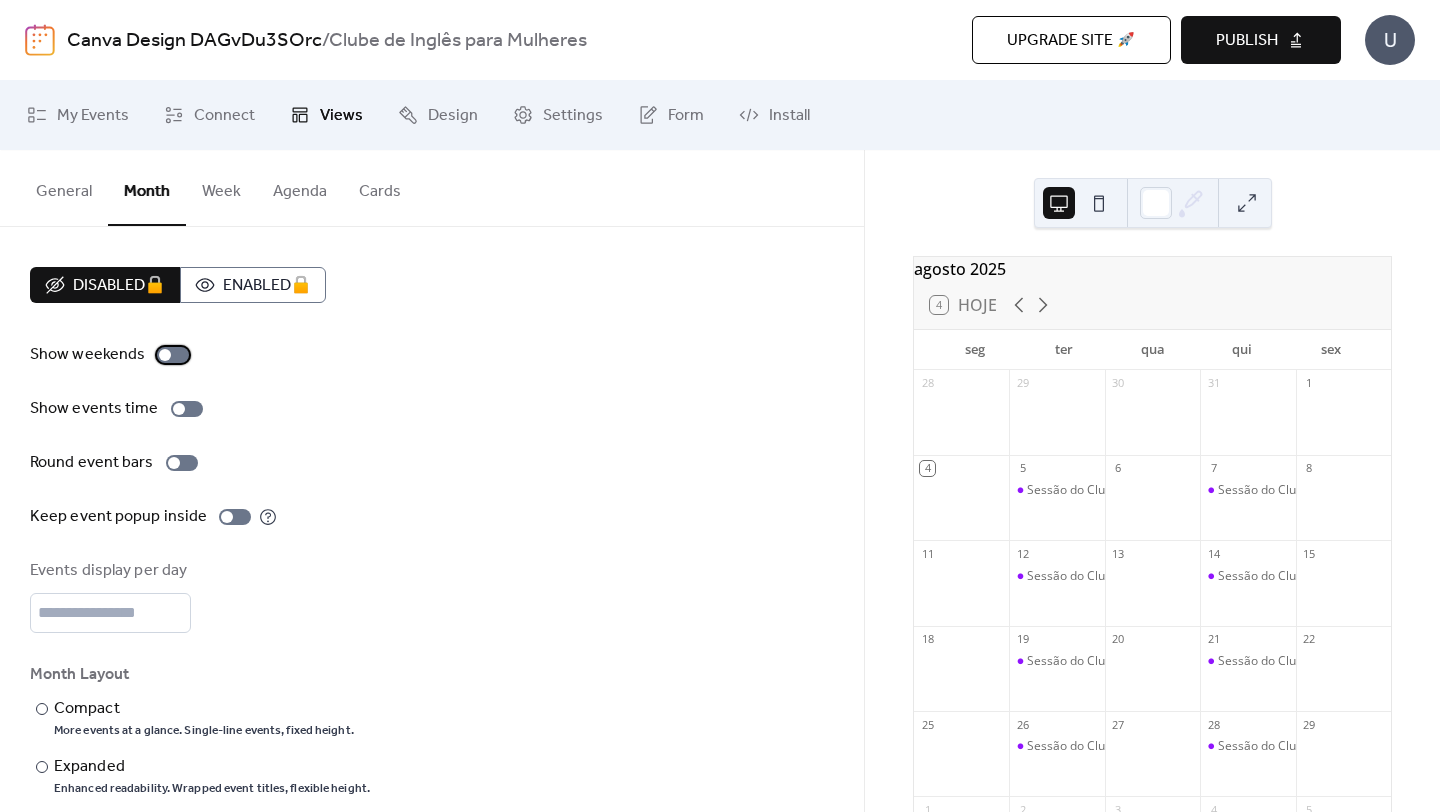 click at bounding box center [173, 355] 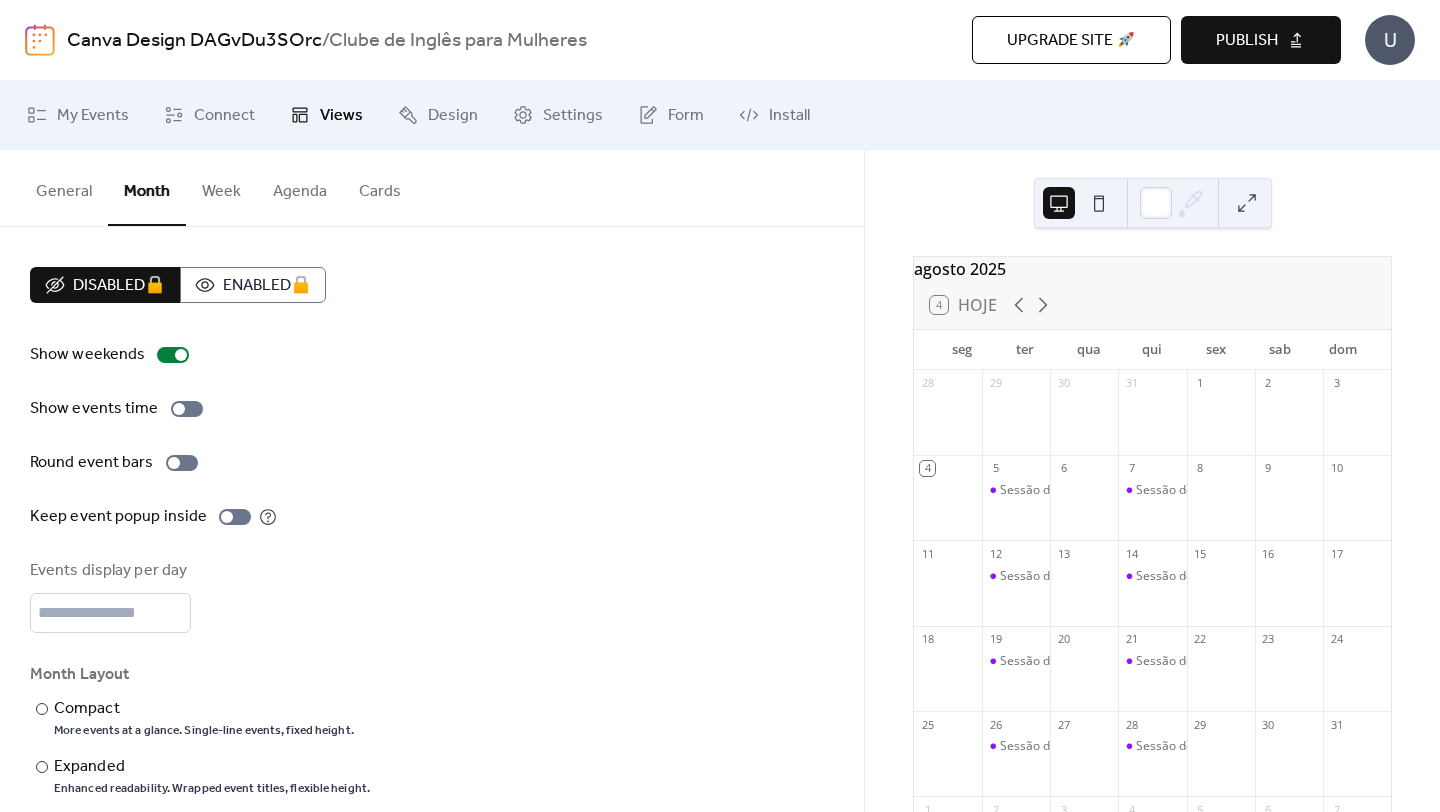 click on "Agenda" at bounding box center (300, 187) 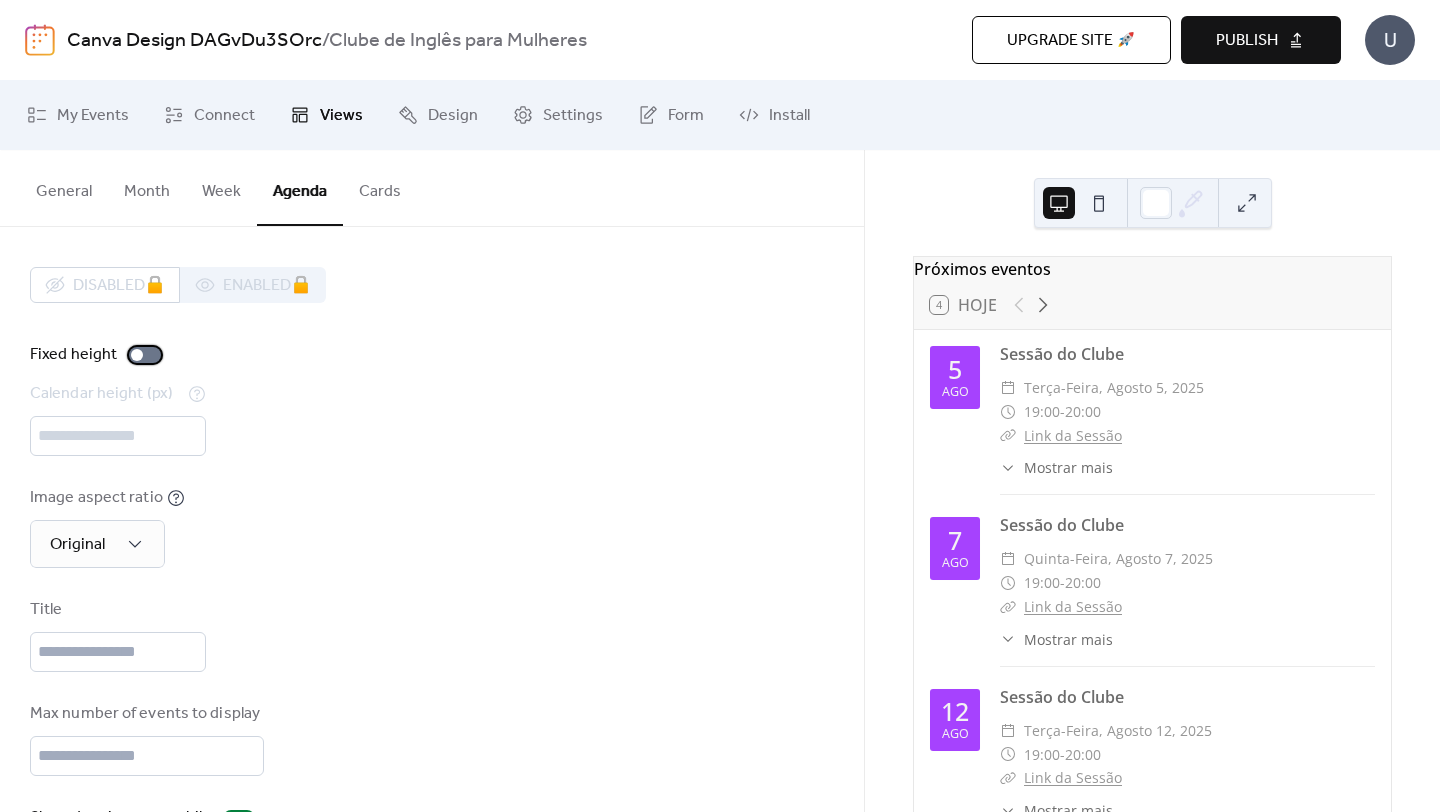 click at bounding box center (137, 355) 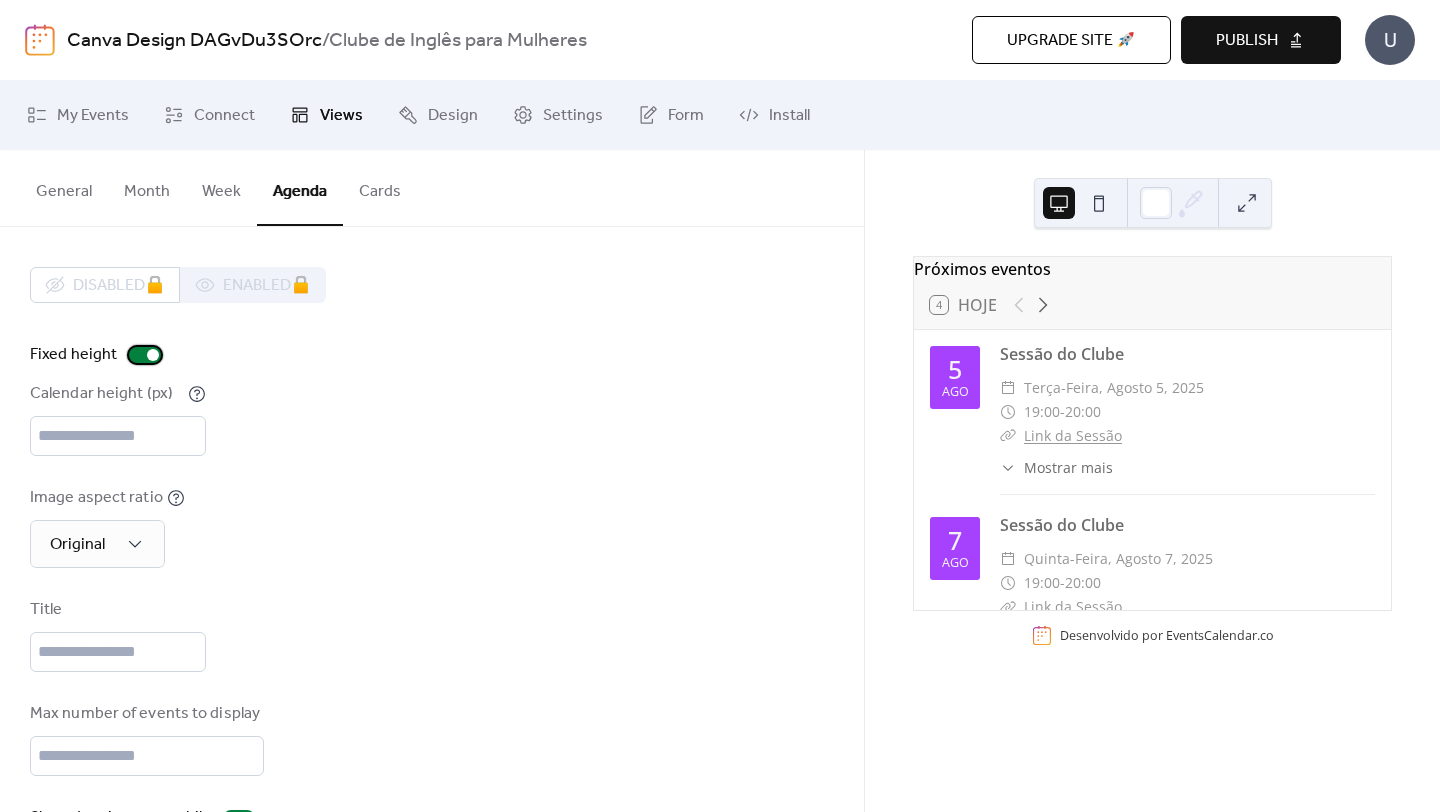 click at bounding box center [145, 355] 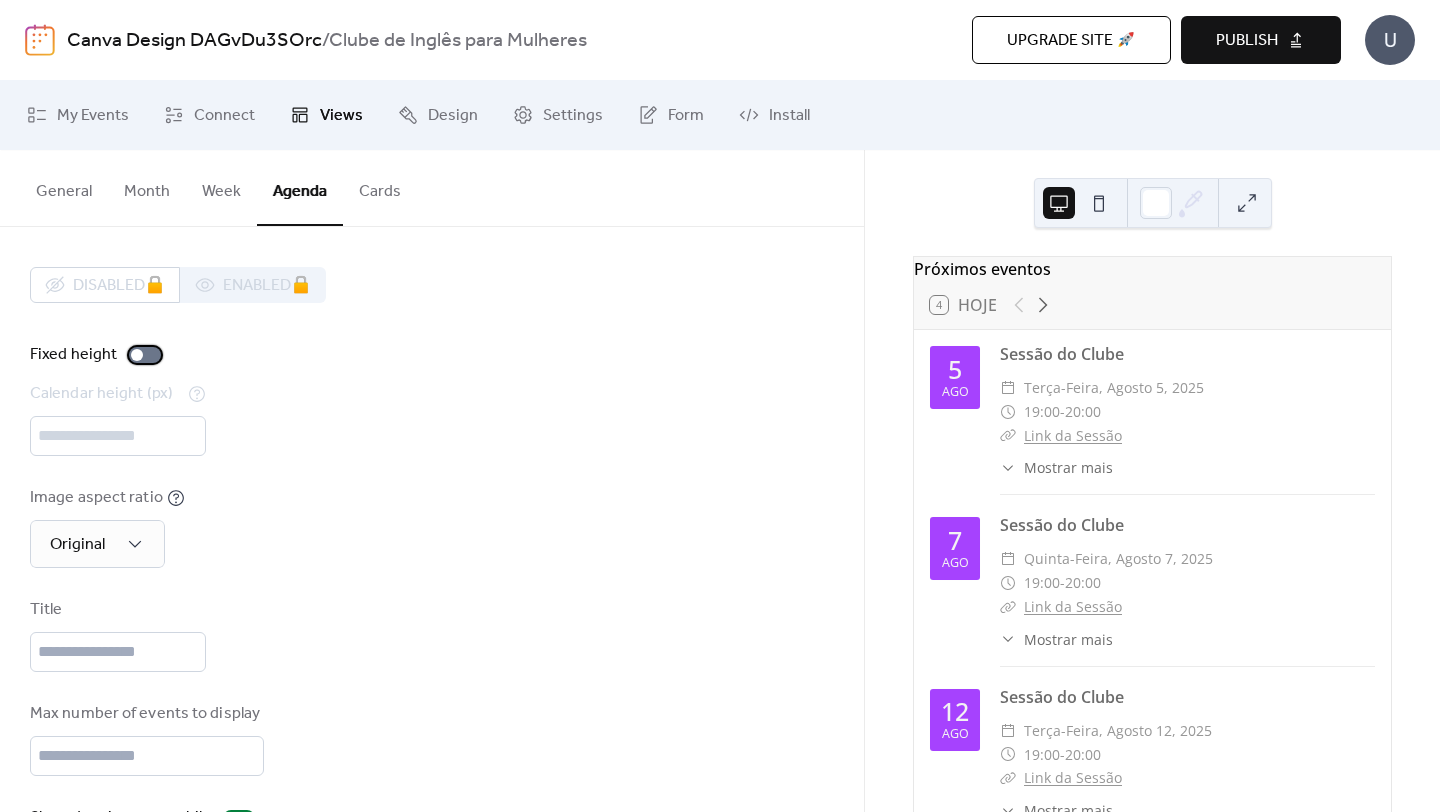 click at bounding box center (137, 355) 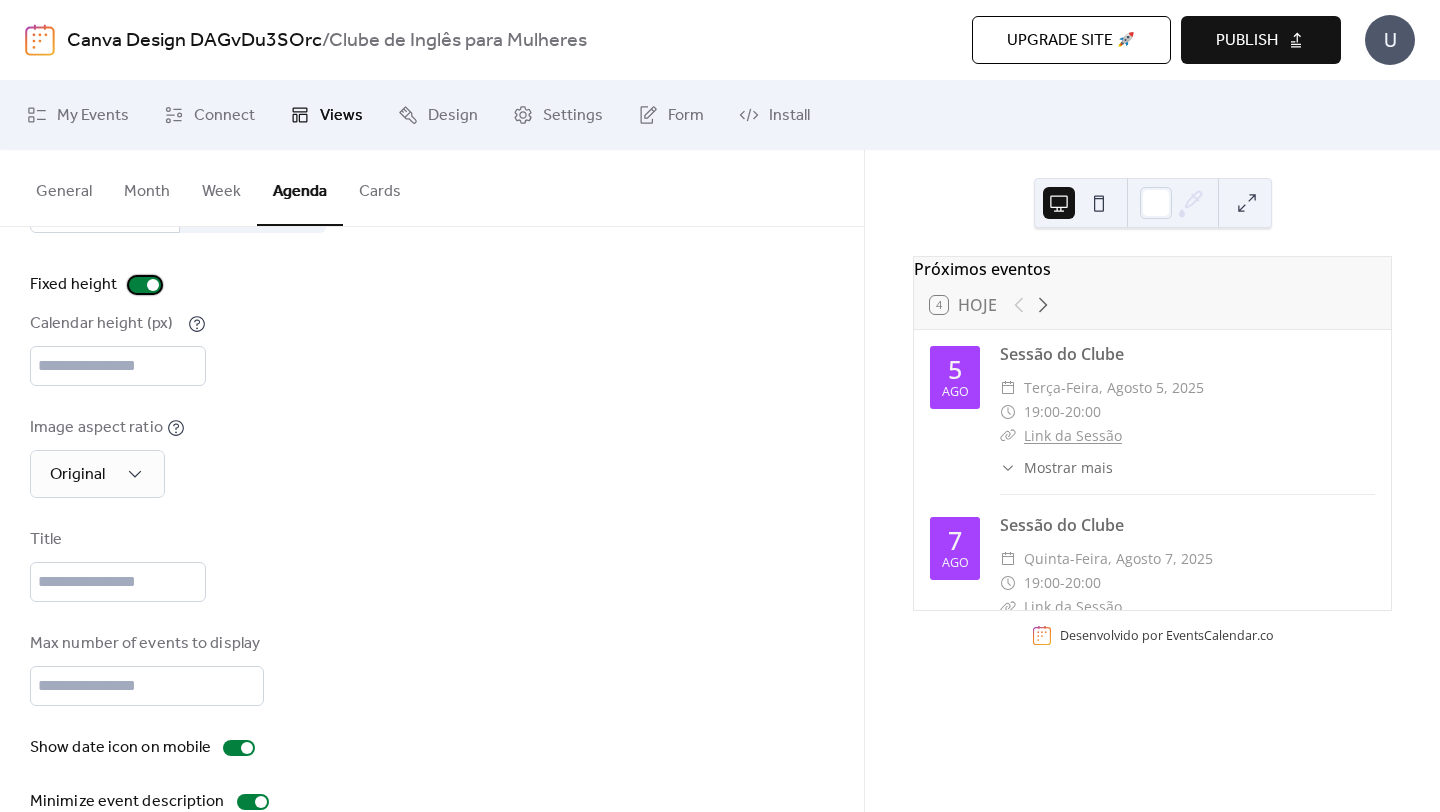 scroll, scrollTop: 75, scrollLeft: 0, axis: vertical 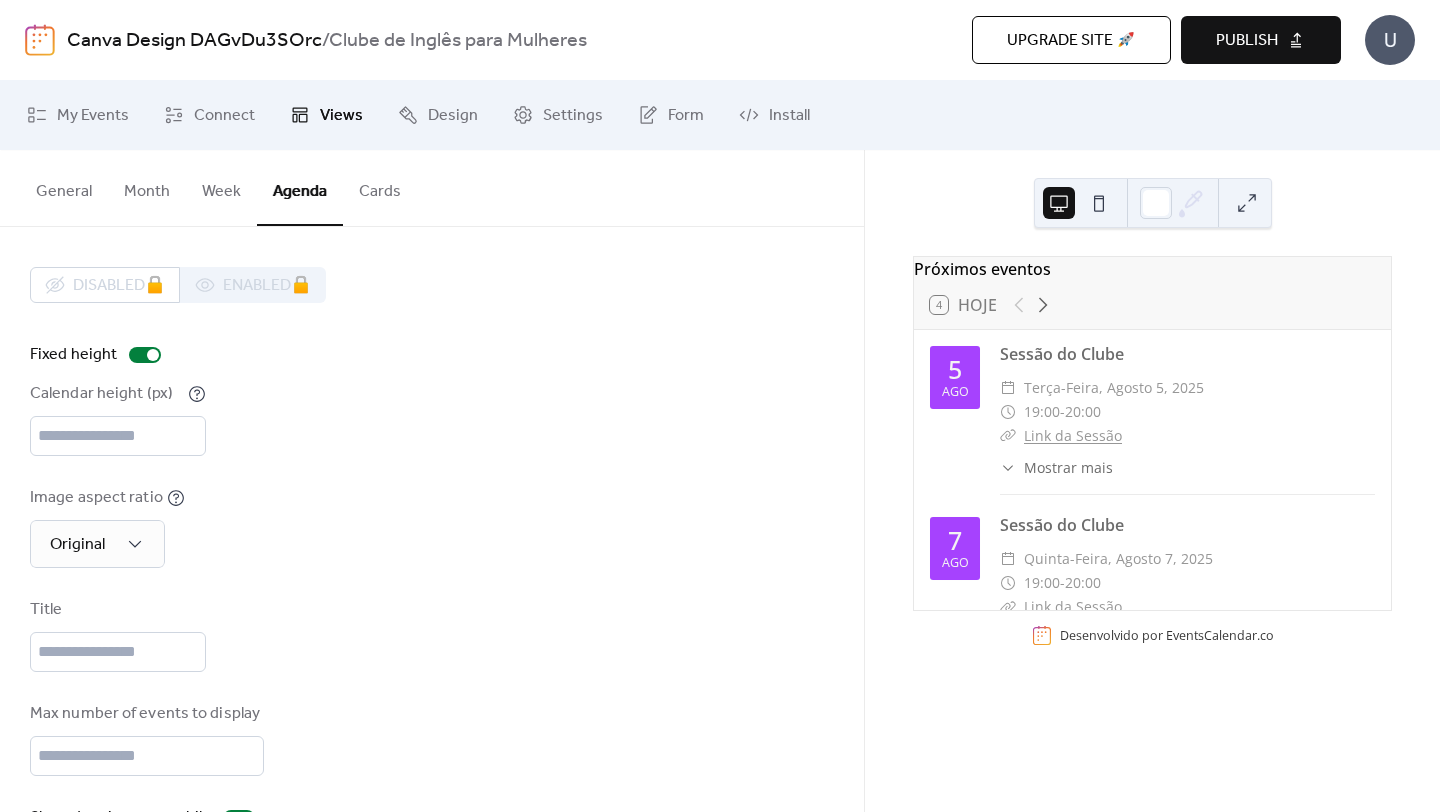 click on "Week" at bounding box center (221, 187) 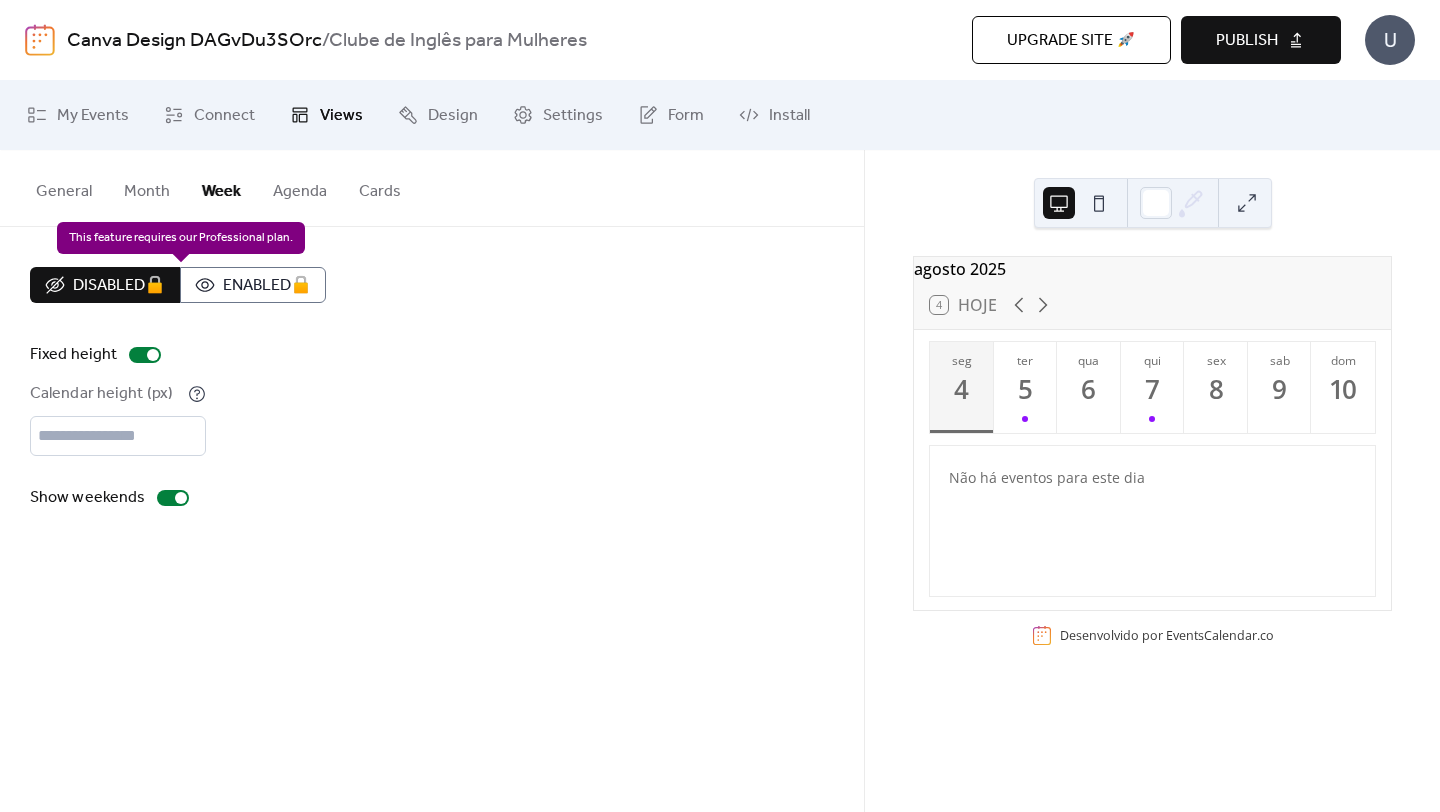 click on "Disabled  🔒 Enabled  🔒" at bounding box center [178, 285] 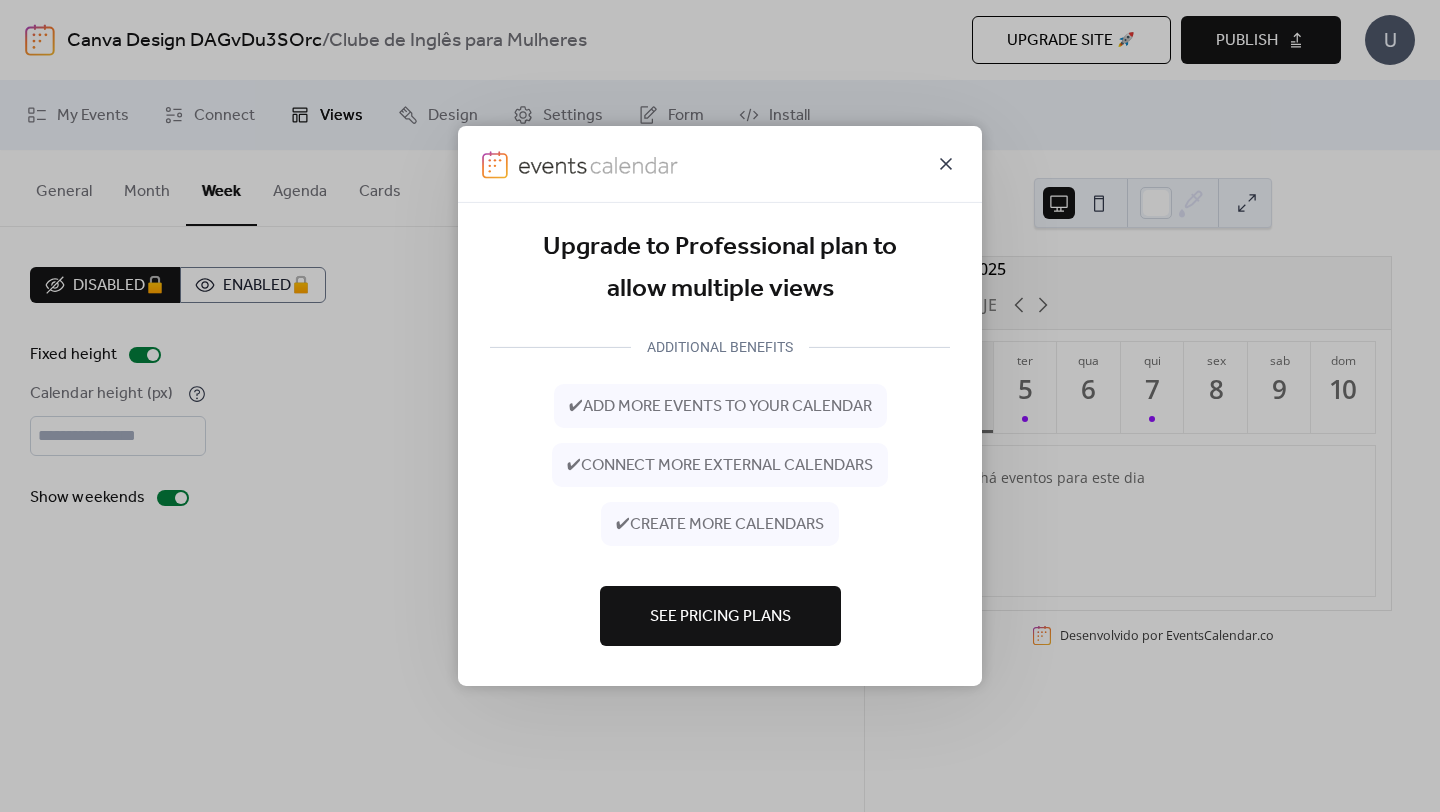 click 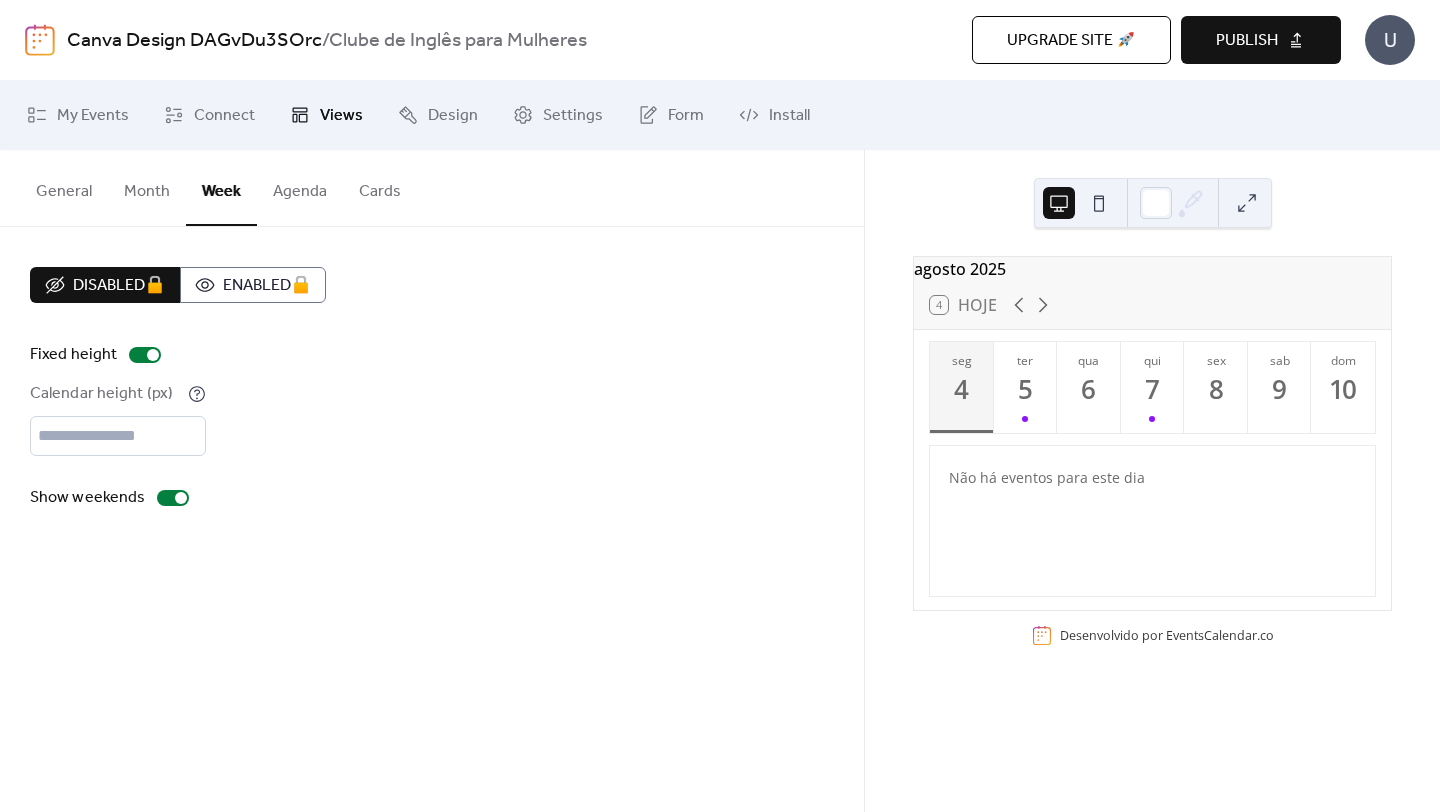 click on "Month" at bounding box center [147, 187] 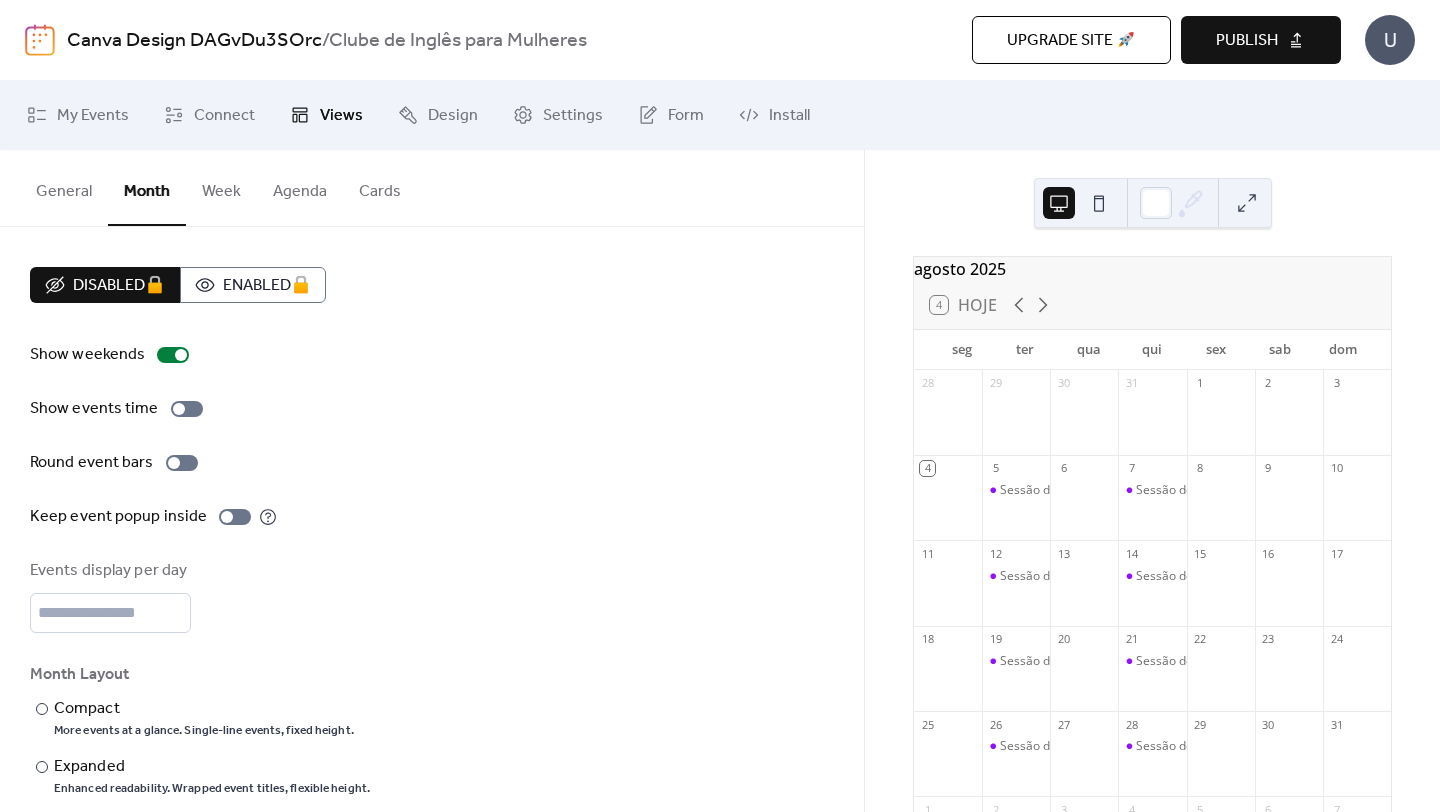 click on "Agenda" at bounding box center (300, 187) 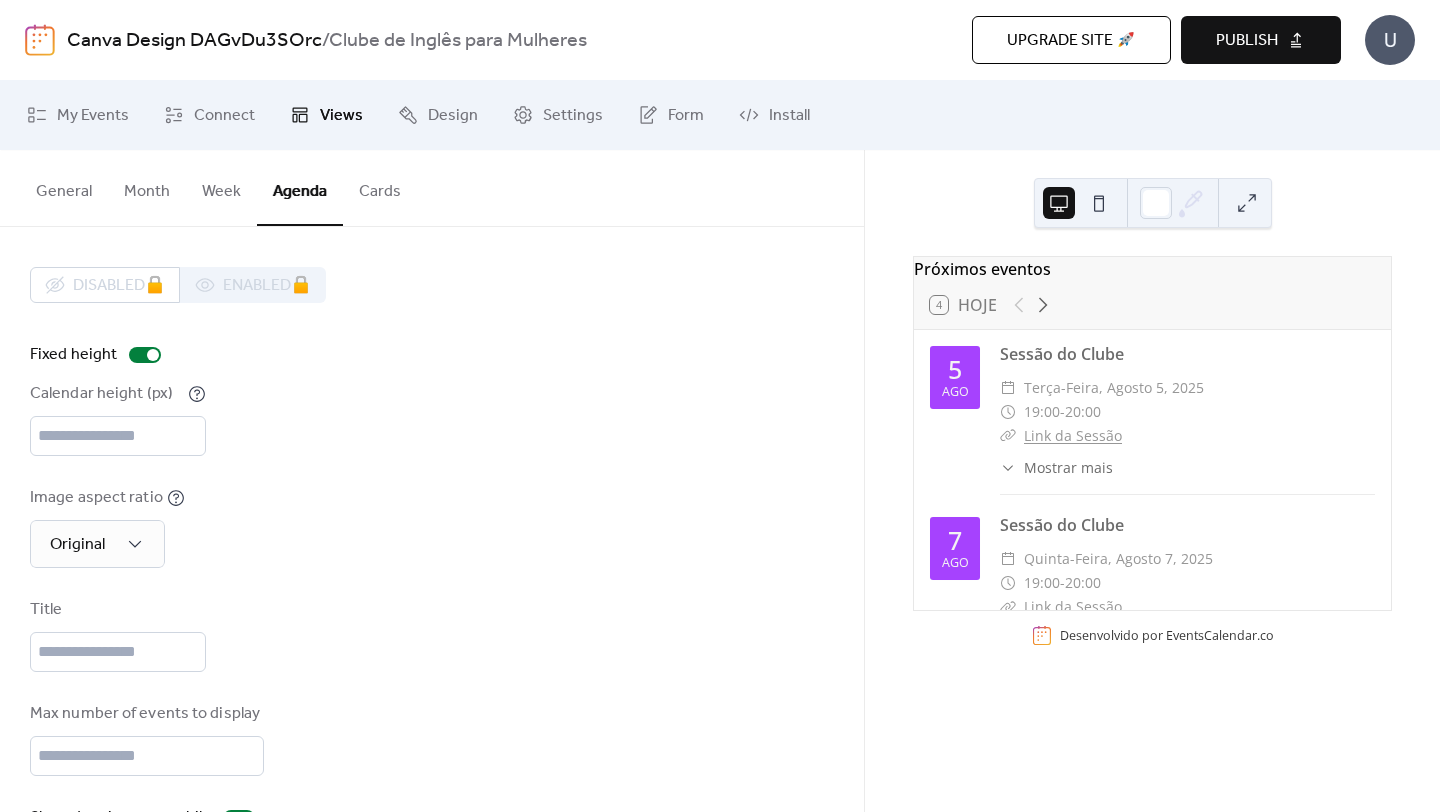 click on "Cards" at bounding box center (380, 187) 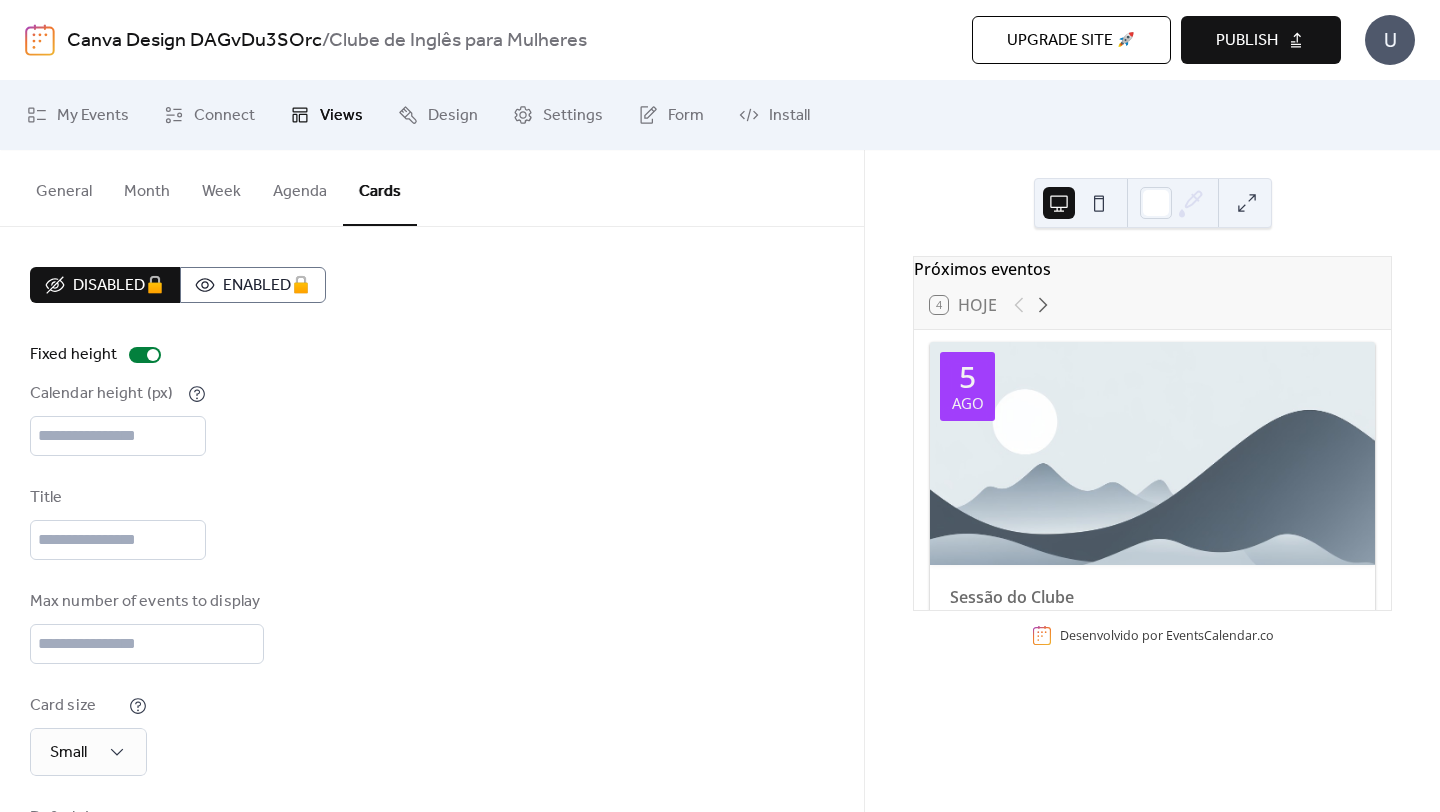 click on "Agenda" at bounding box center [300, 187] 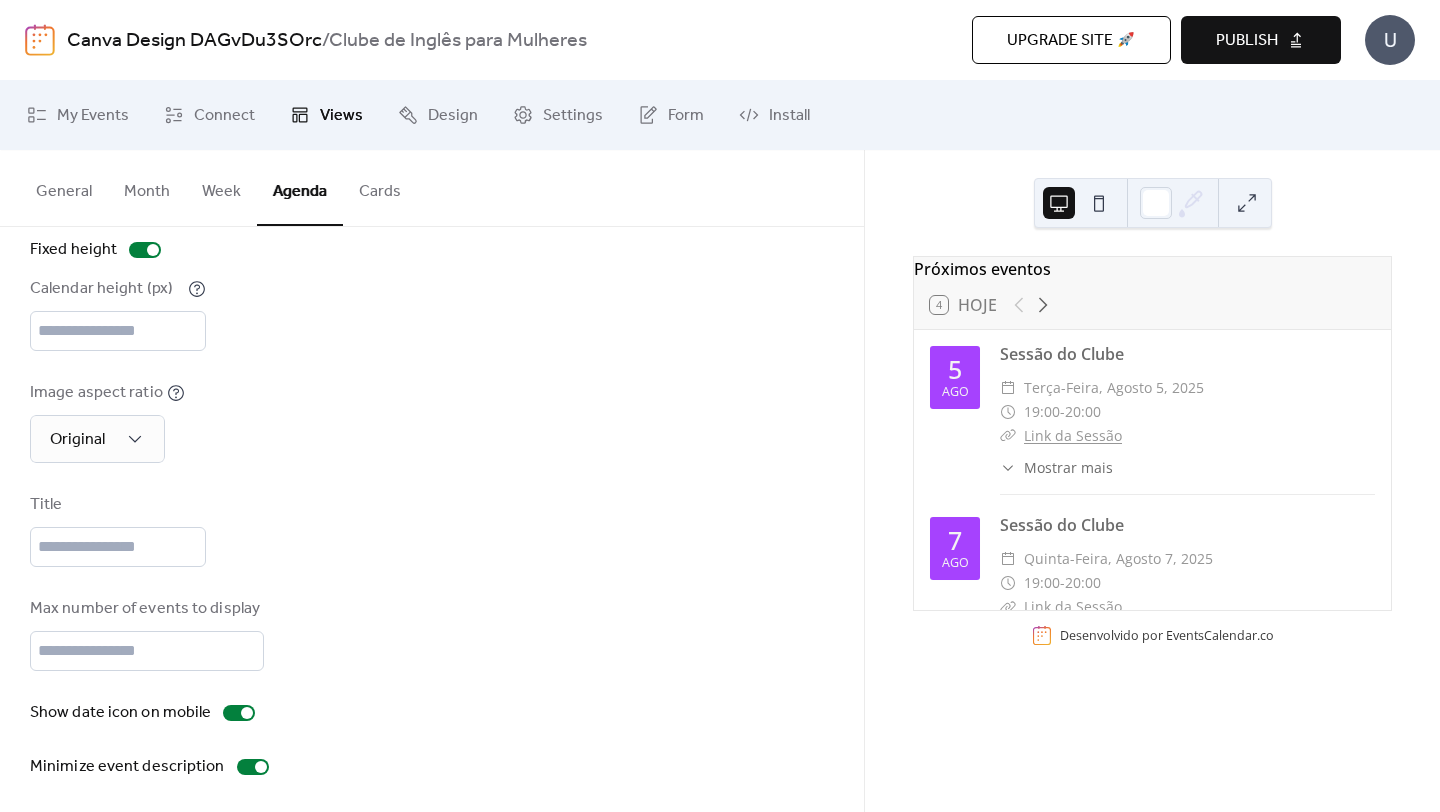 scroll, scrollTop: 112, scrollLeft: 0, axis: vertical 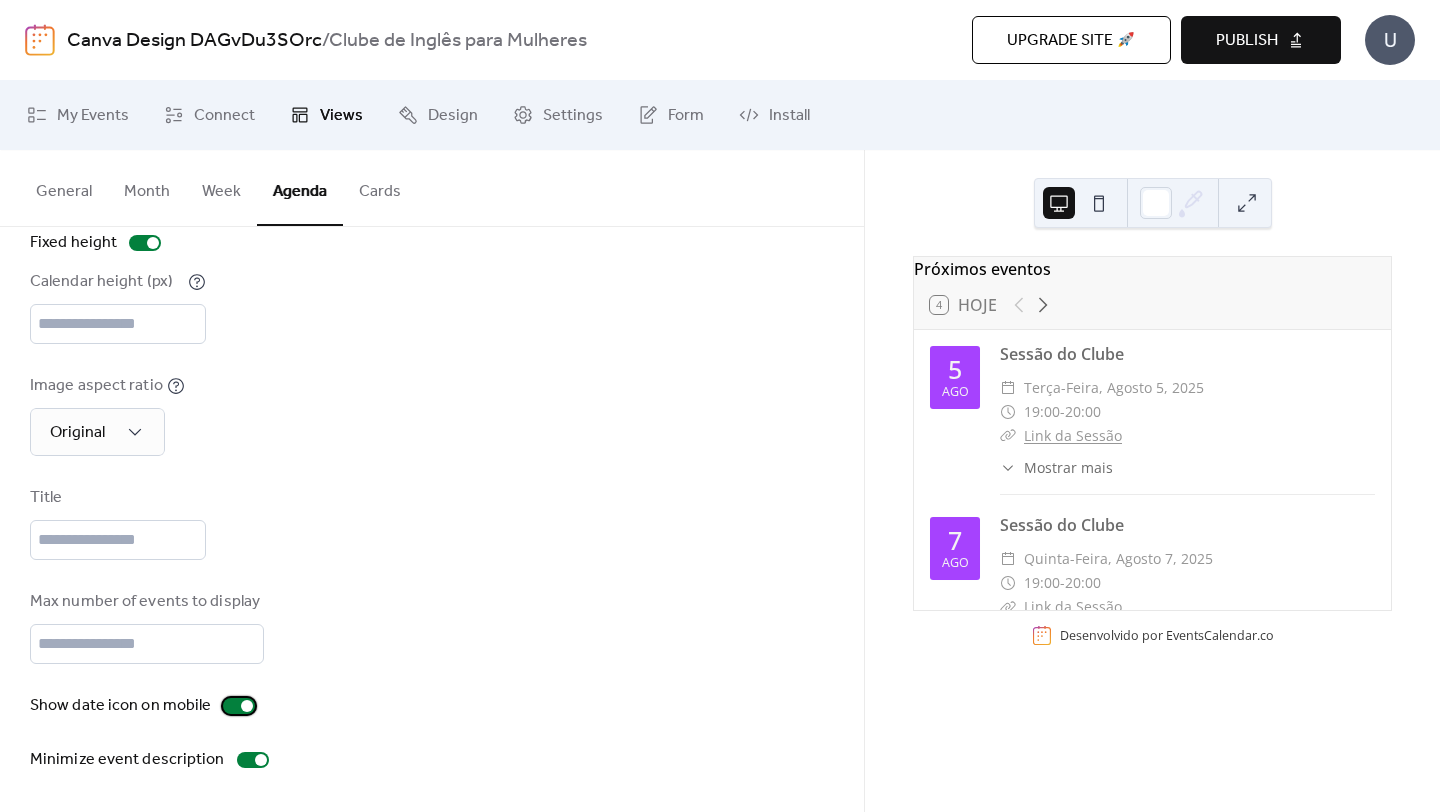 click at bounding box center (247, 706) 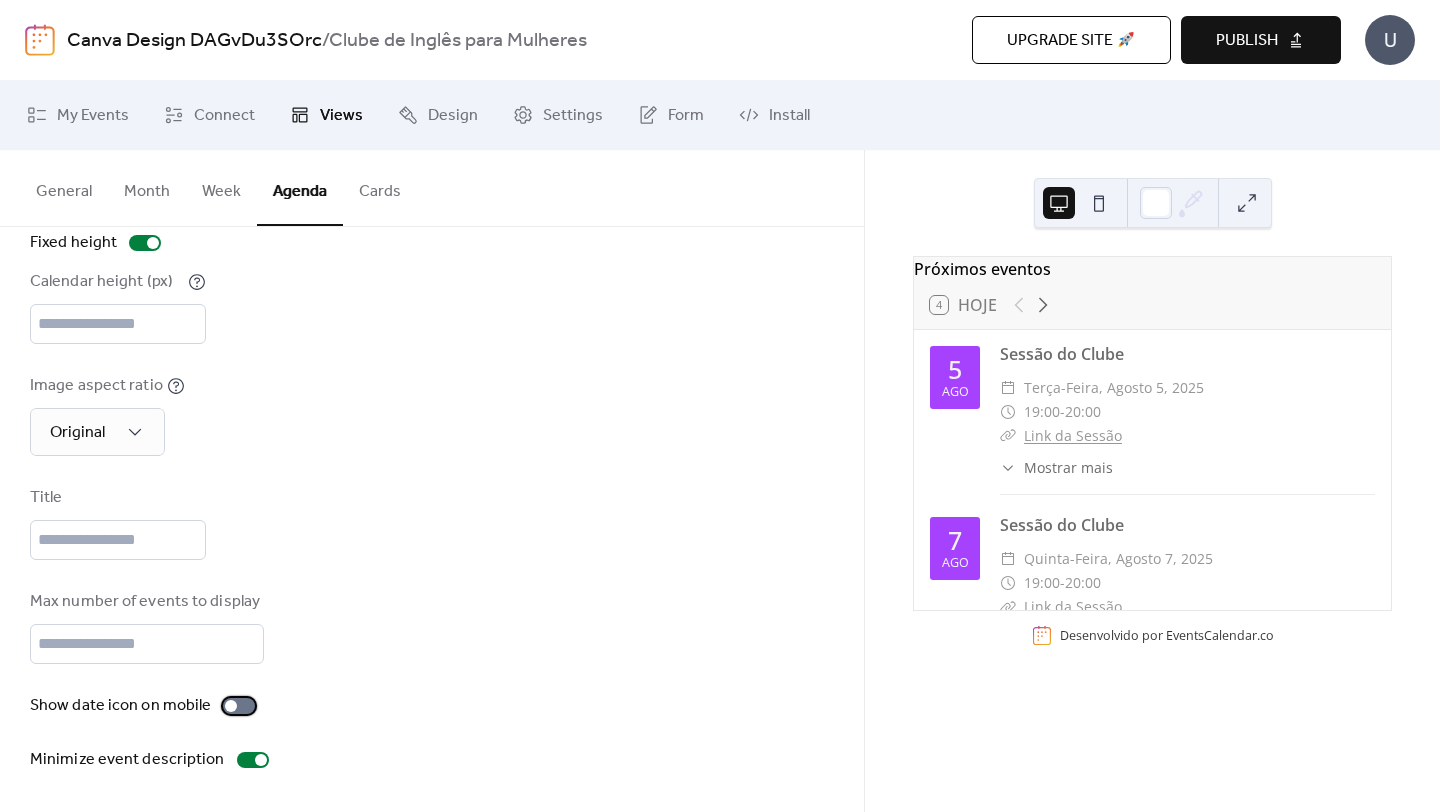 click at bounding box center (239, 706) 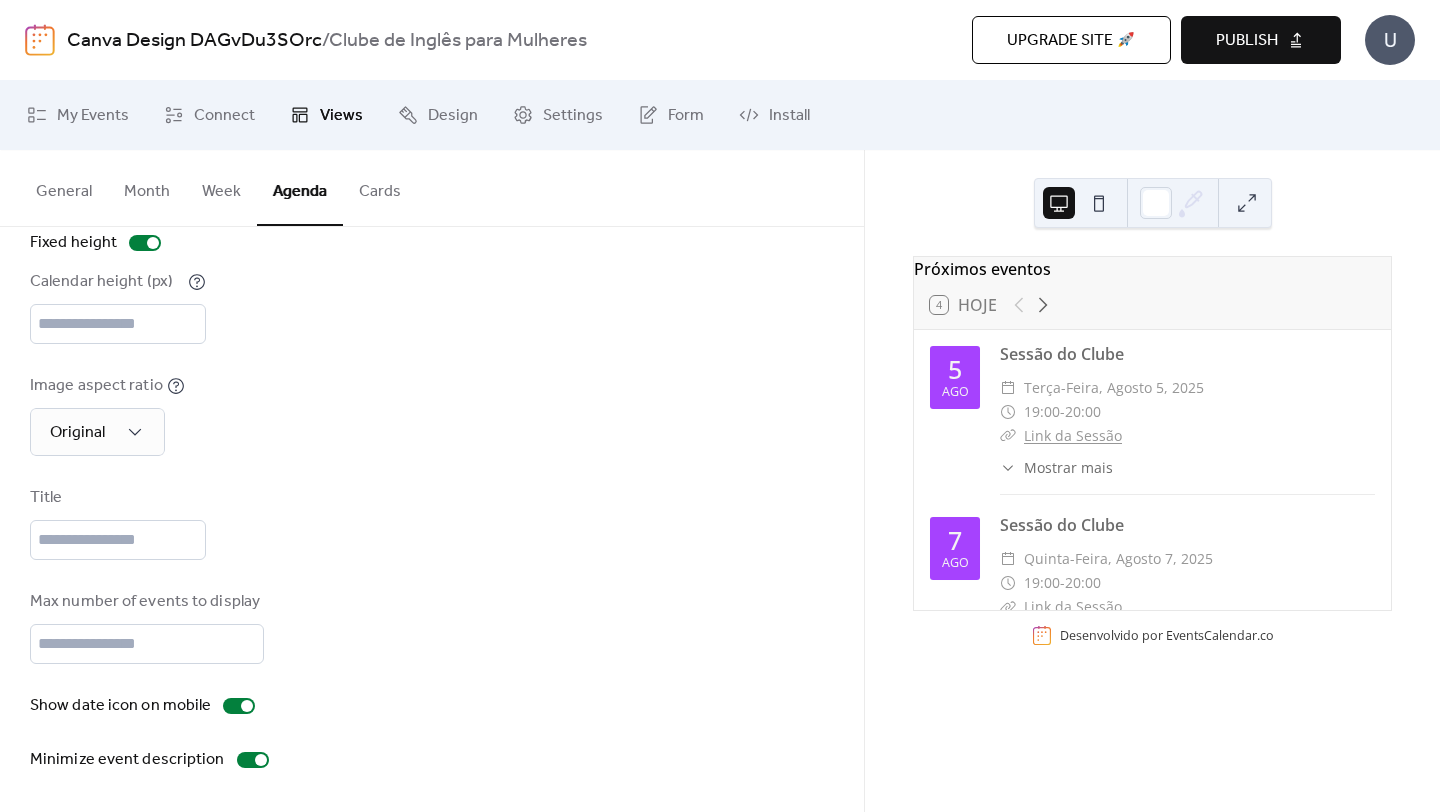 click at bounding box center [1099, 203] 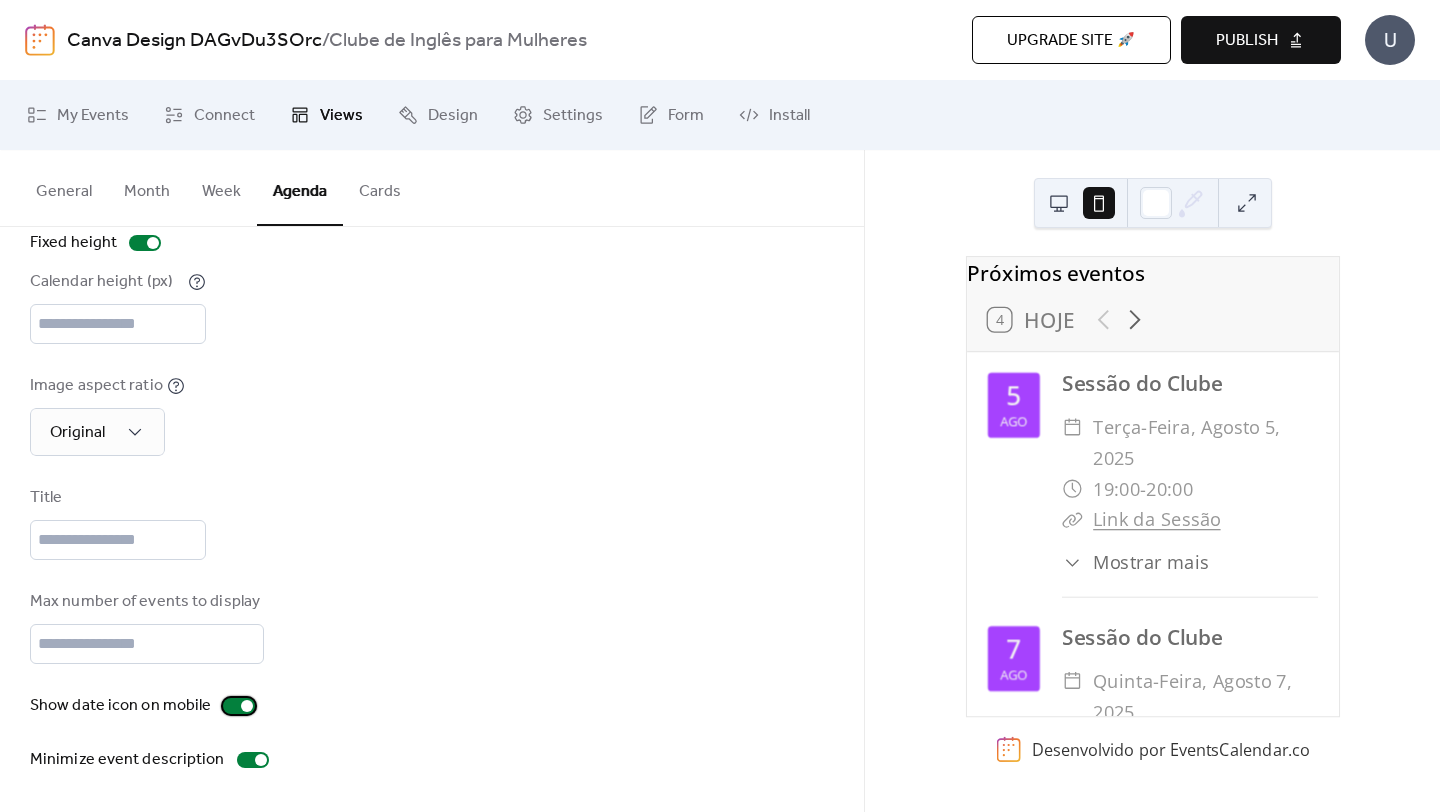 click at bounding box center [239, 706] 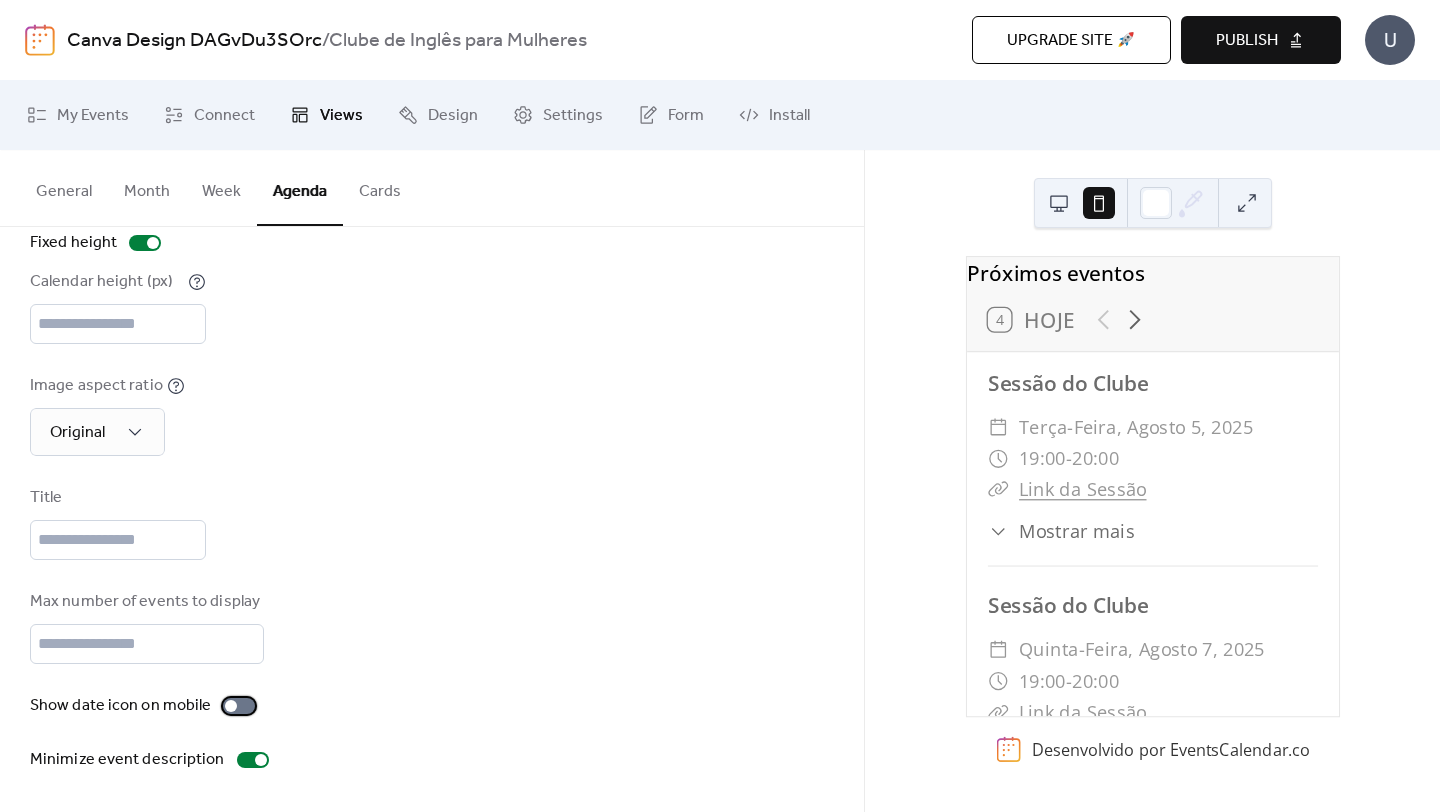 click at bounding box center (239, 706) 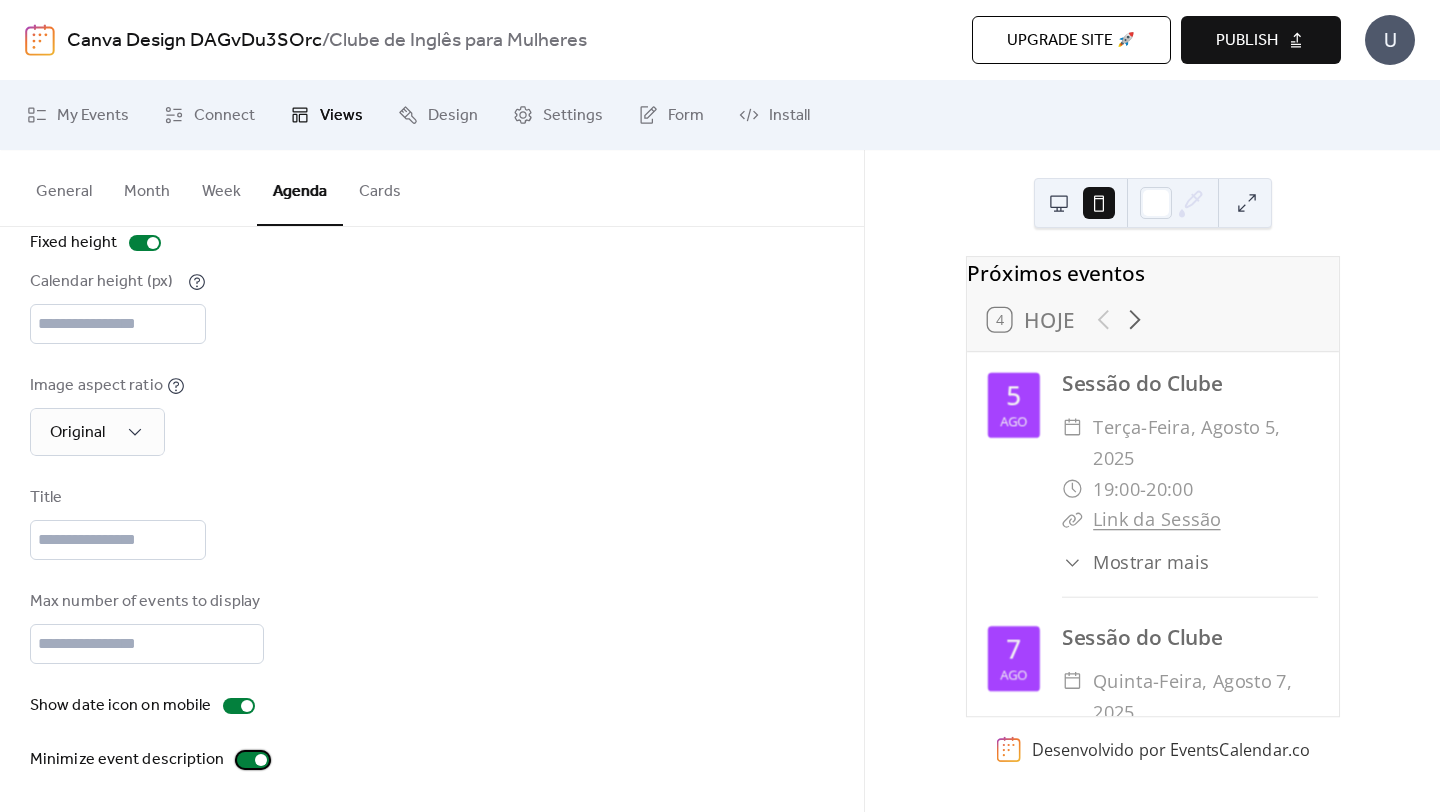 click at bounding box center [253, 760] 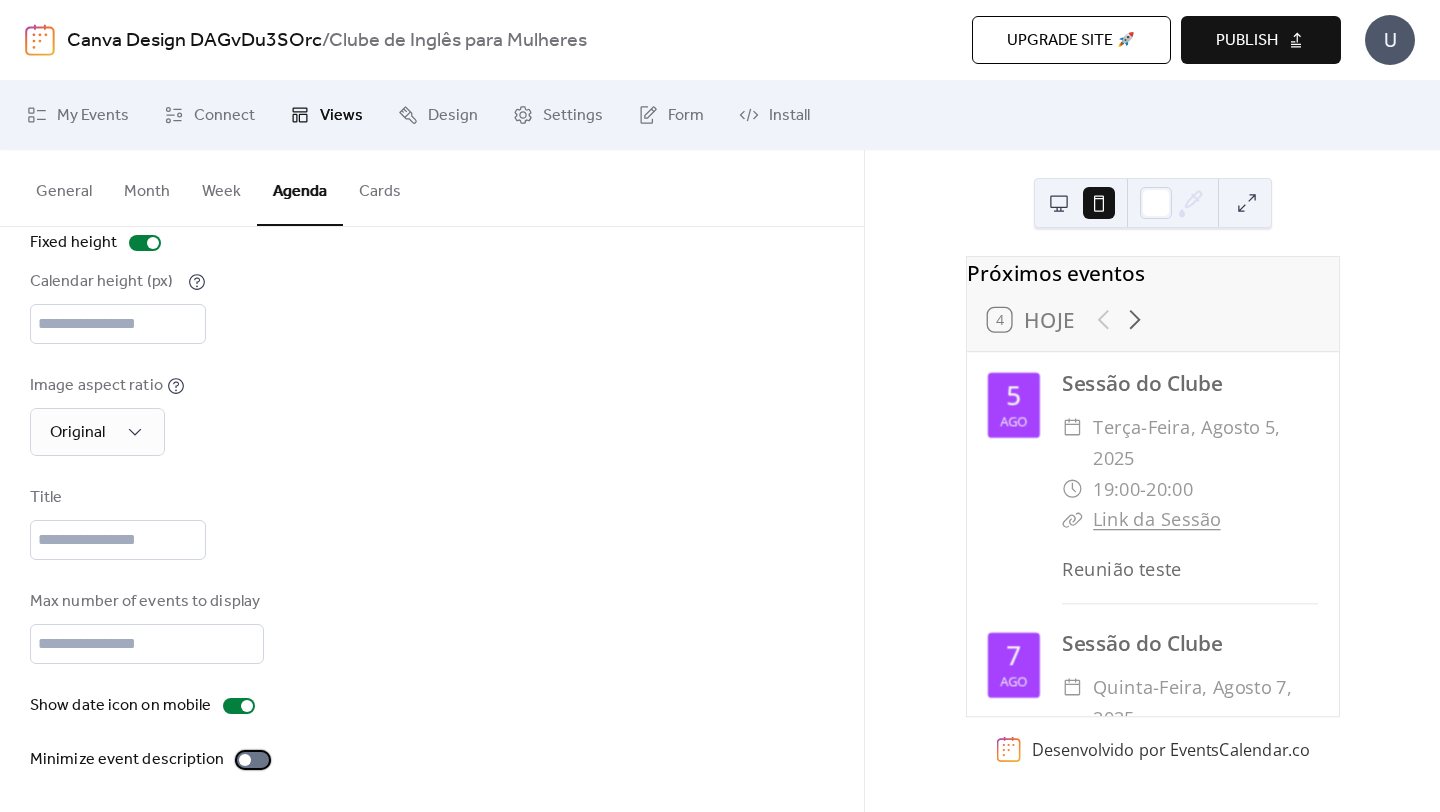 click at bounding box center (253, 760) 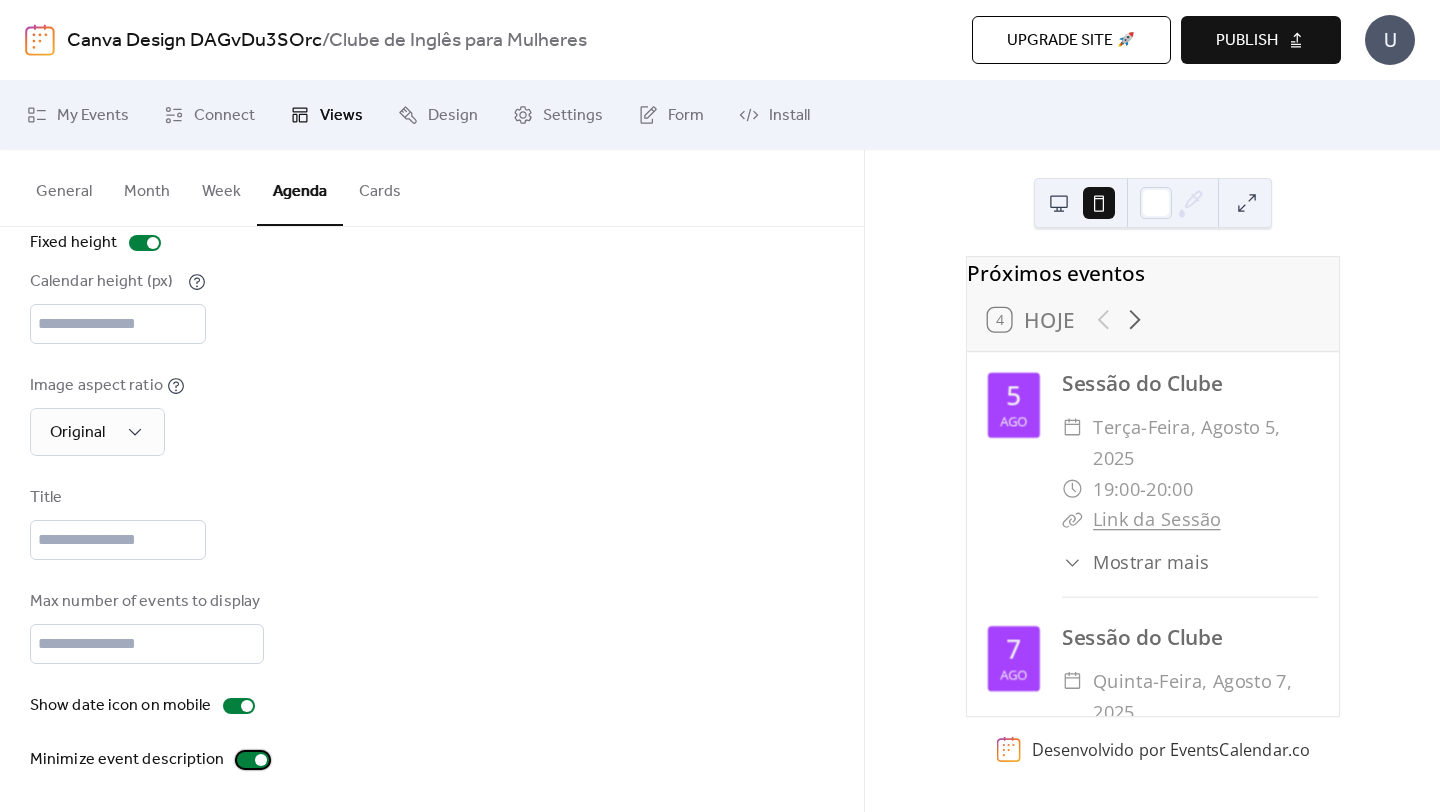 click at bounding box center [253, 760] 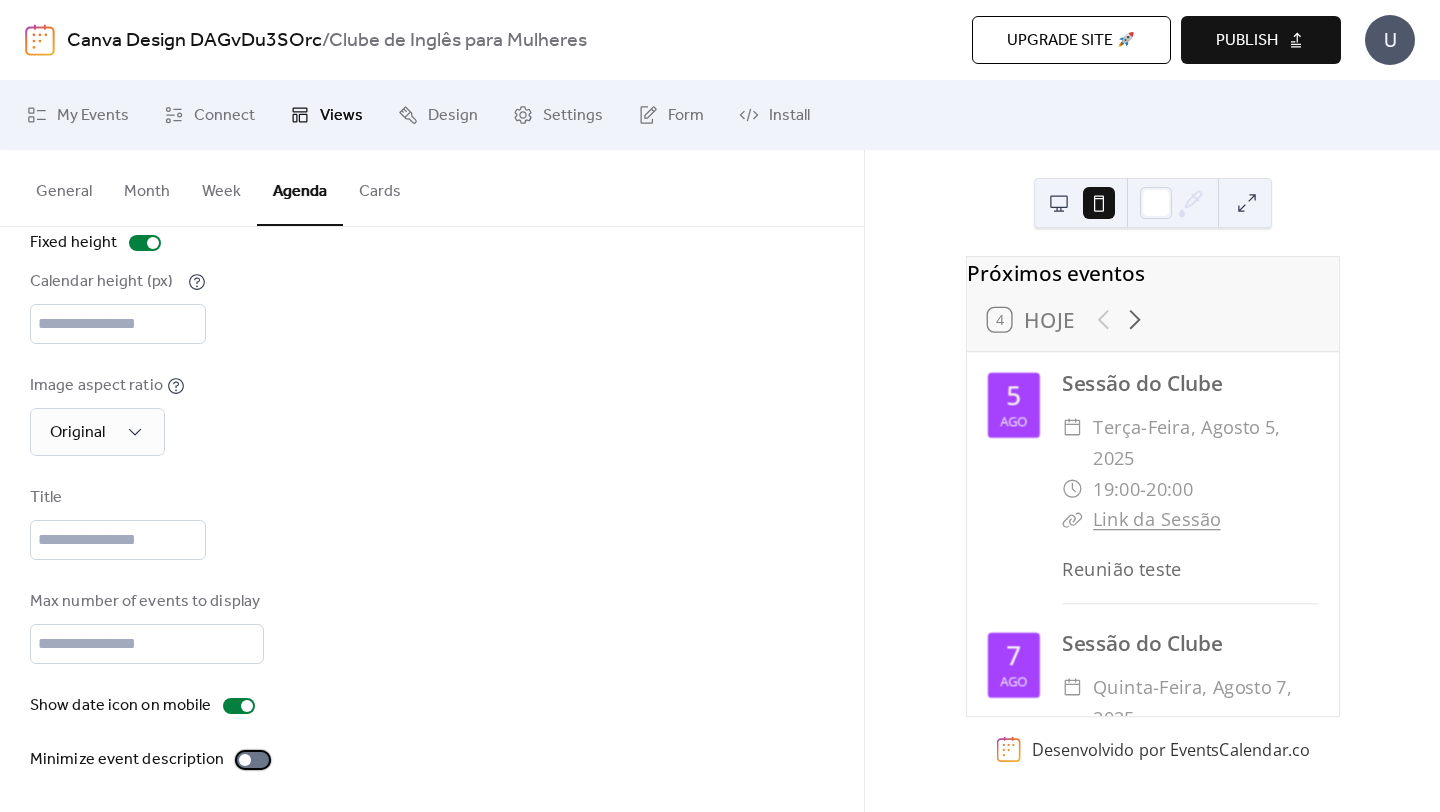 click at bounding box center (253, 760) 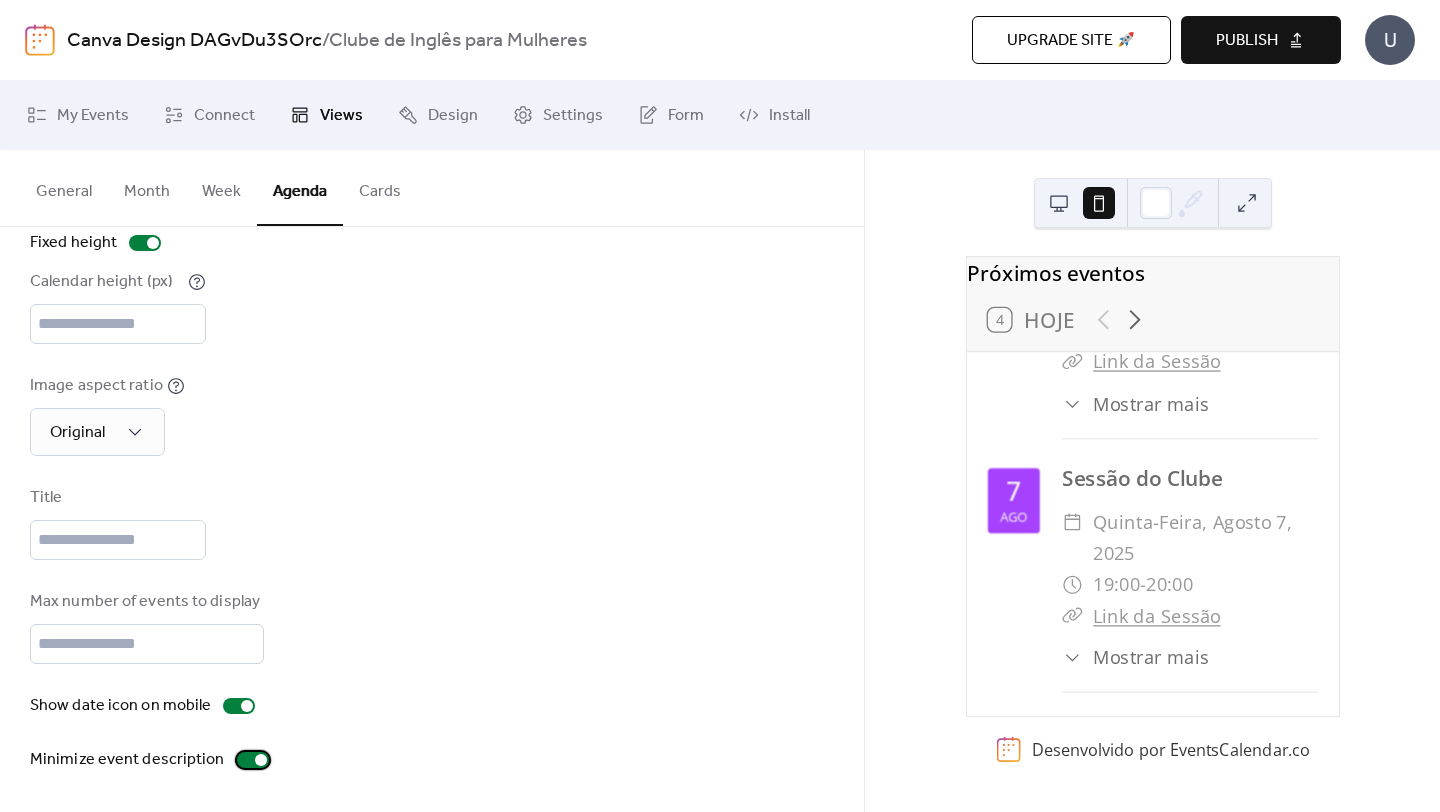scroll, scrollTop: 159, scrollLeft: 0, axis: vertical 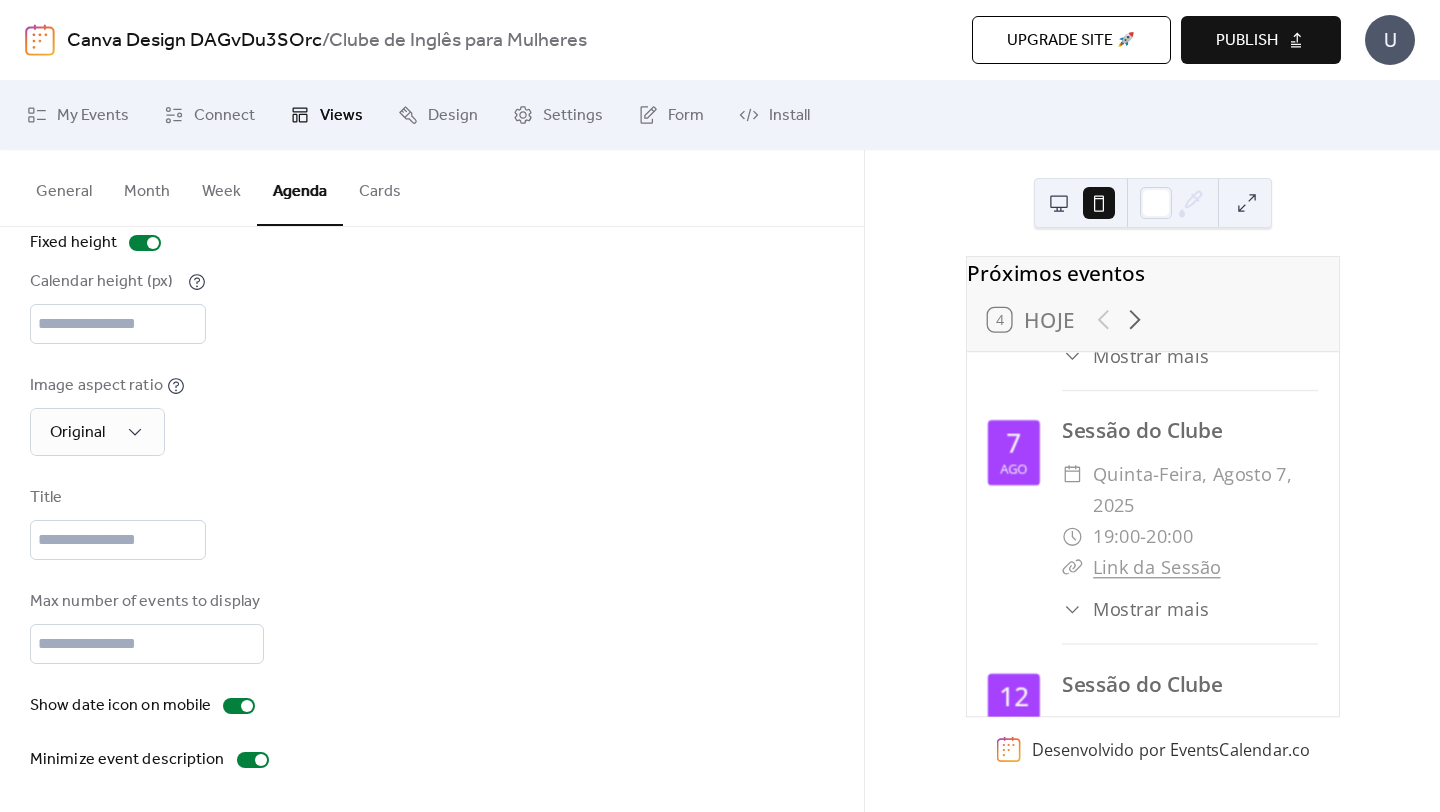 click on "Mostrar mais" at bounding box center (1151, 609) 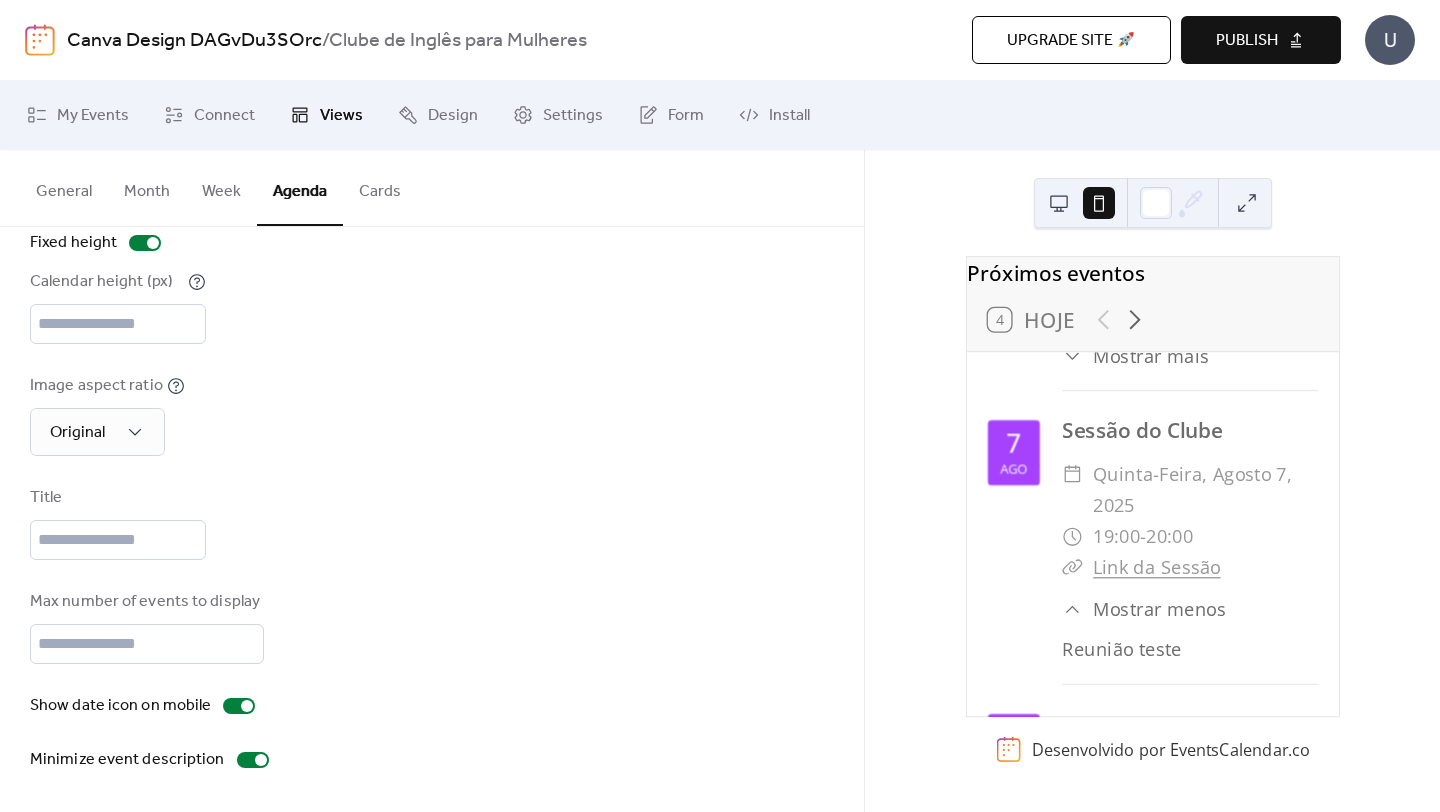 click on "Mostrar menos" at bounding box center [1159, 609] 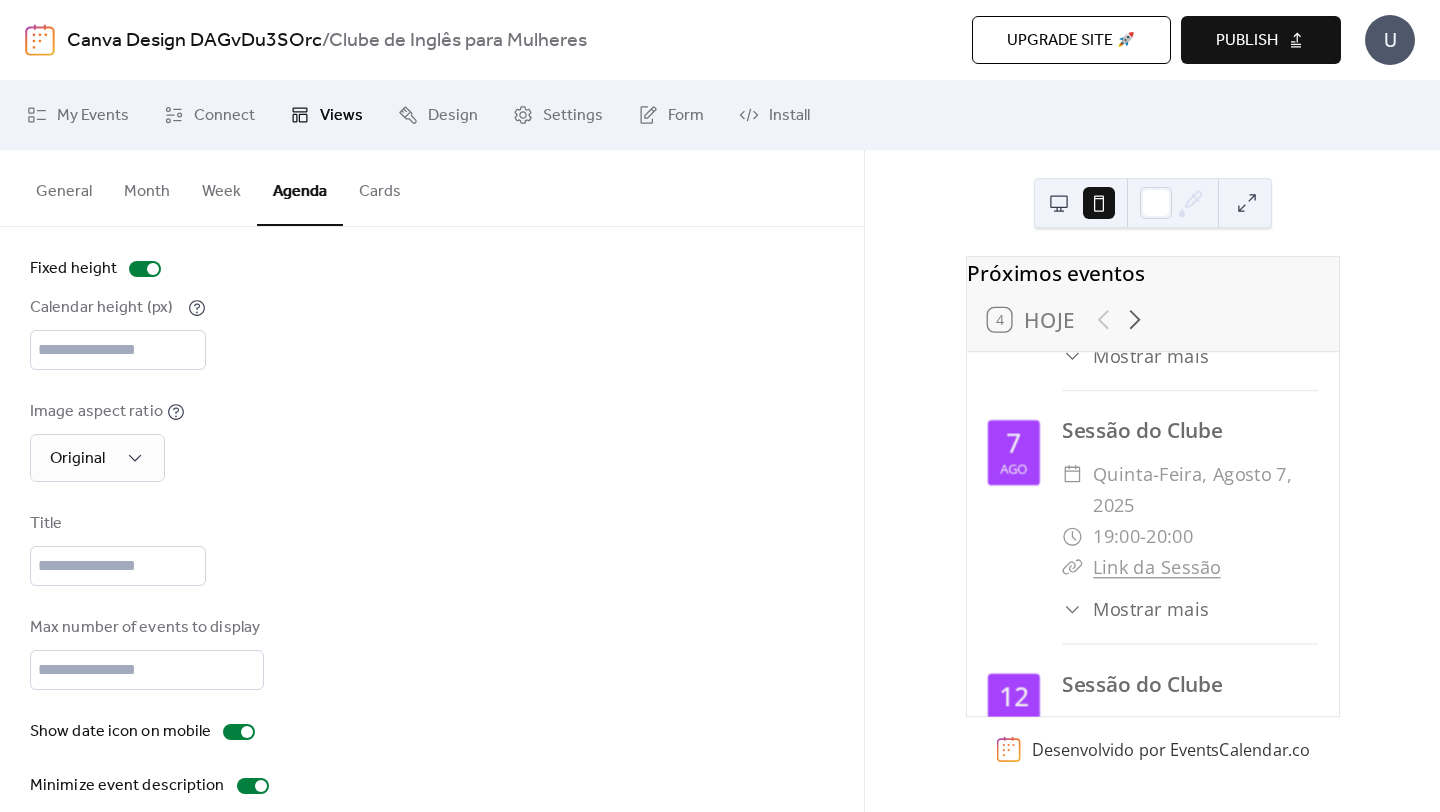 scroll, scrollTop: 112, scrollLeft: 0, axis: vertical 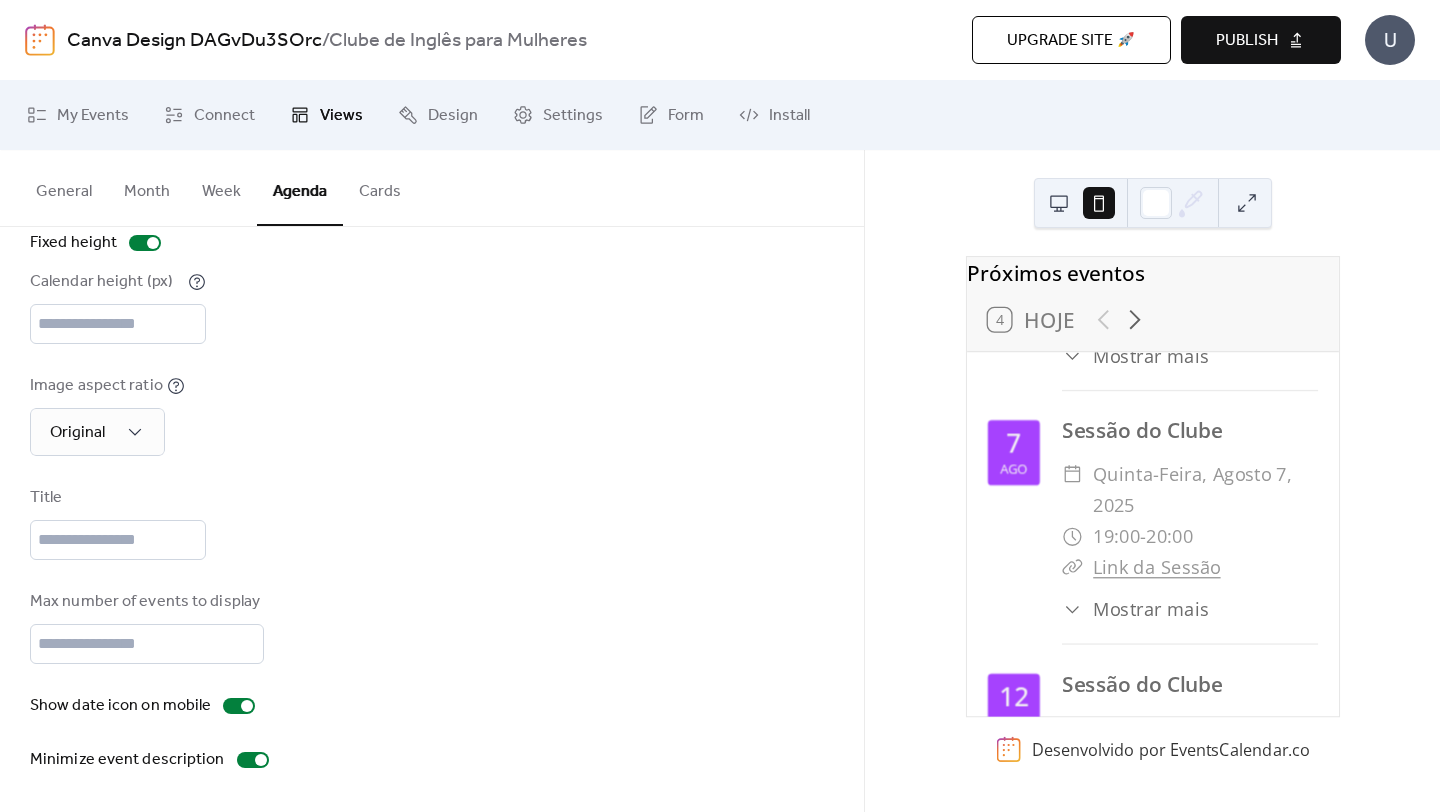 click on "Publish" at bounding box center (1247, 41) 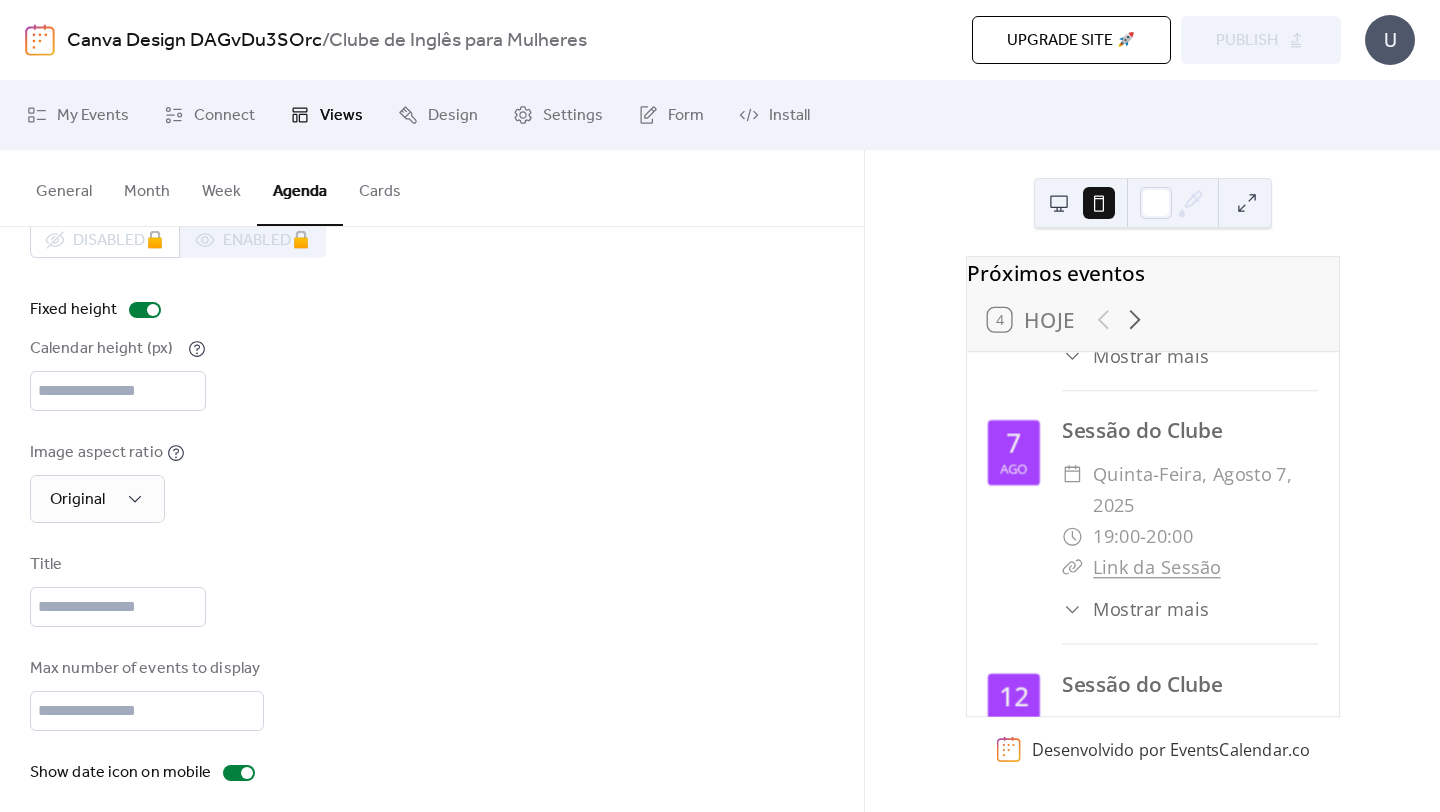 scroll, scrollTop: 0, scrollLeft: 0, axis: both 